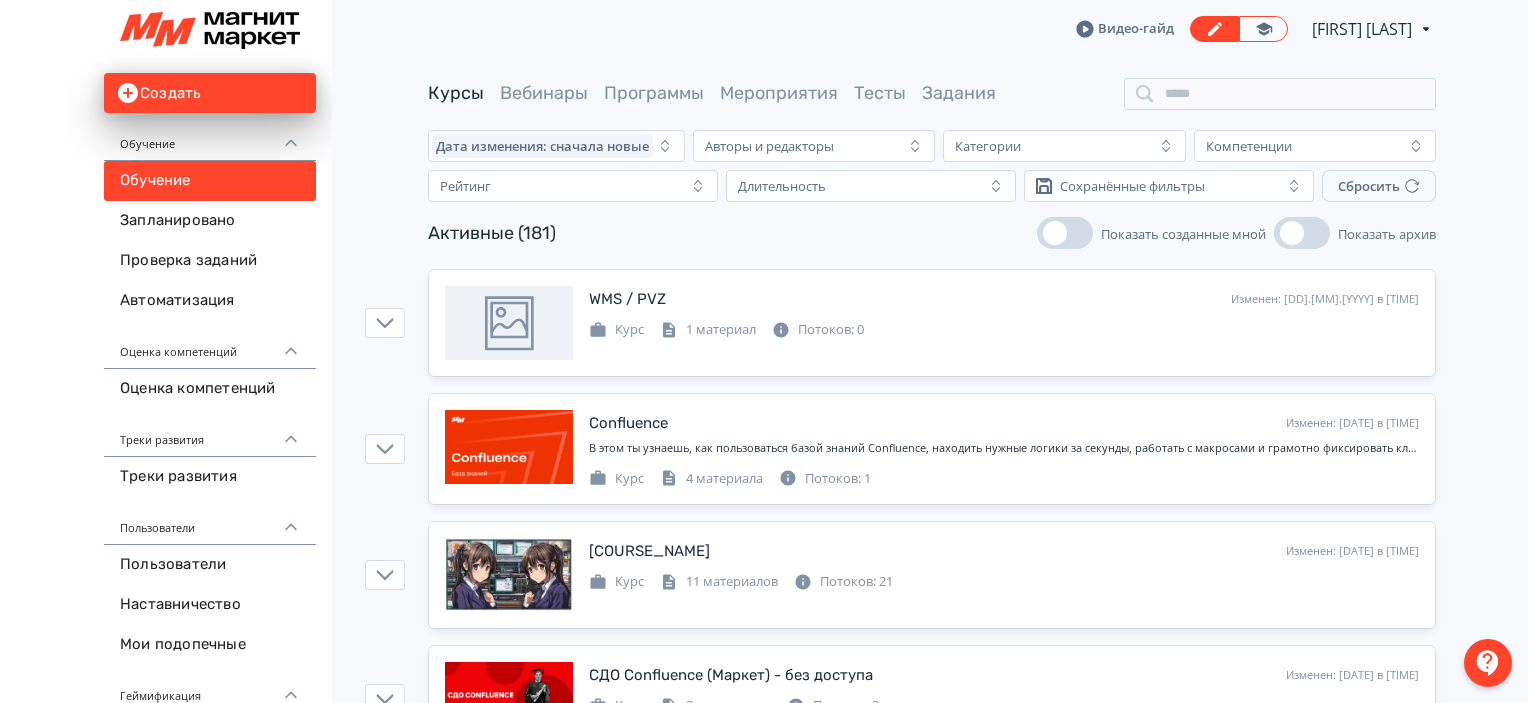 scroll, scrollTop: 0, scrollLeft: 0, axis: both 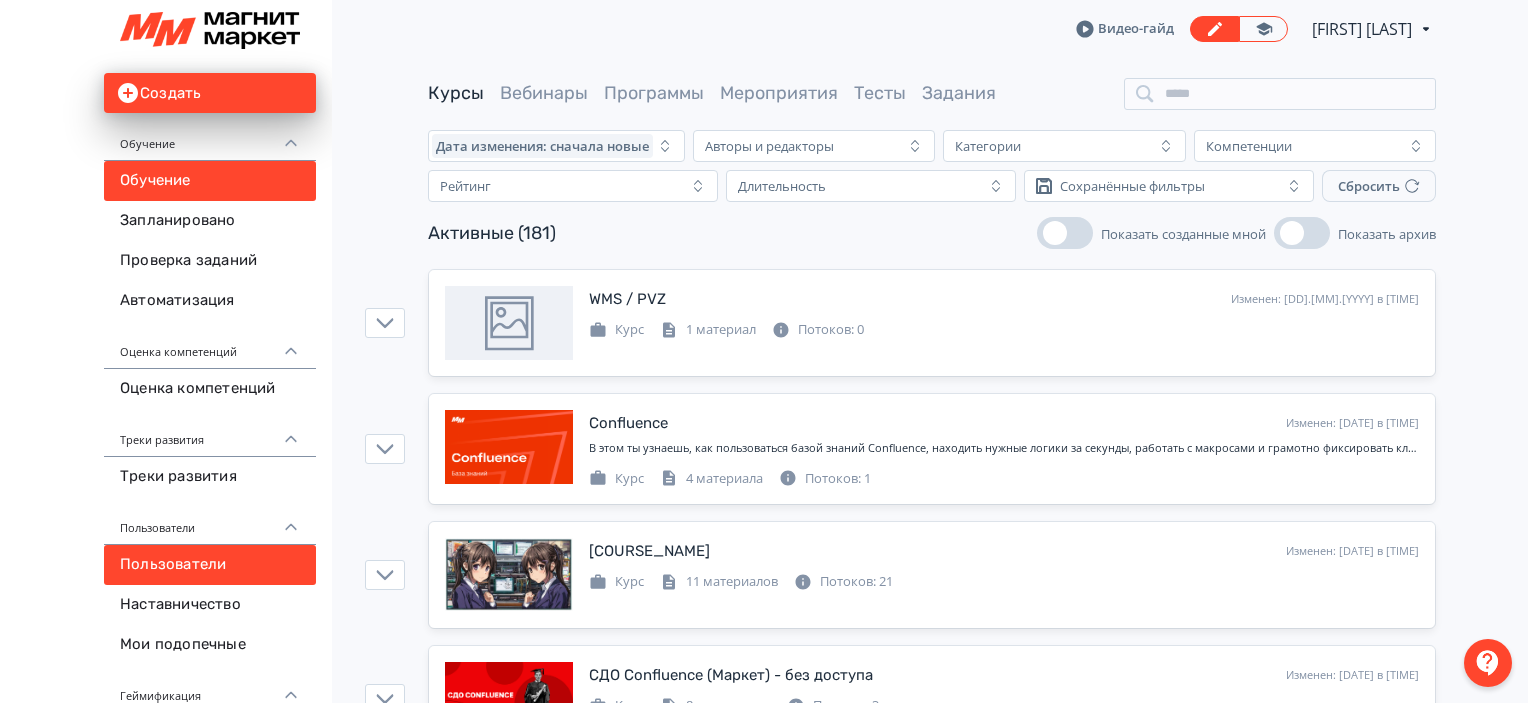click on "Пользователи" at bounding box center (210, 565) 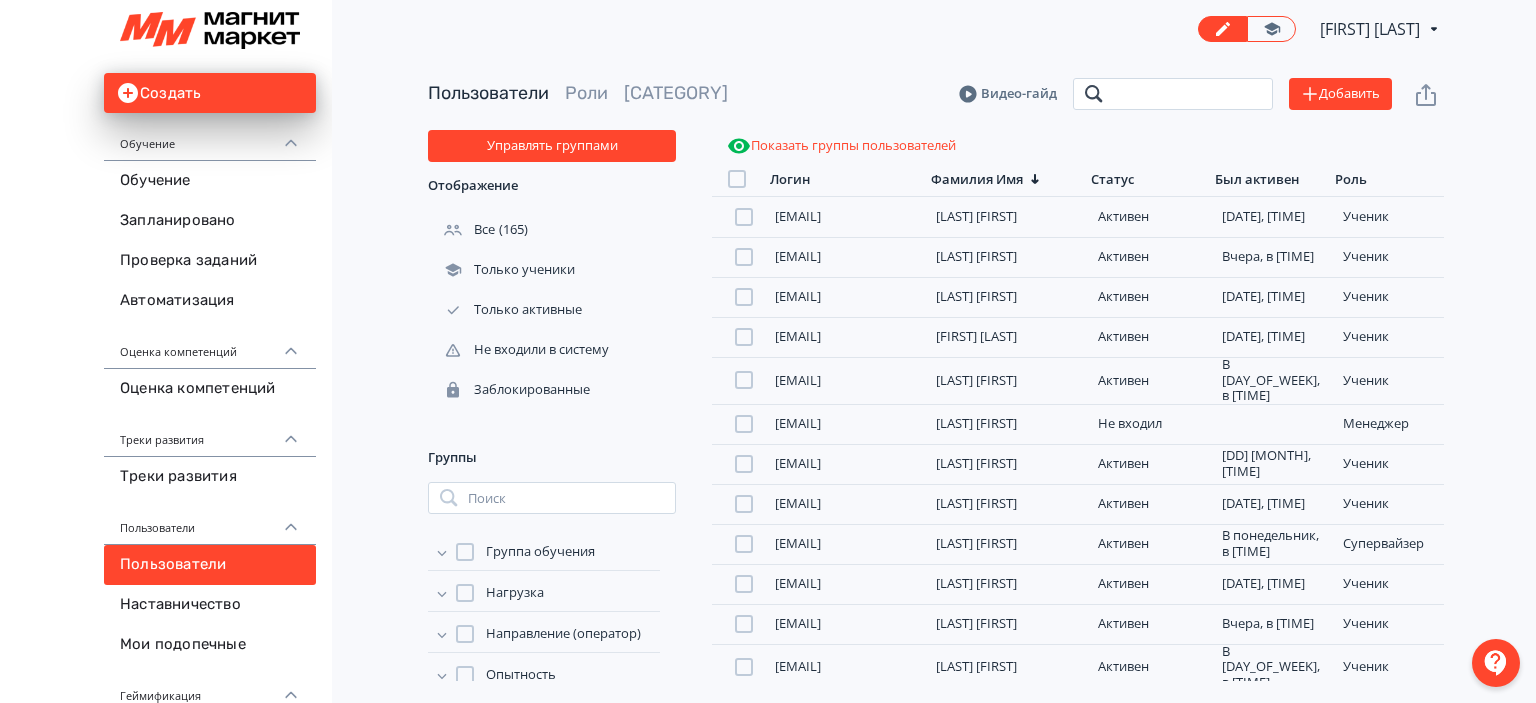 click at bounding box center (1173, 94) 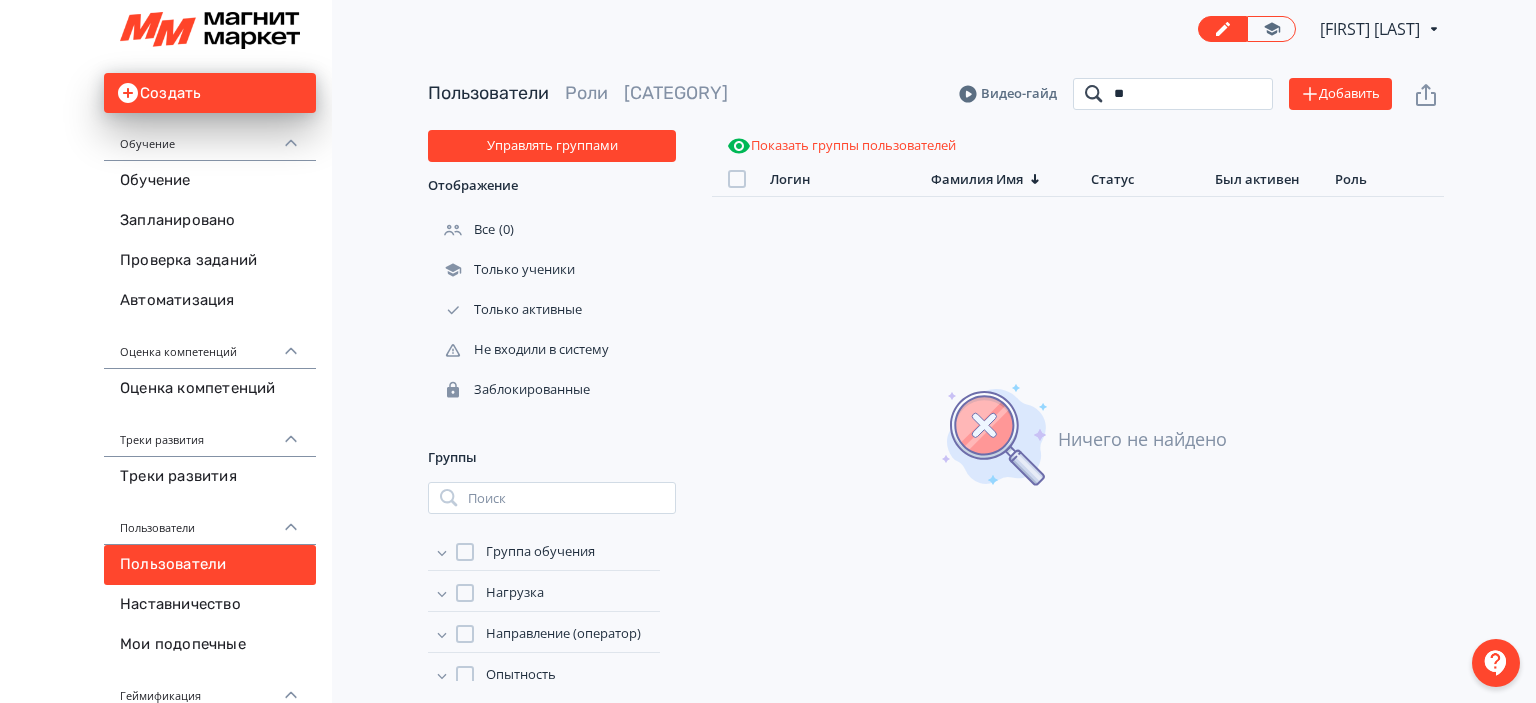 type on "*" 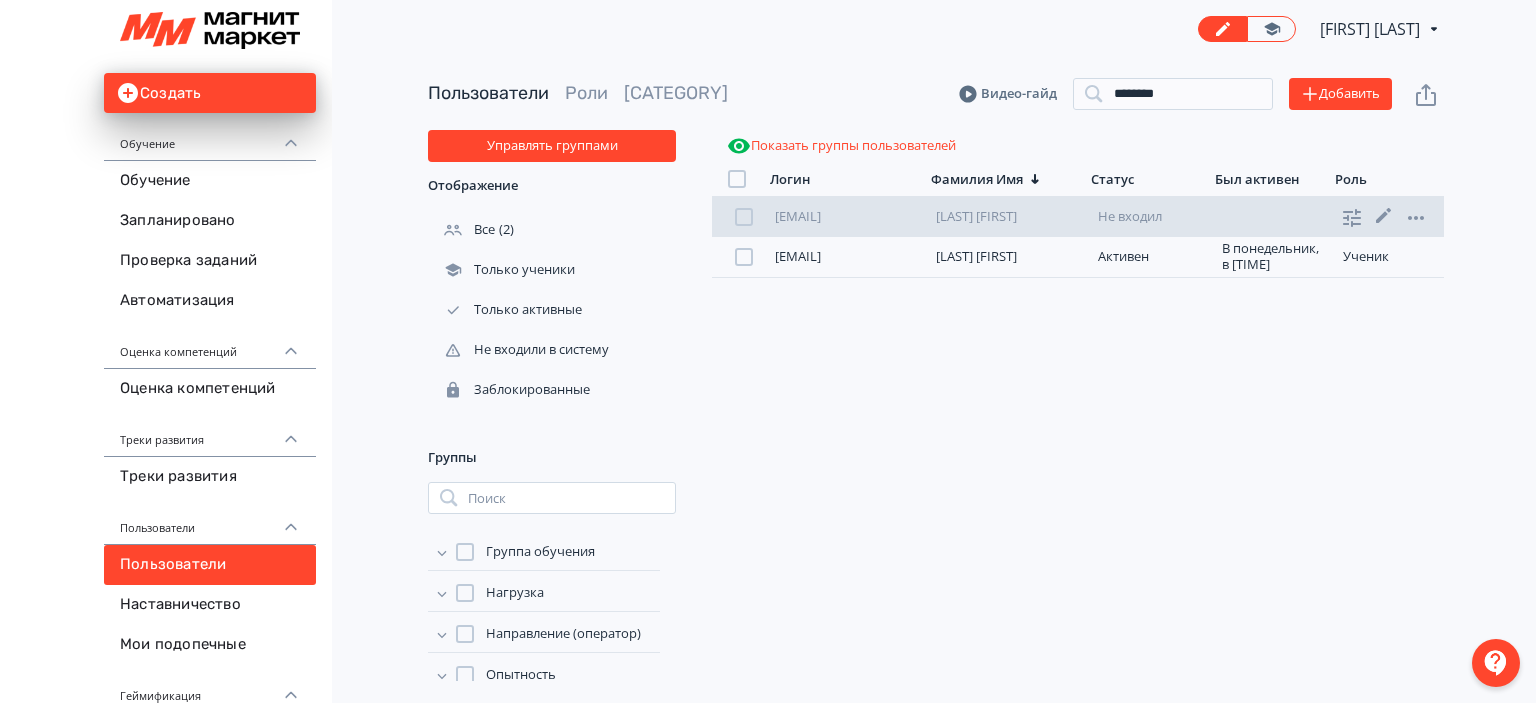 click at bounding box center [744, 217] 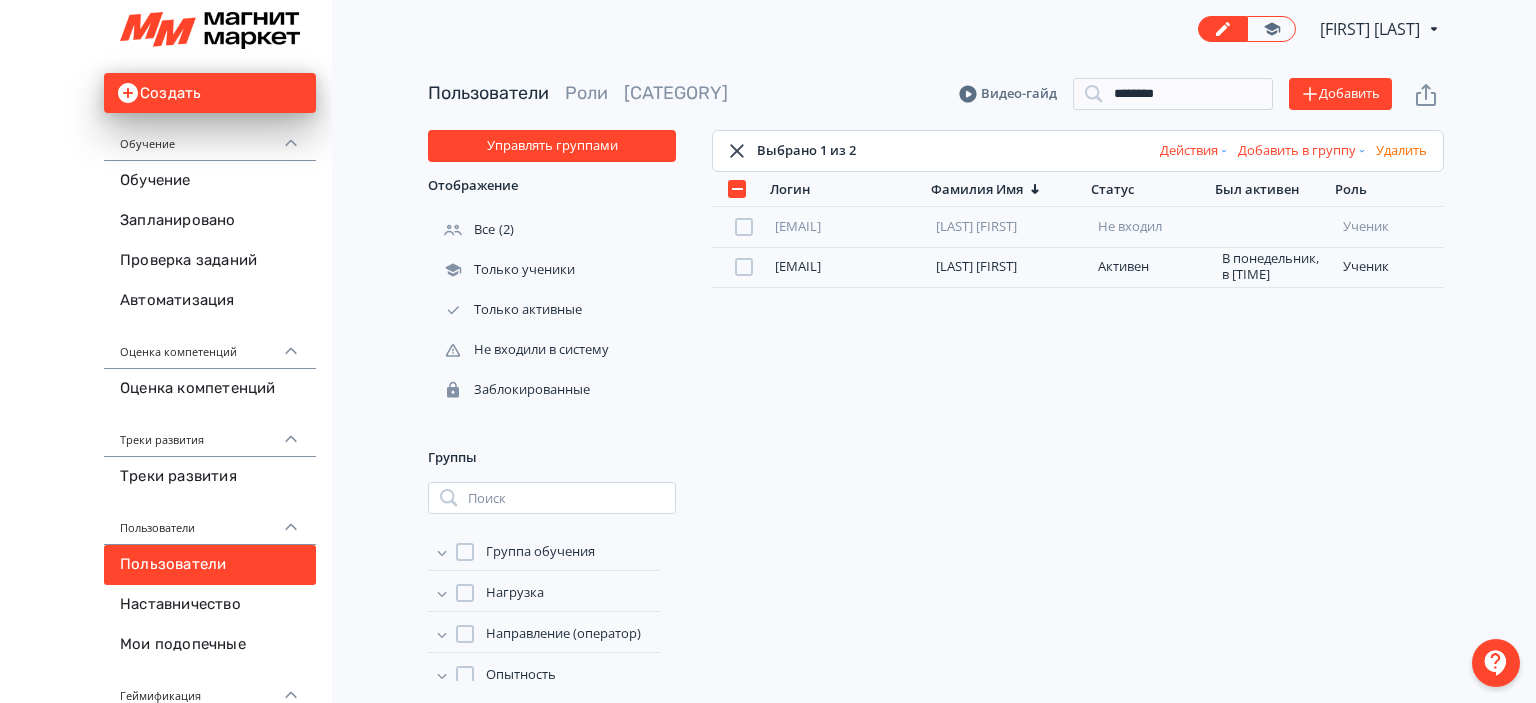 click on "Добавить в группу" at bounding box center [1303, 151] 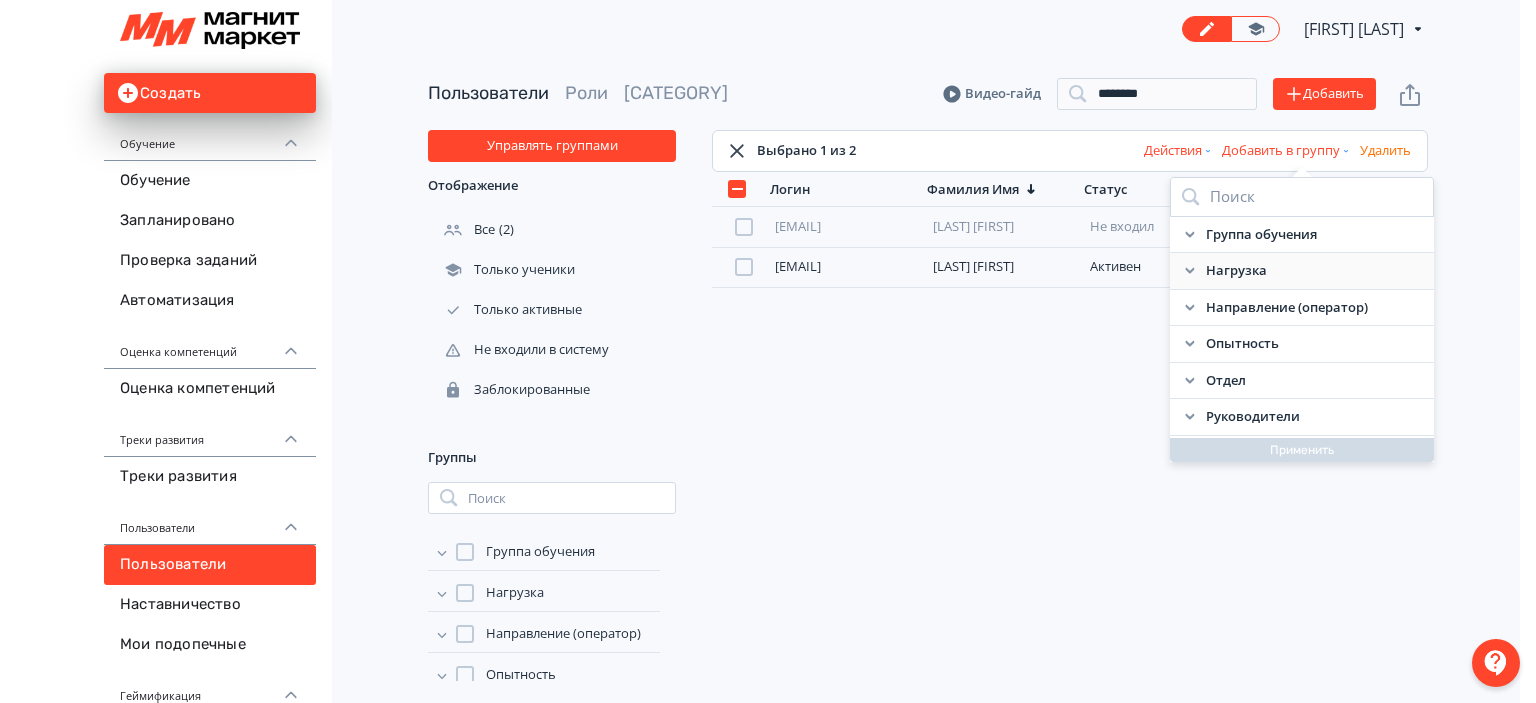 click 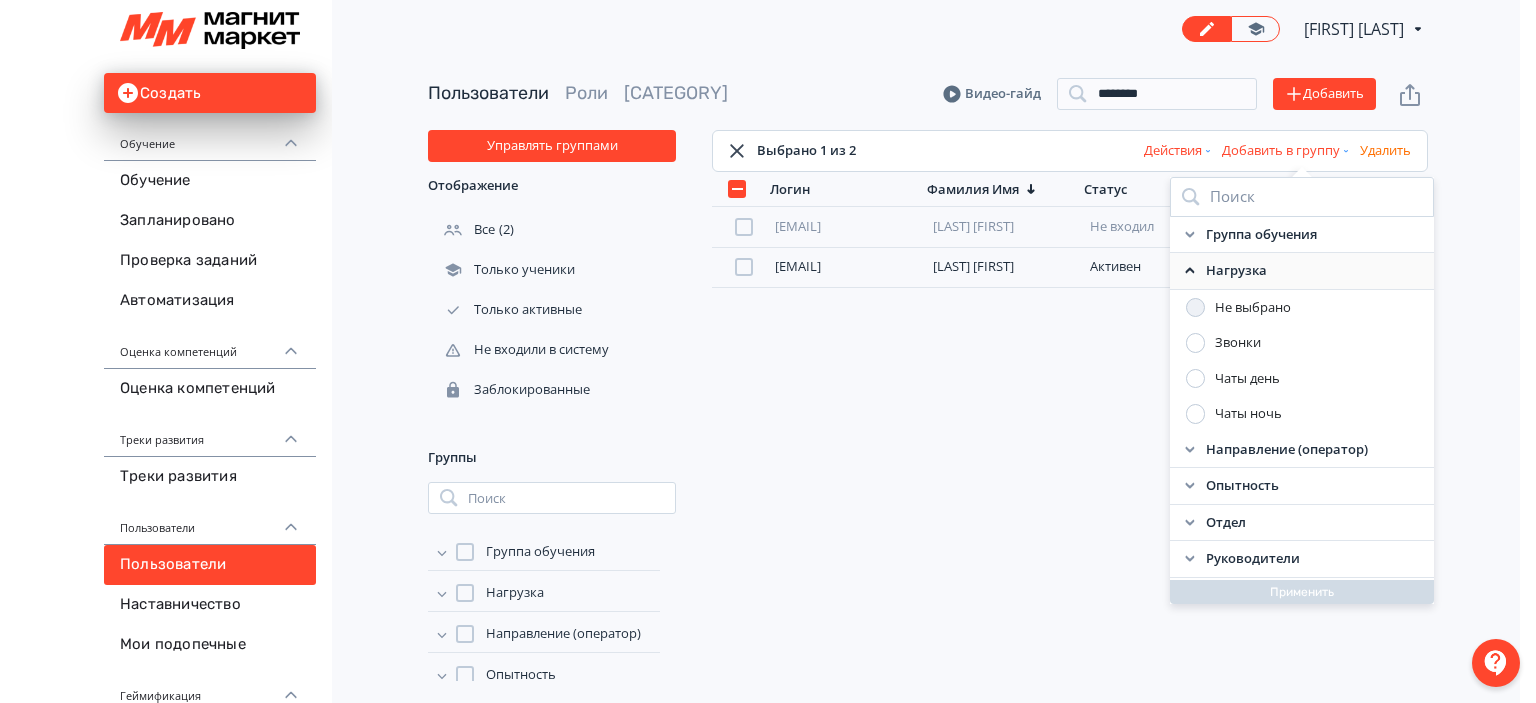 click at bounding box center (1196, 343) 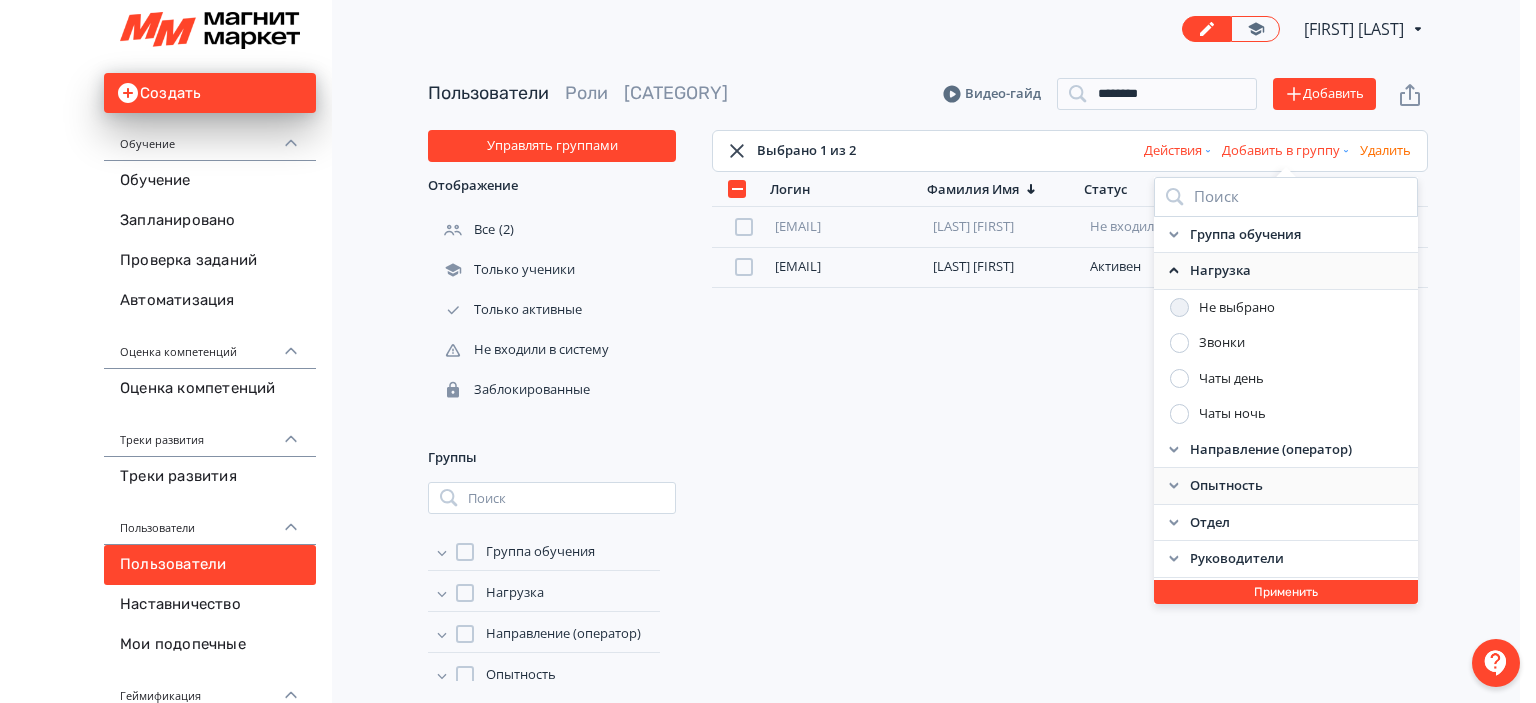 click 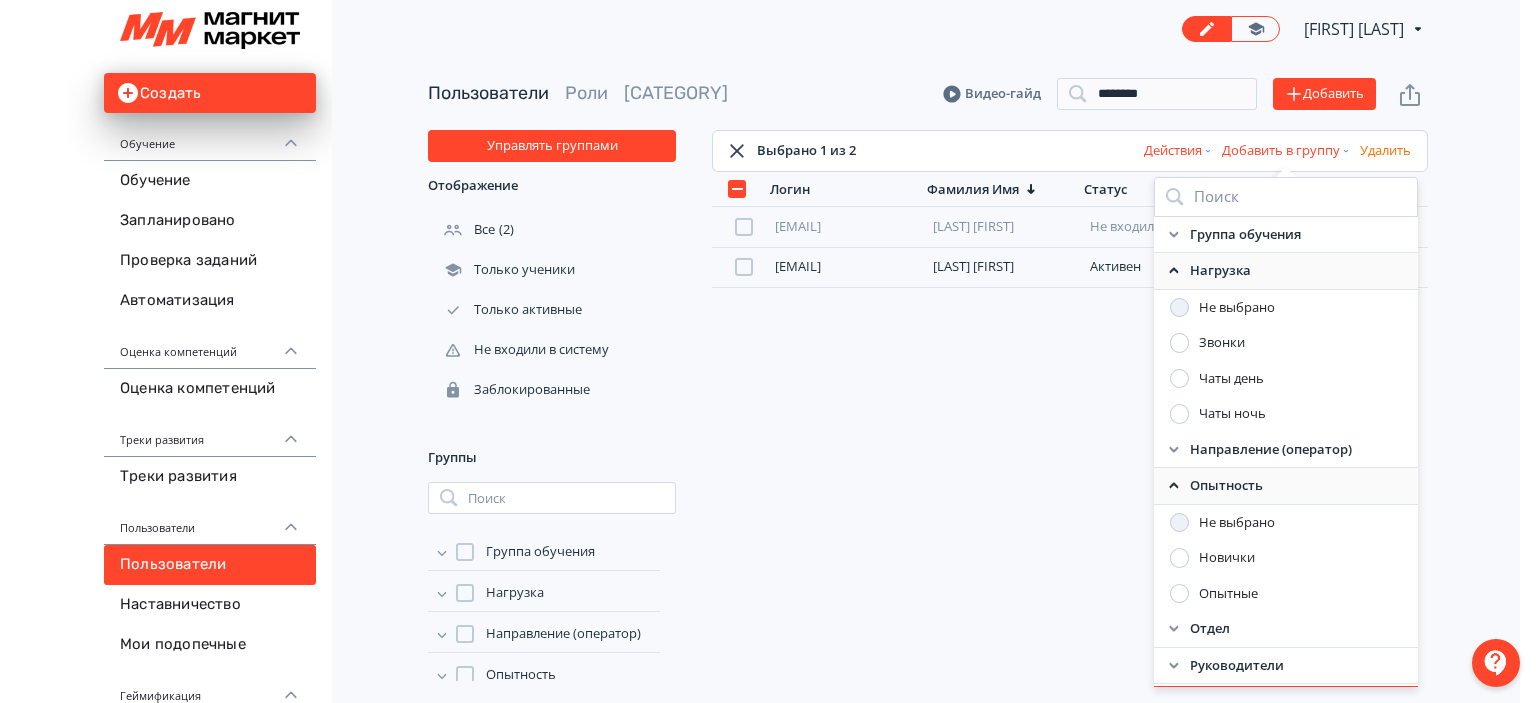 scroll, scrollTop: 21, scrollLeft: 0, axis: vertical 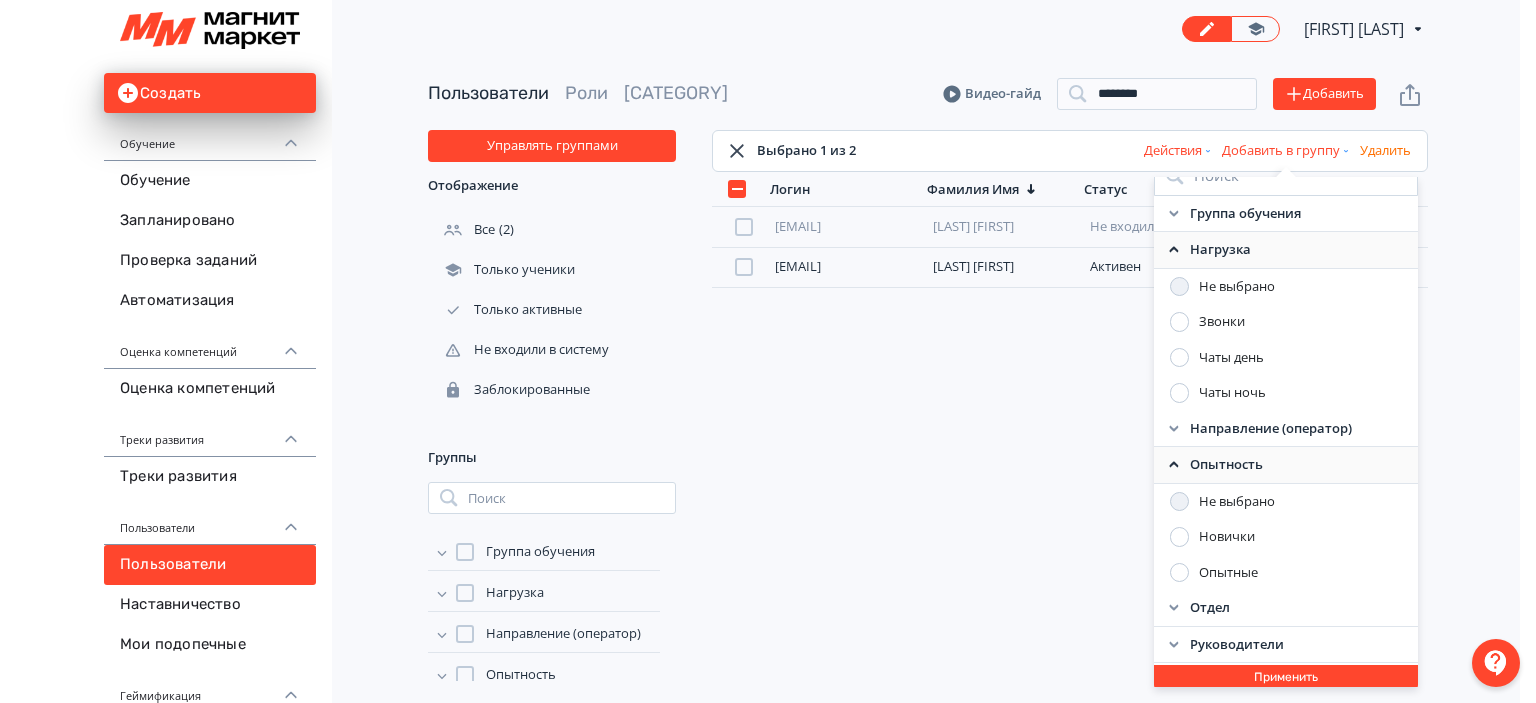 click at bounding box center [1180, 537] 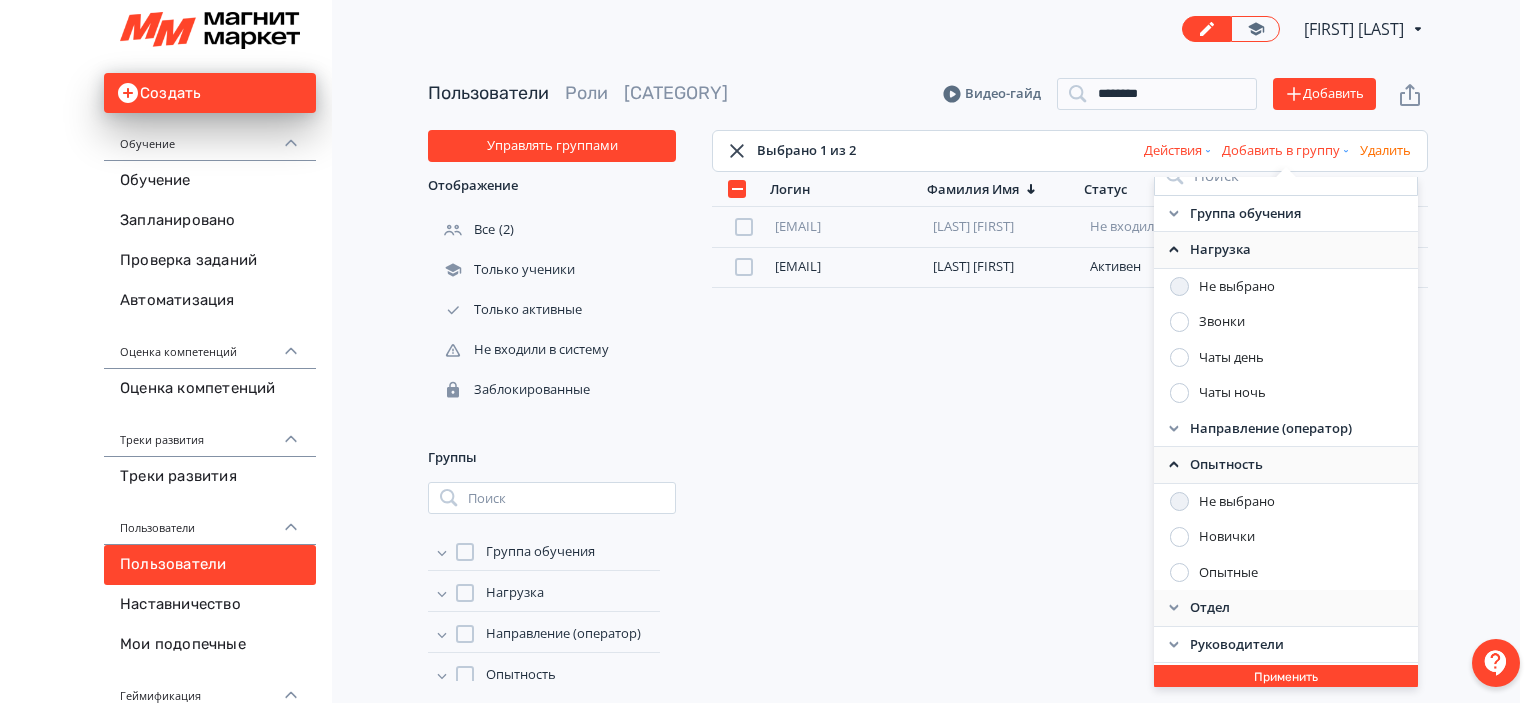 click 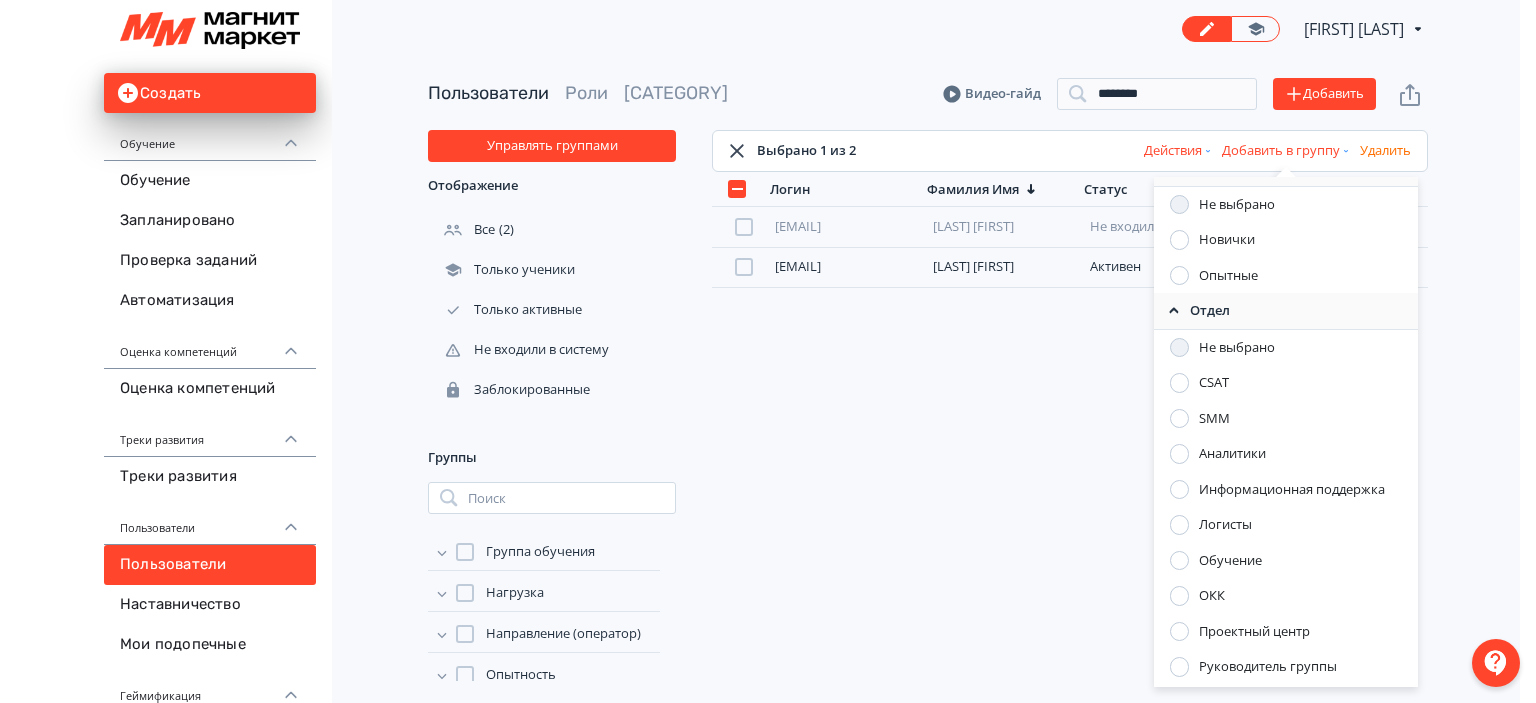 scroll, scrollTop: 376, scrollLeft: 0, axis: vertical 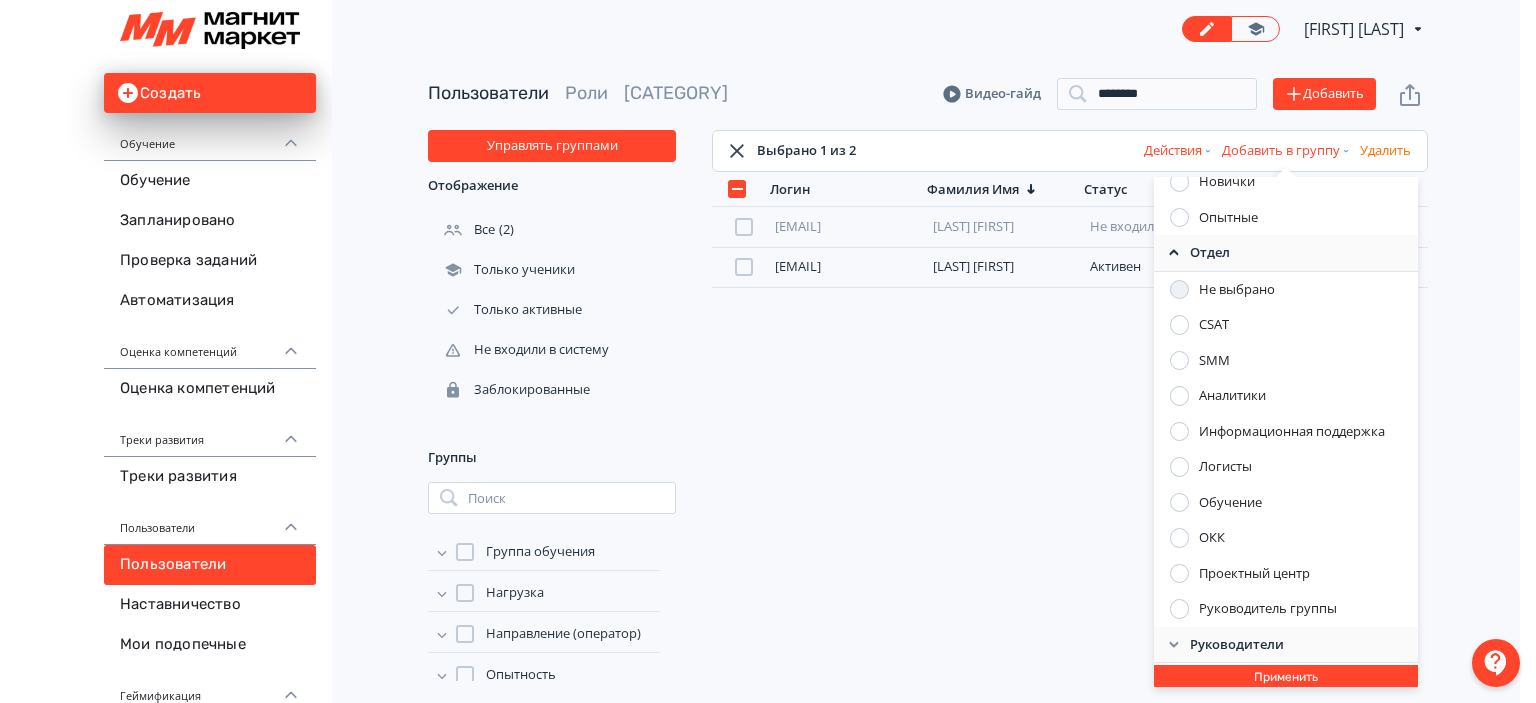 click 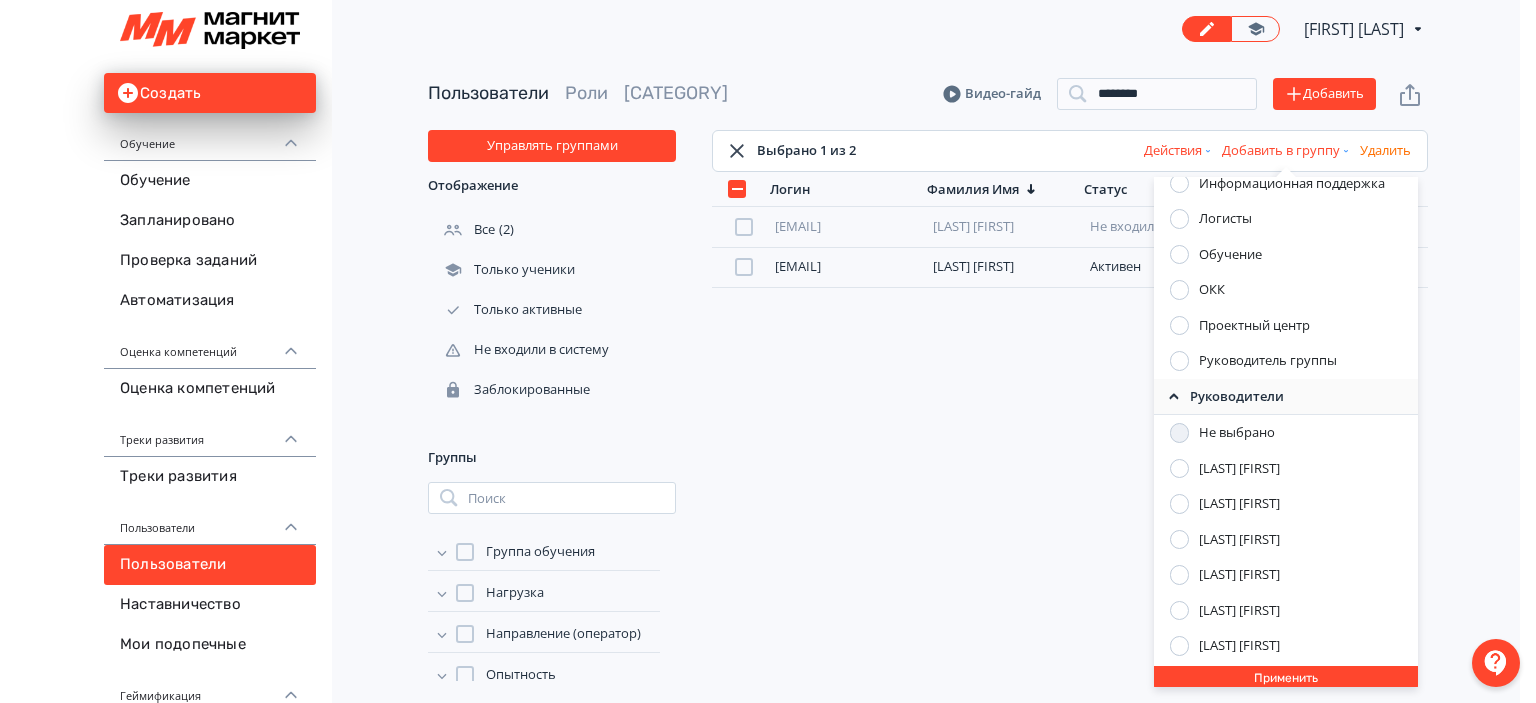 scroll, scrollTop: 625, scrollLeft: 0, axis: vertical 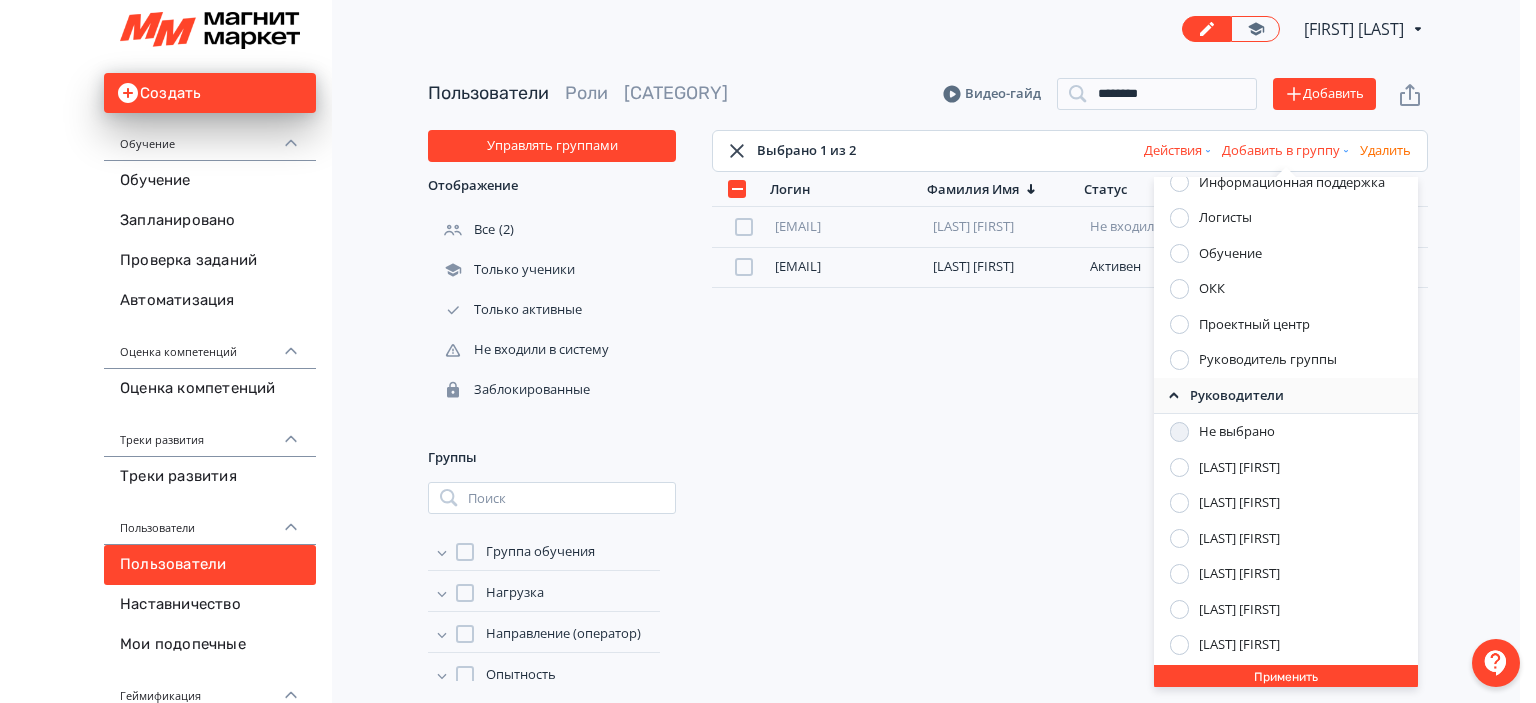 click at bounding box center (1180, 503) 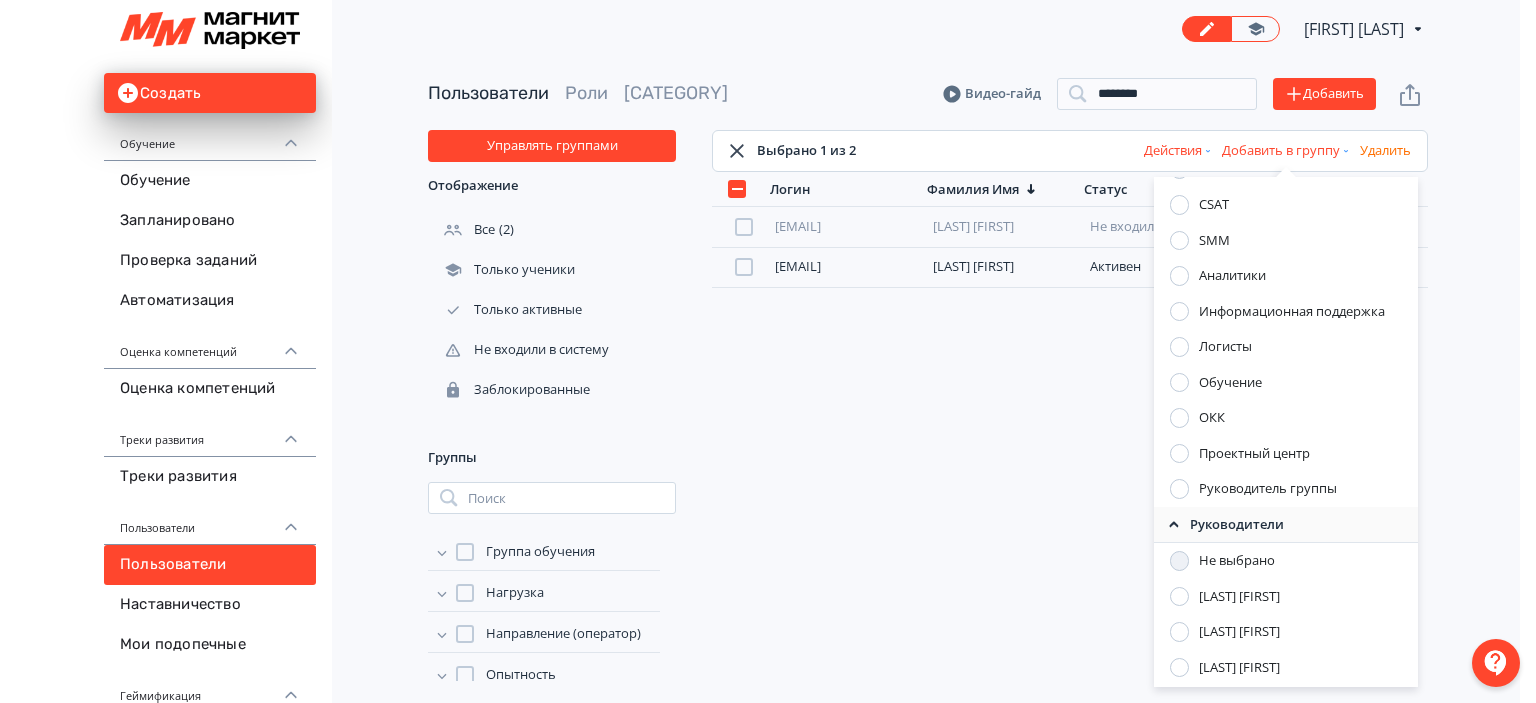 scroll, scrollTop: 625, scrollLeft: 0, axis: vertical 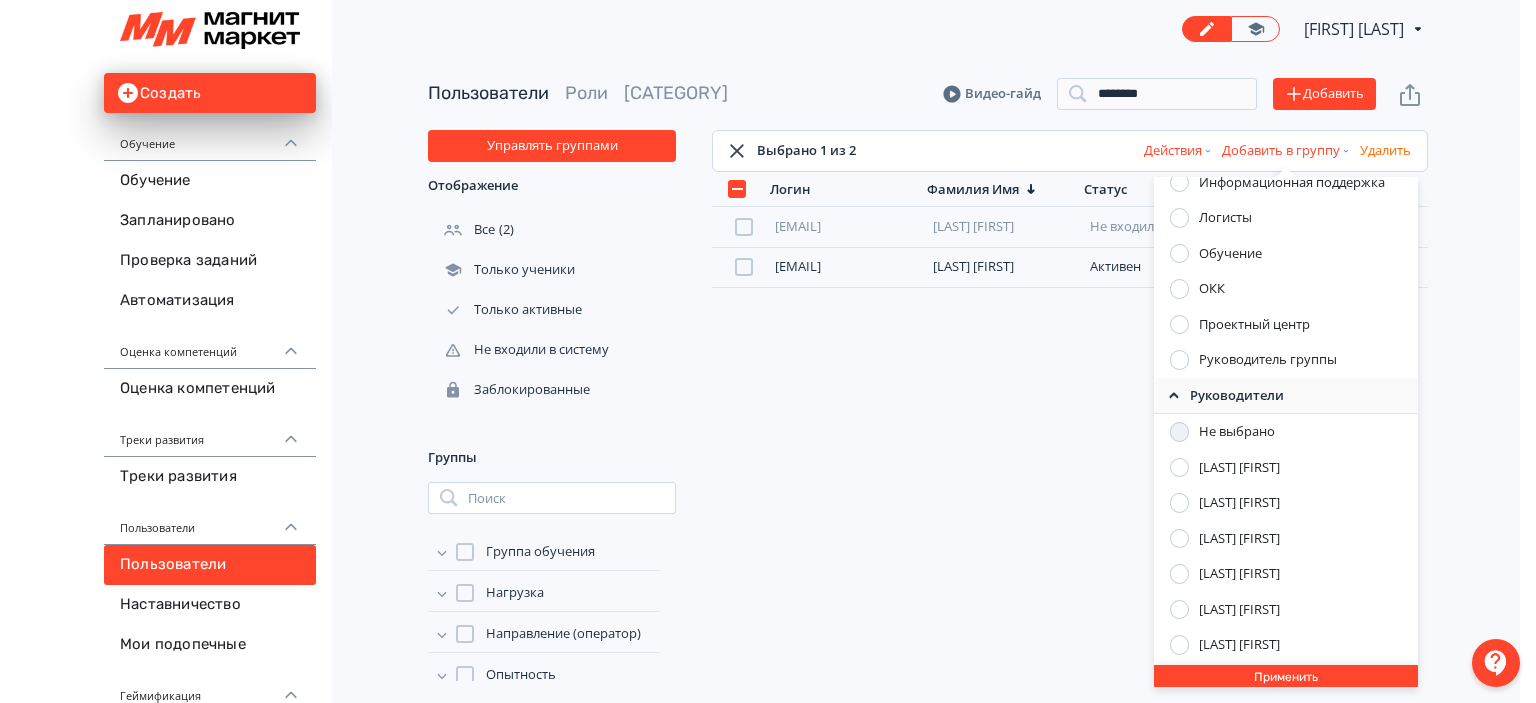 click on "Применить" at bounding box center (1286, 677) 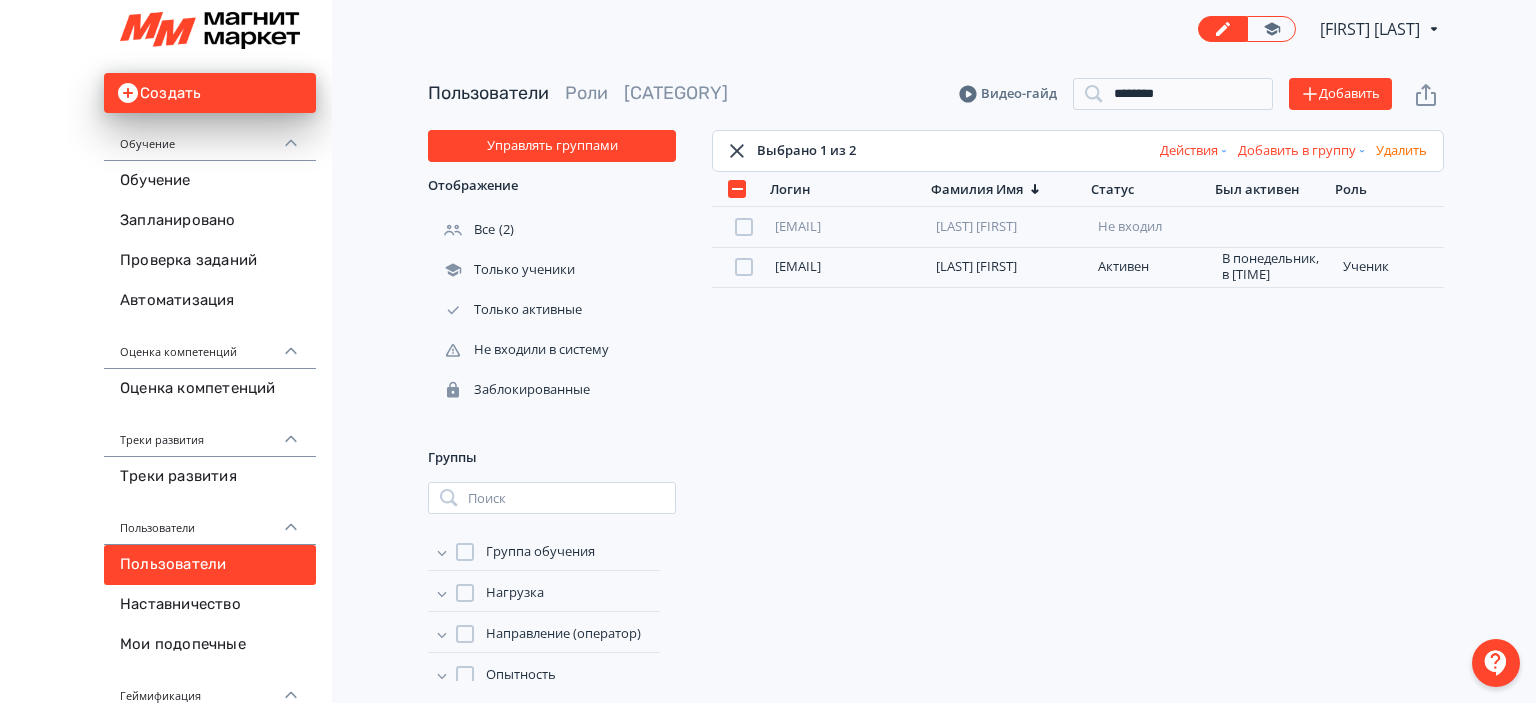 scroll, scrollTop: 101, scrollLeft: 0, axis: vertical 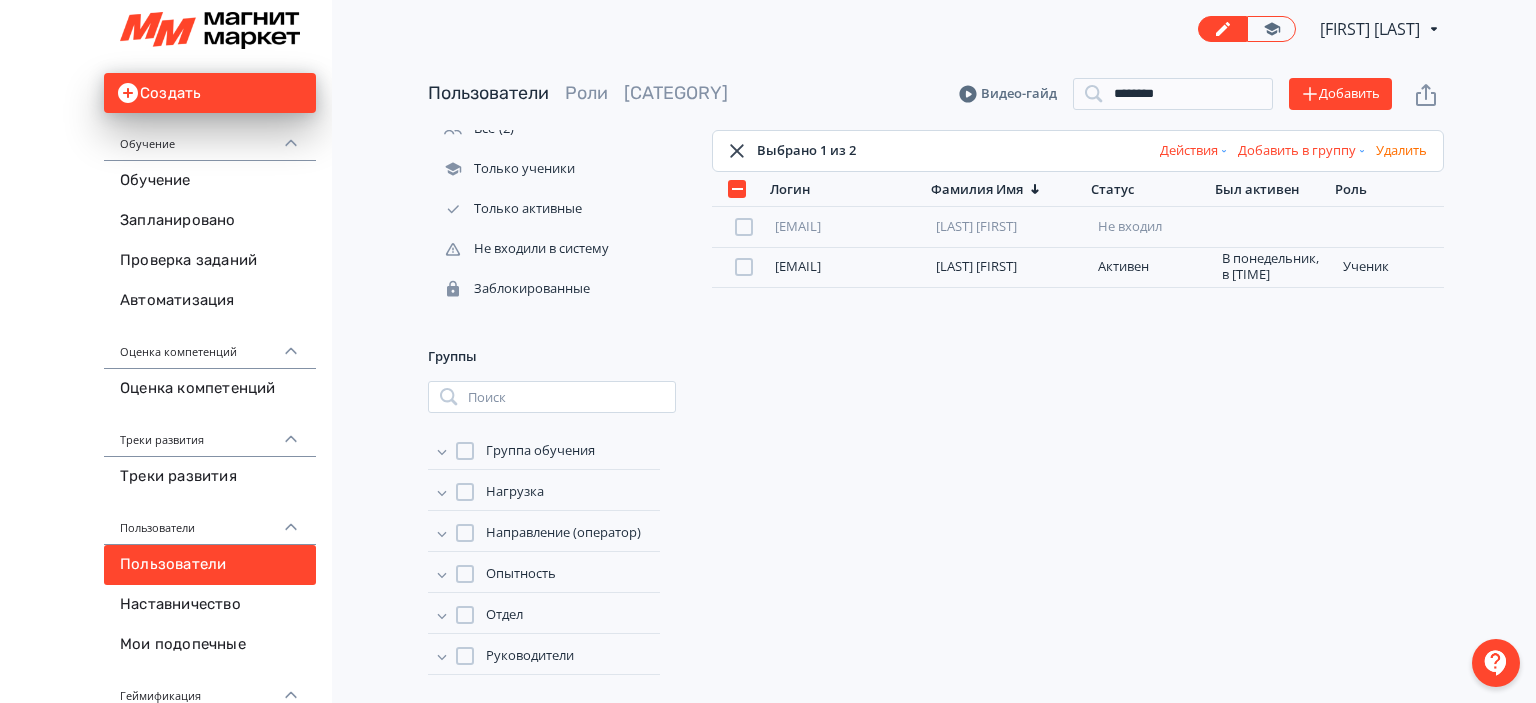 click 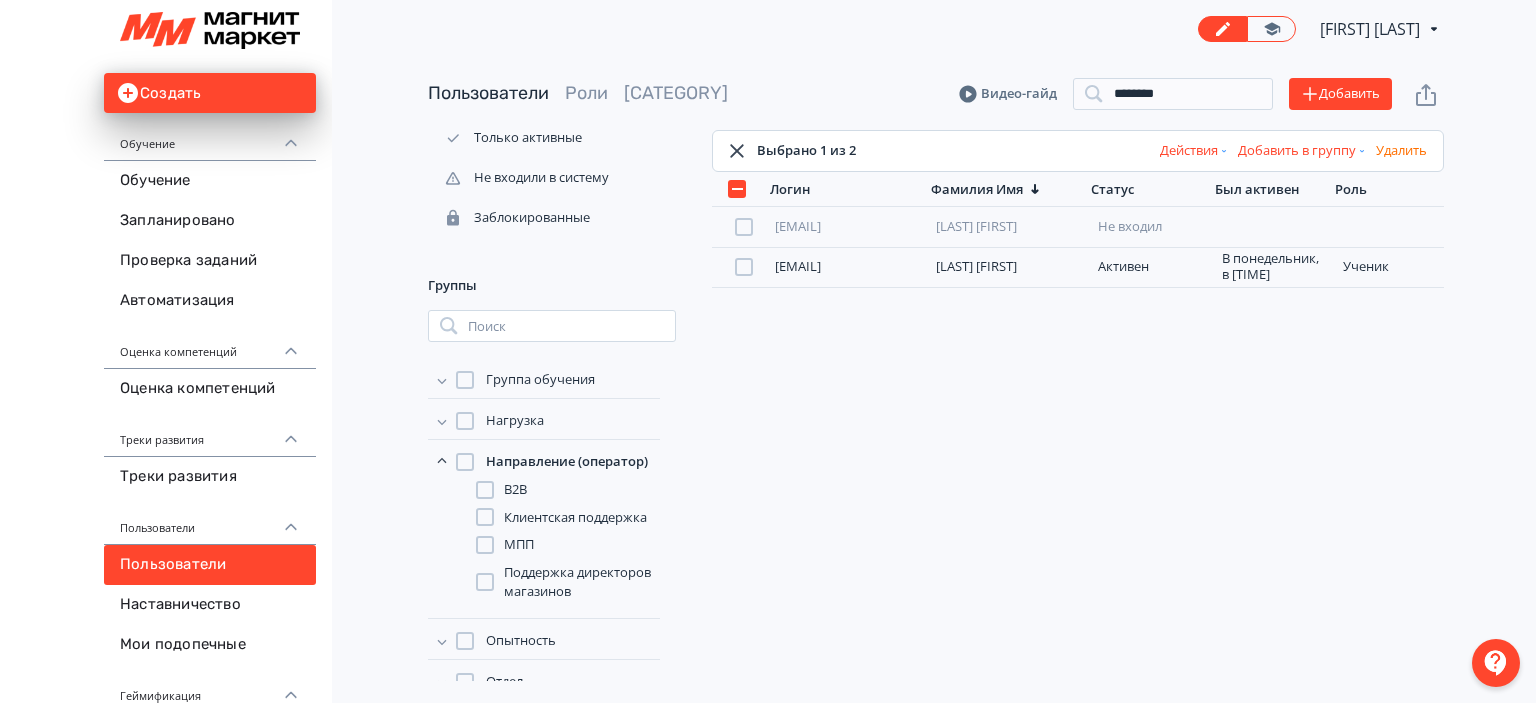 scroll, scrollTop: 173, scrollLeft: 0, axis: vertical 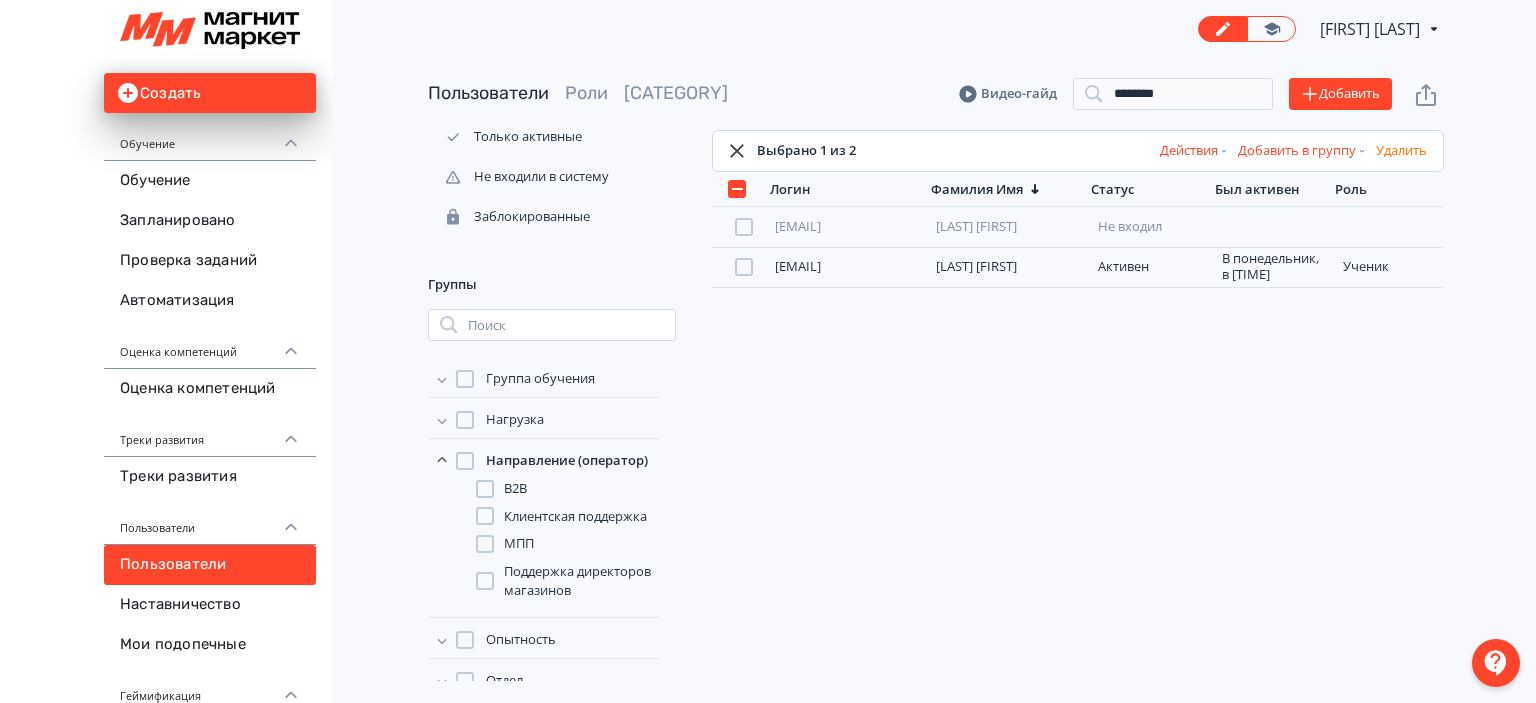 click on "Добавить в группу" at bounding box center (1303, 151) 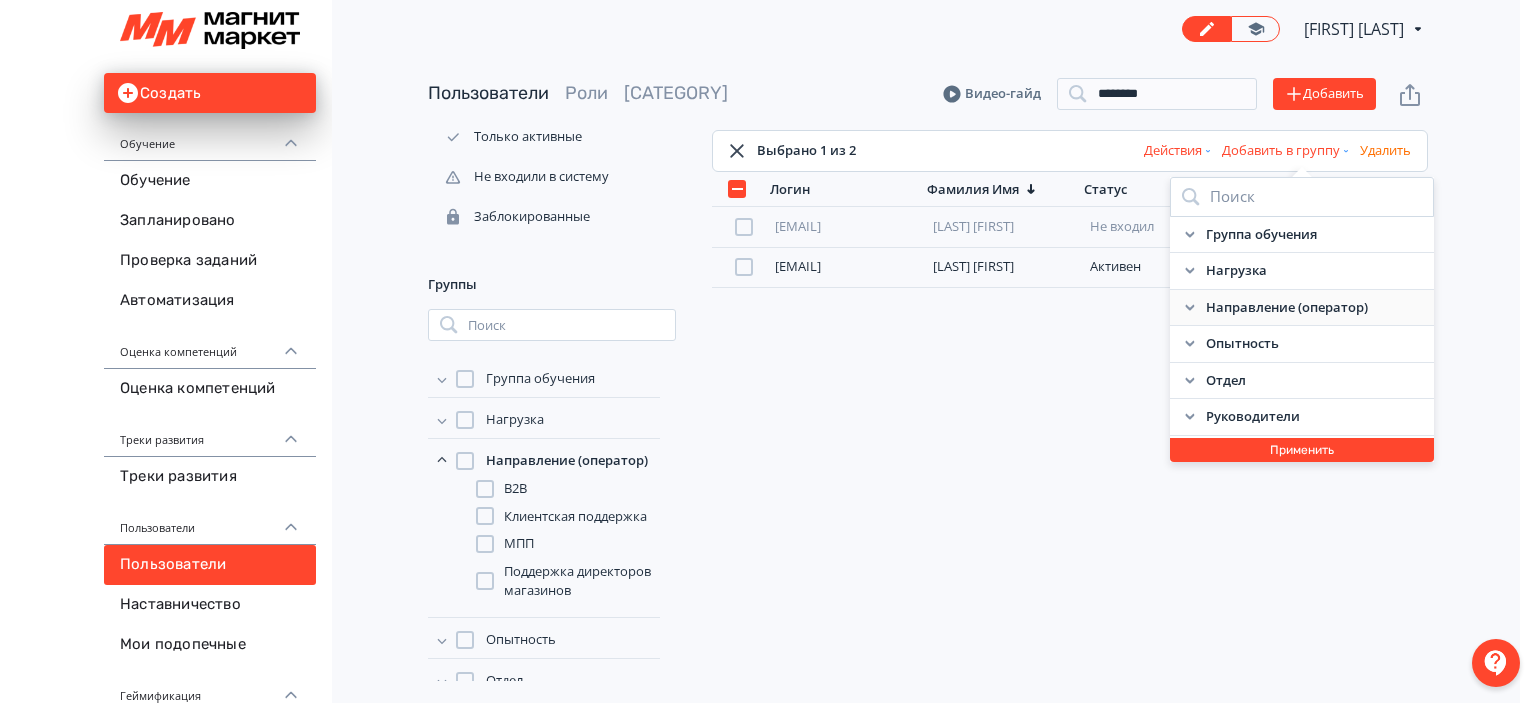 click on "Направление (оператор)" at bounding box center (1302, 308) 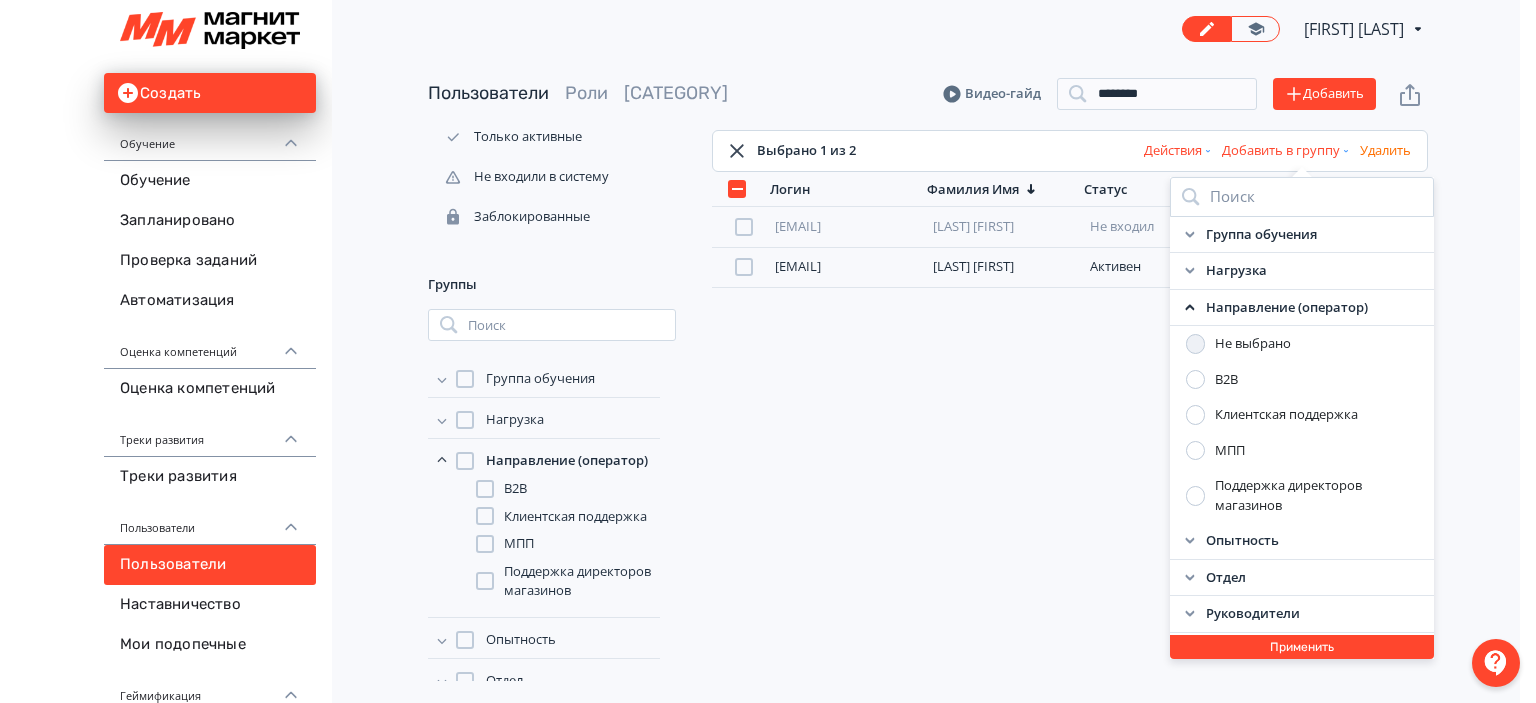 click at bounding box center (1196, 415) 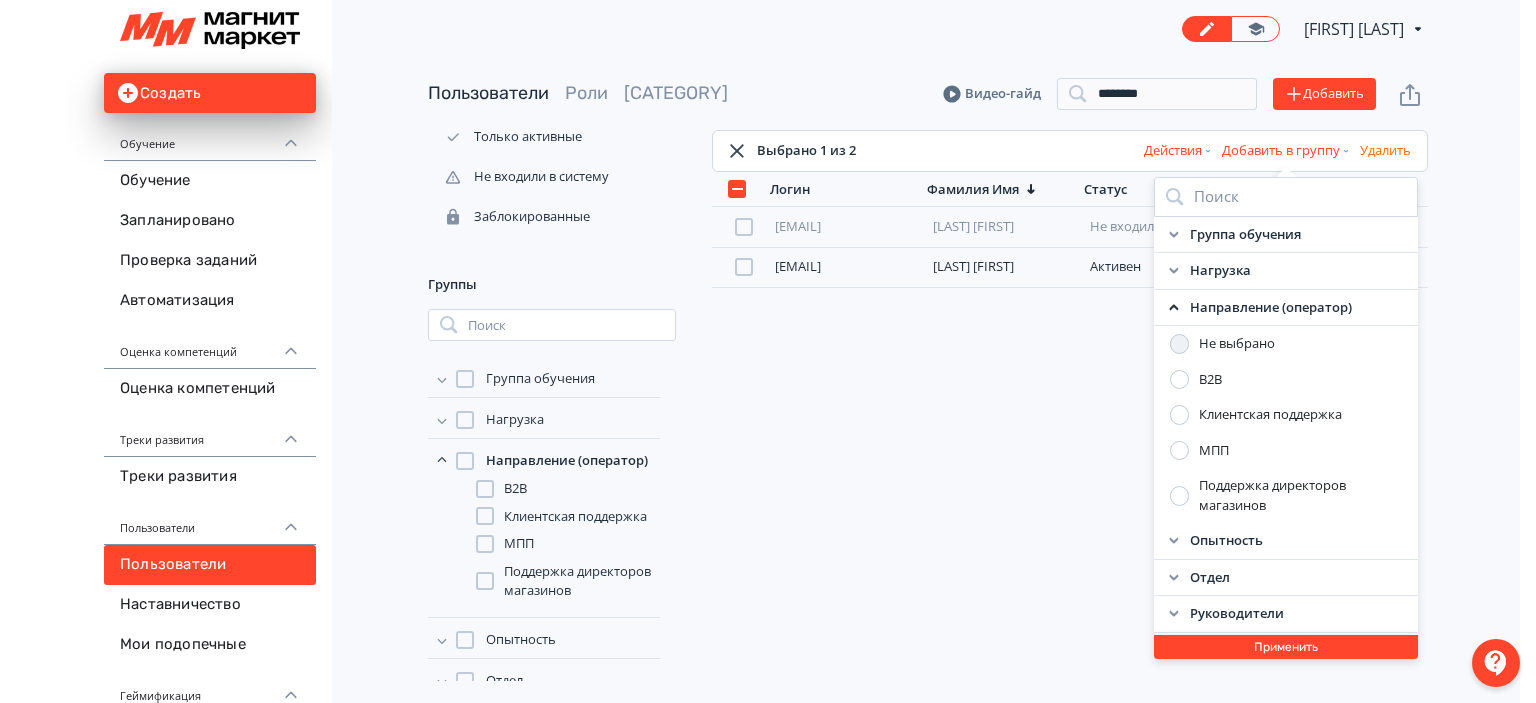 click on "Применить" at bounding box center (1286, 647) 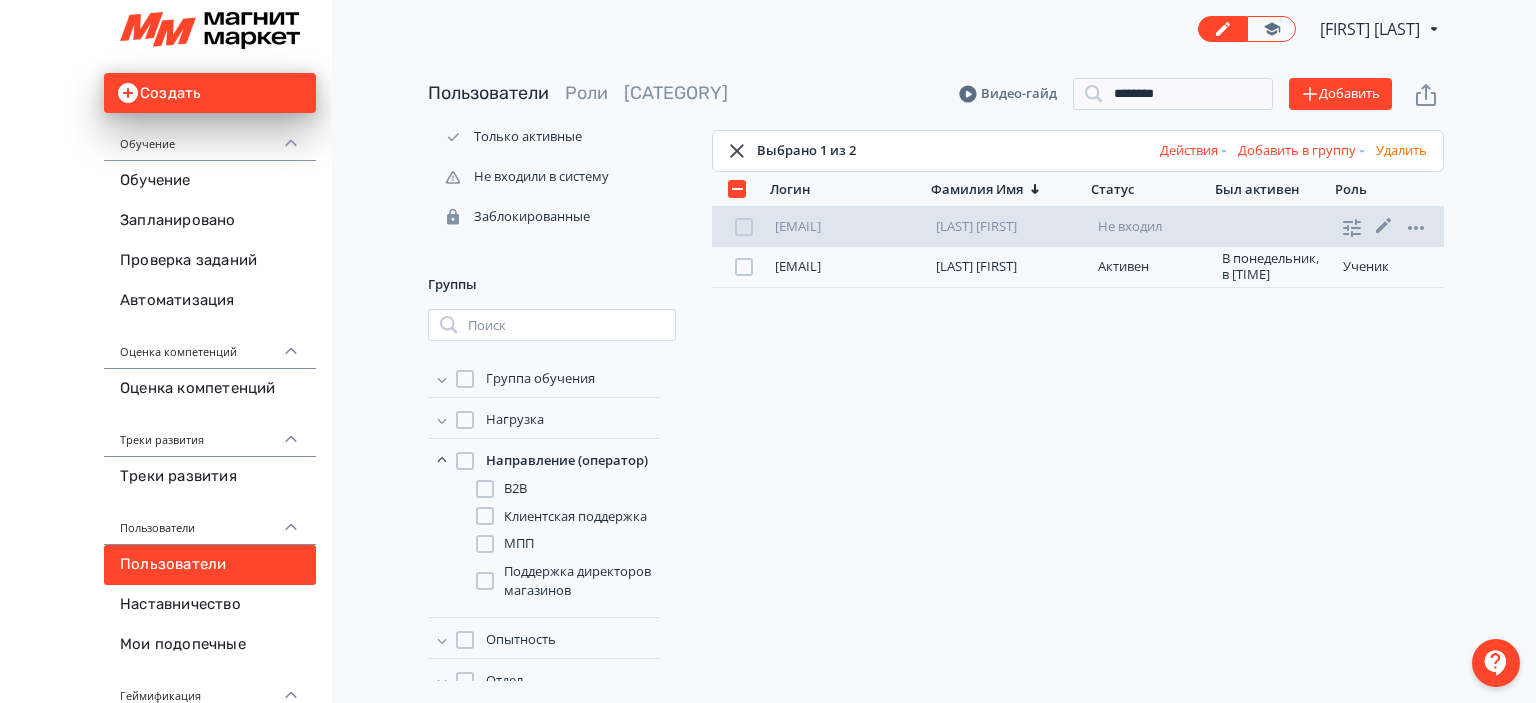 click at bounding box center (744, 227) 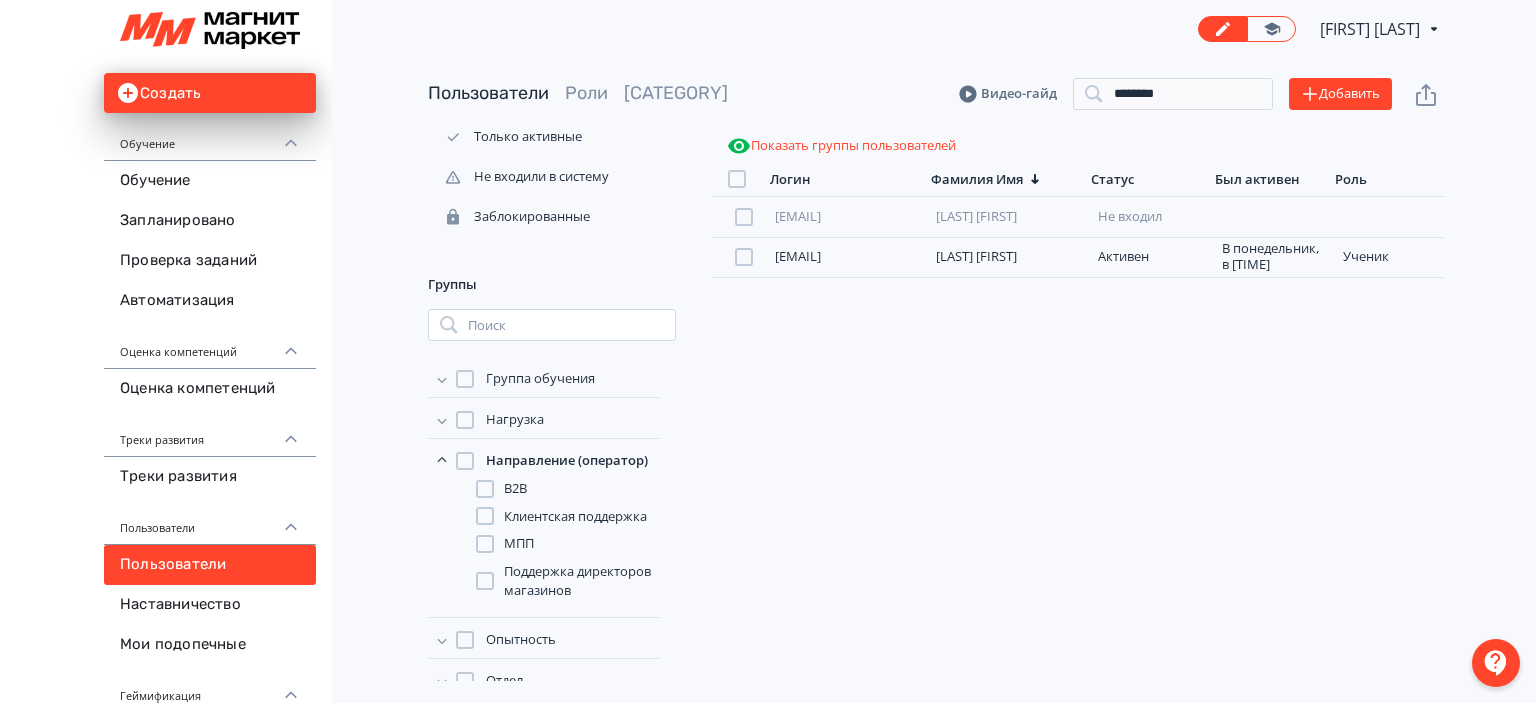 click on "Показать группы пользователей" at bounding box center (841, 146) 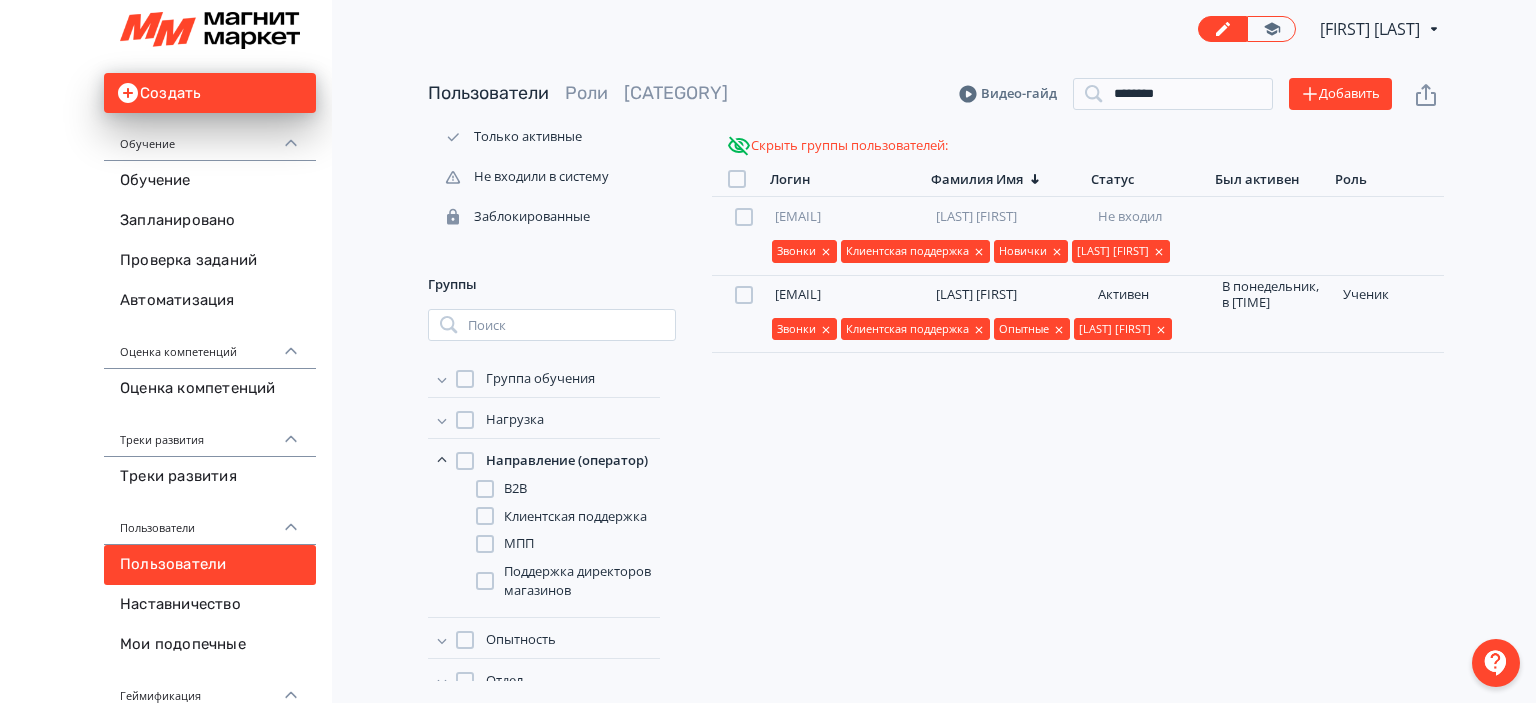click on "[EMAIL] [LAST] [LAST] [FIRST] Не входил Звонки Клиентская поддержка Новички [LAST] [FIRST] [EMAIL] [LAST] [FIRST] Активен [DAY], в [TIME] ученик Звонки Клиентская поддержка Опытные [LAST] [FIRST]" at bounding box center (1078, 439) 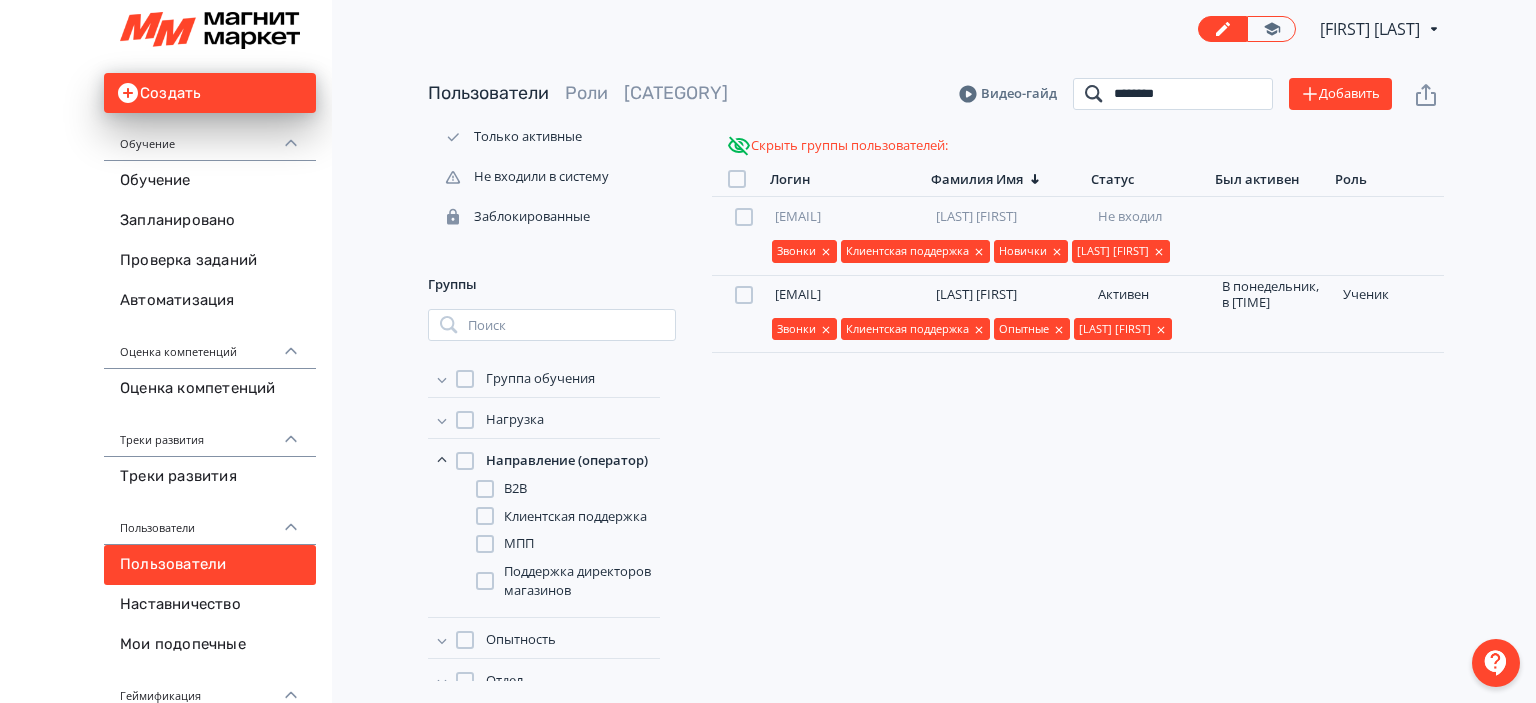 click on "********" at bounding box center [1173, 94] 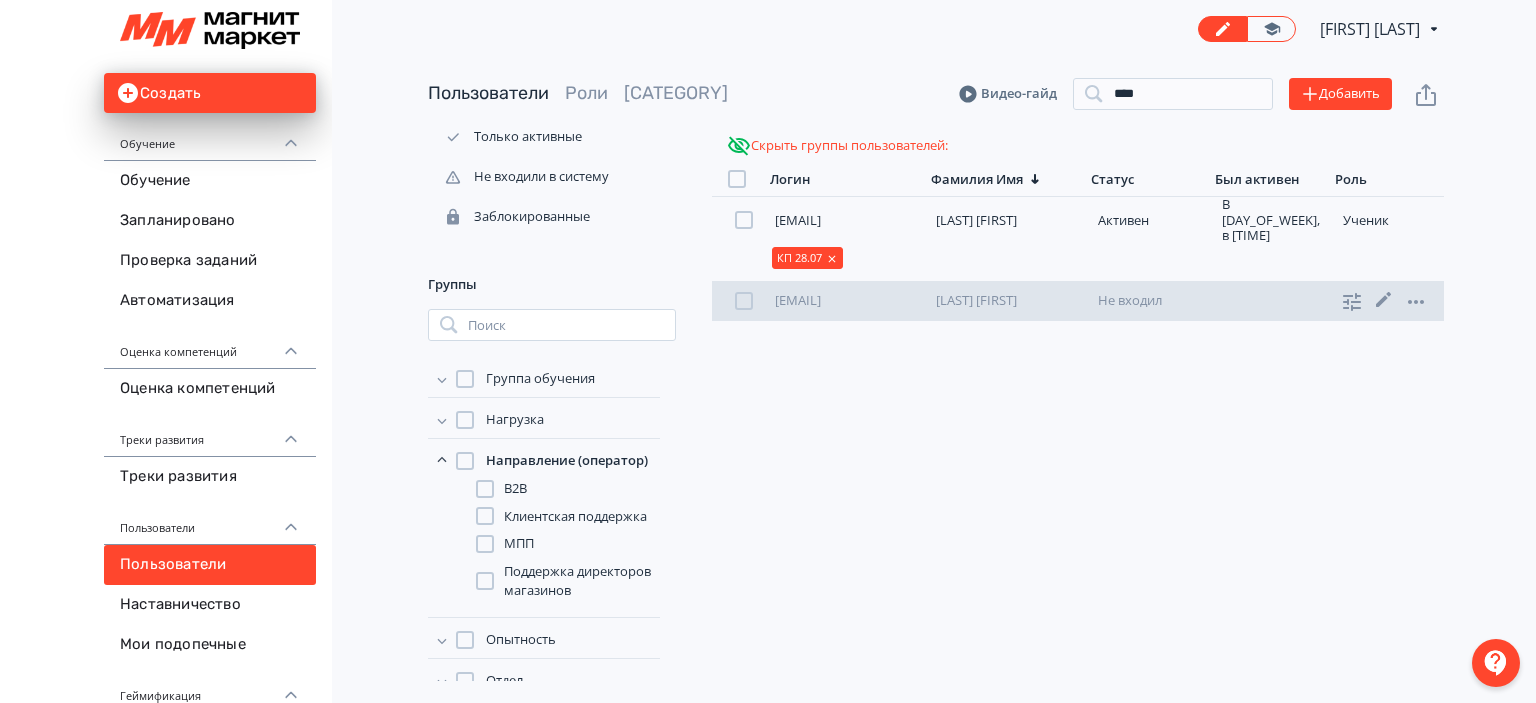 click at bounding box center (744, 301) 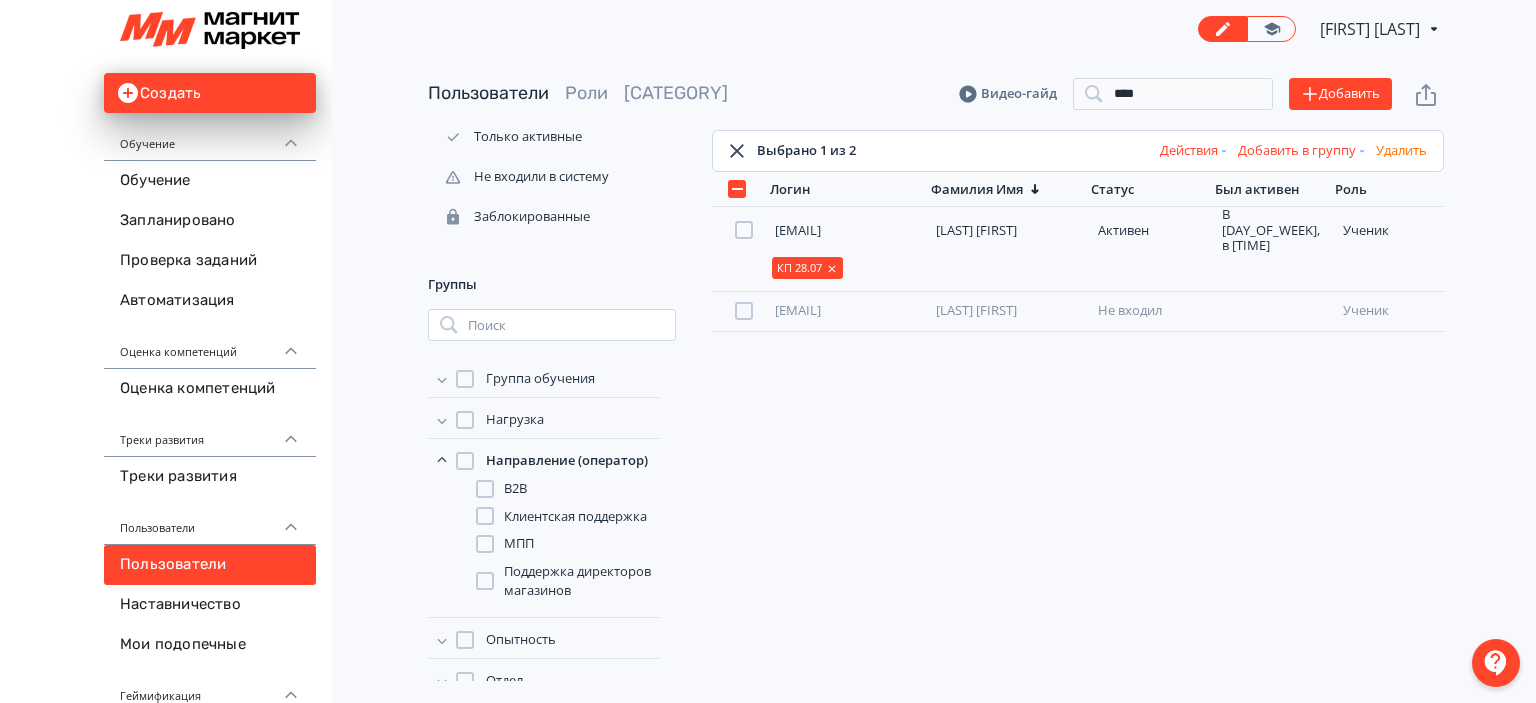 click on "Добавить в группу" at bounding box center (1303, 151) 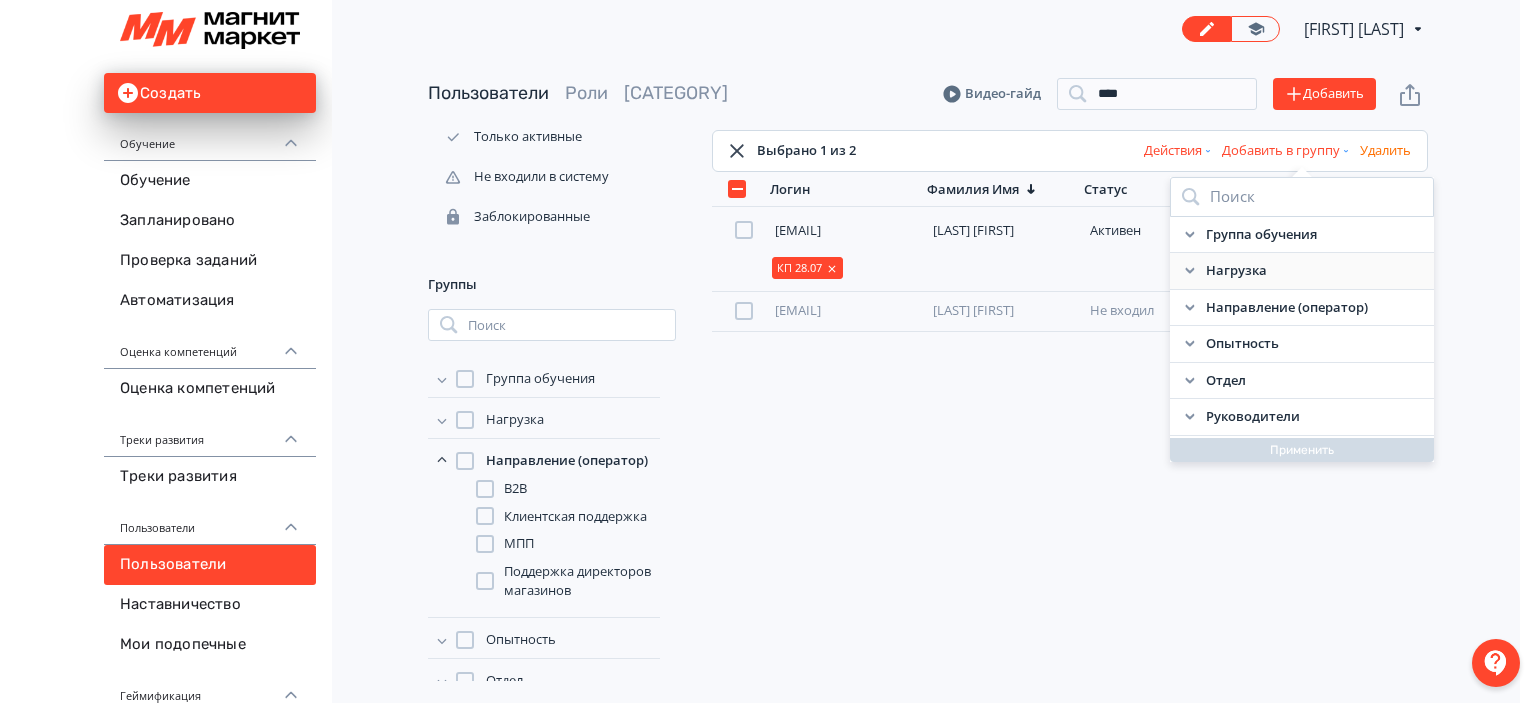 click on "Нагрузка" at bounding box center [1302, 271] 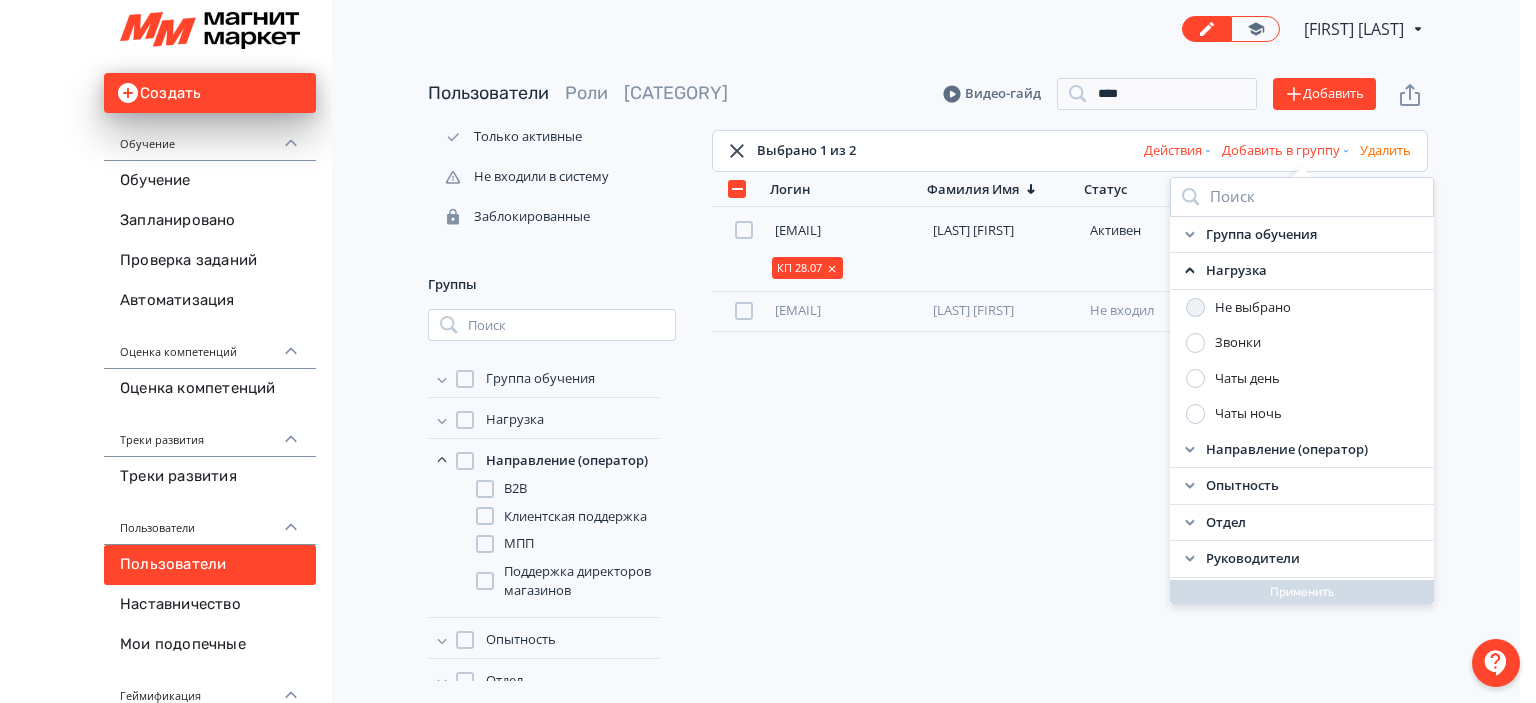 click on "Звонки" at bounding box center (1223, 343) 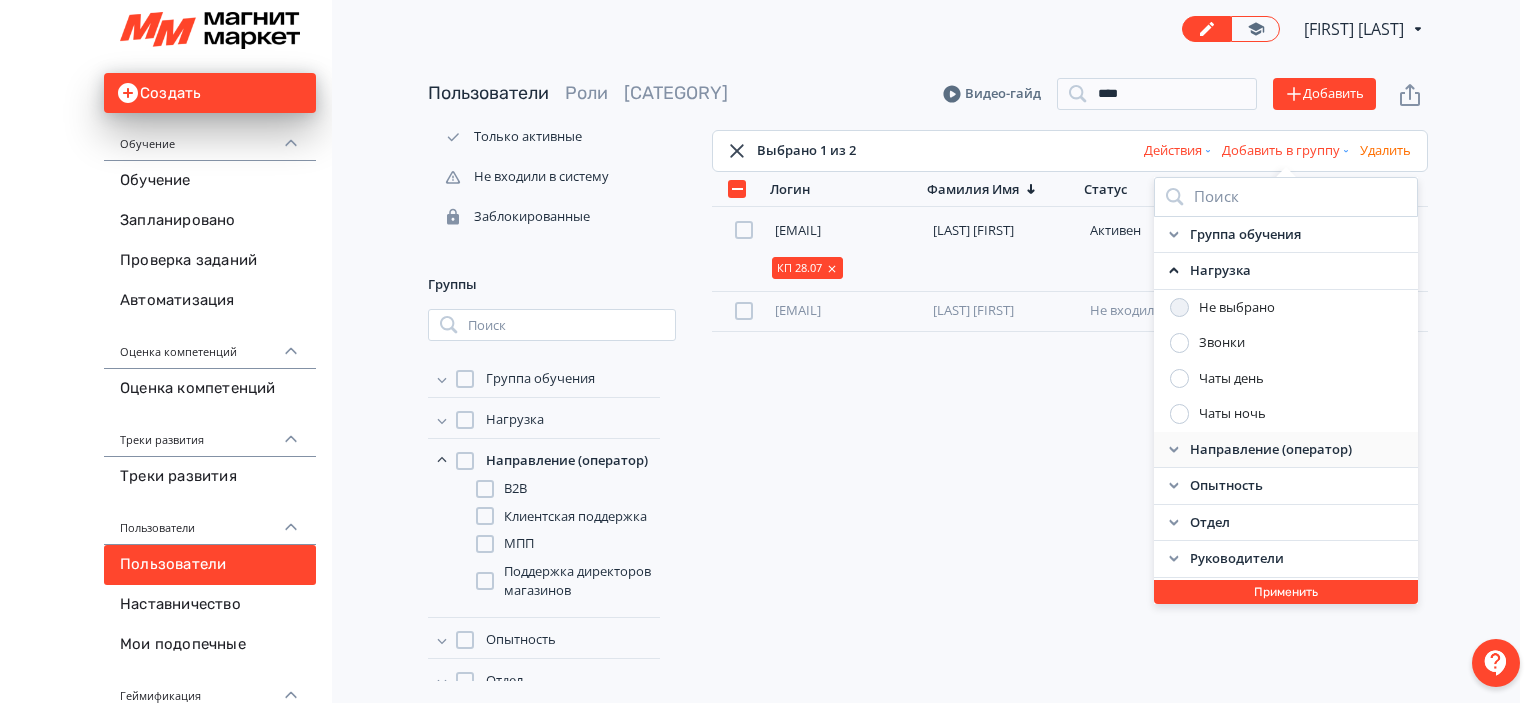 click 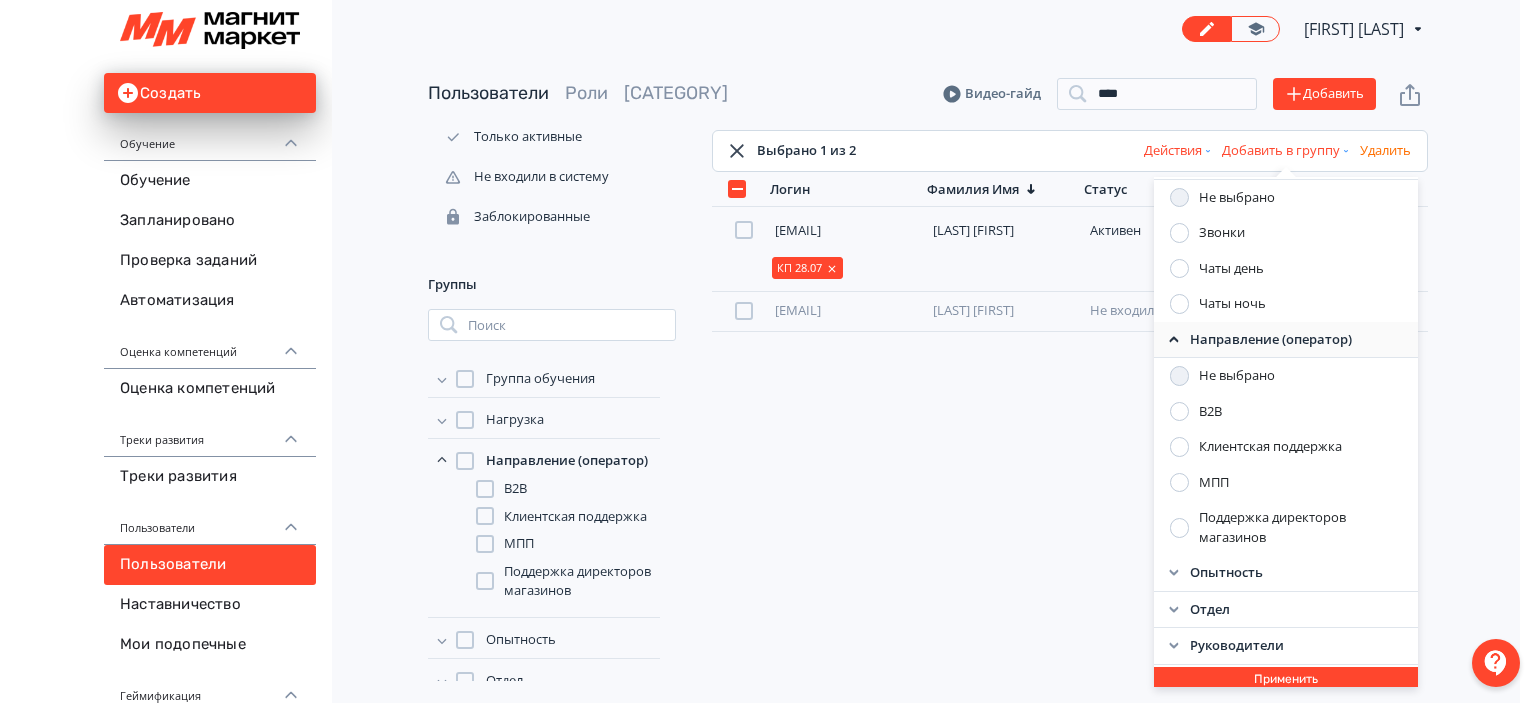 scroll, scrollTop: 112, scrollLeft: 0, axis: vertical 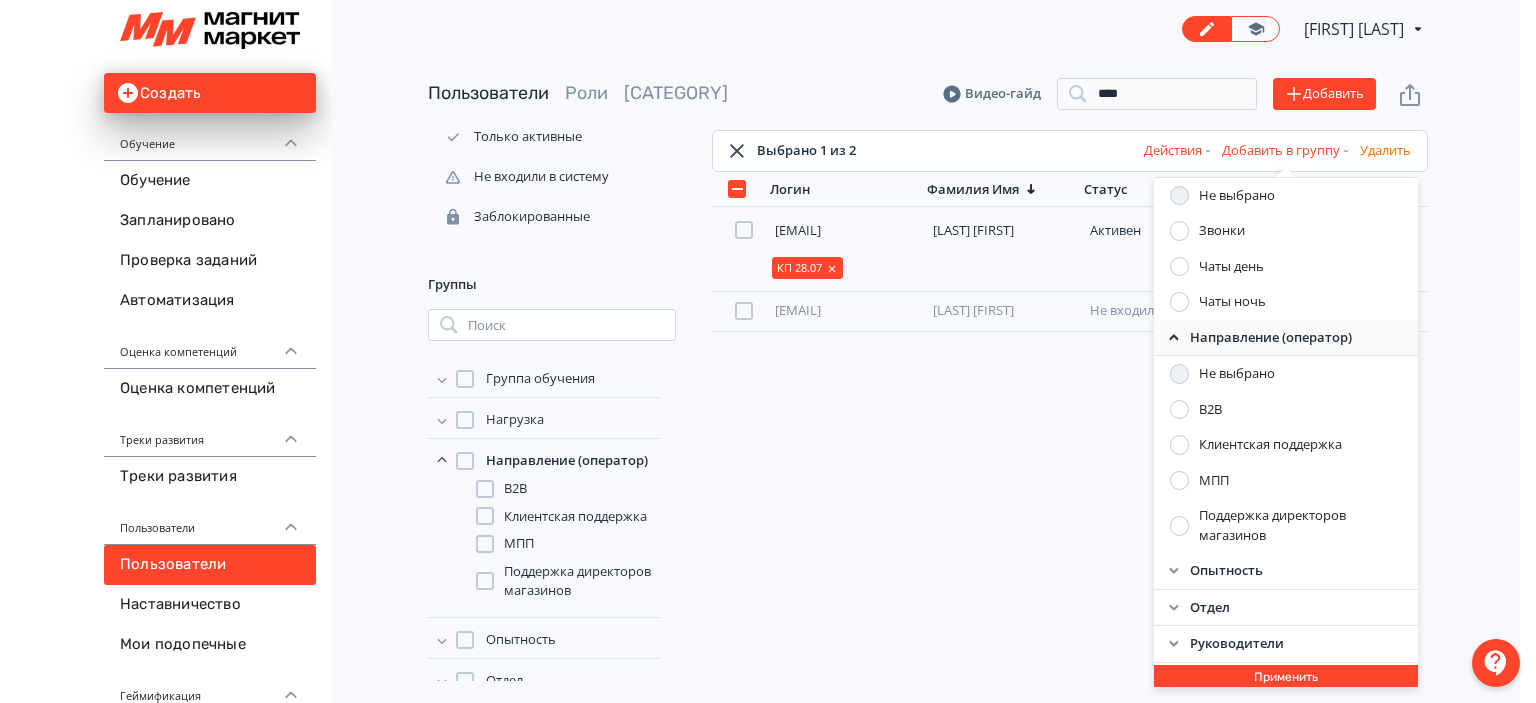 click at bounding box center (1180, 445) 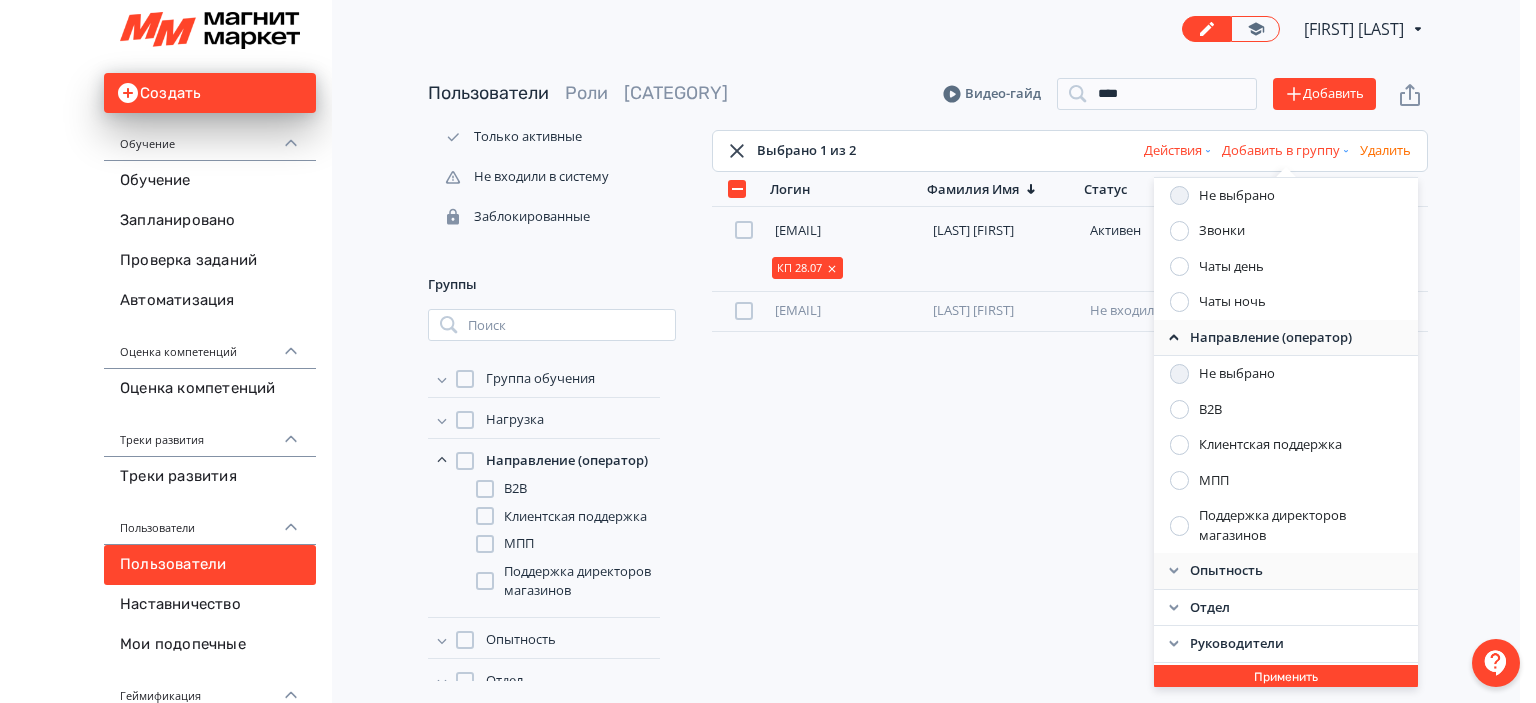 click on "Опытность" at bounding box center [1286, 571] 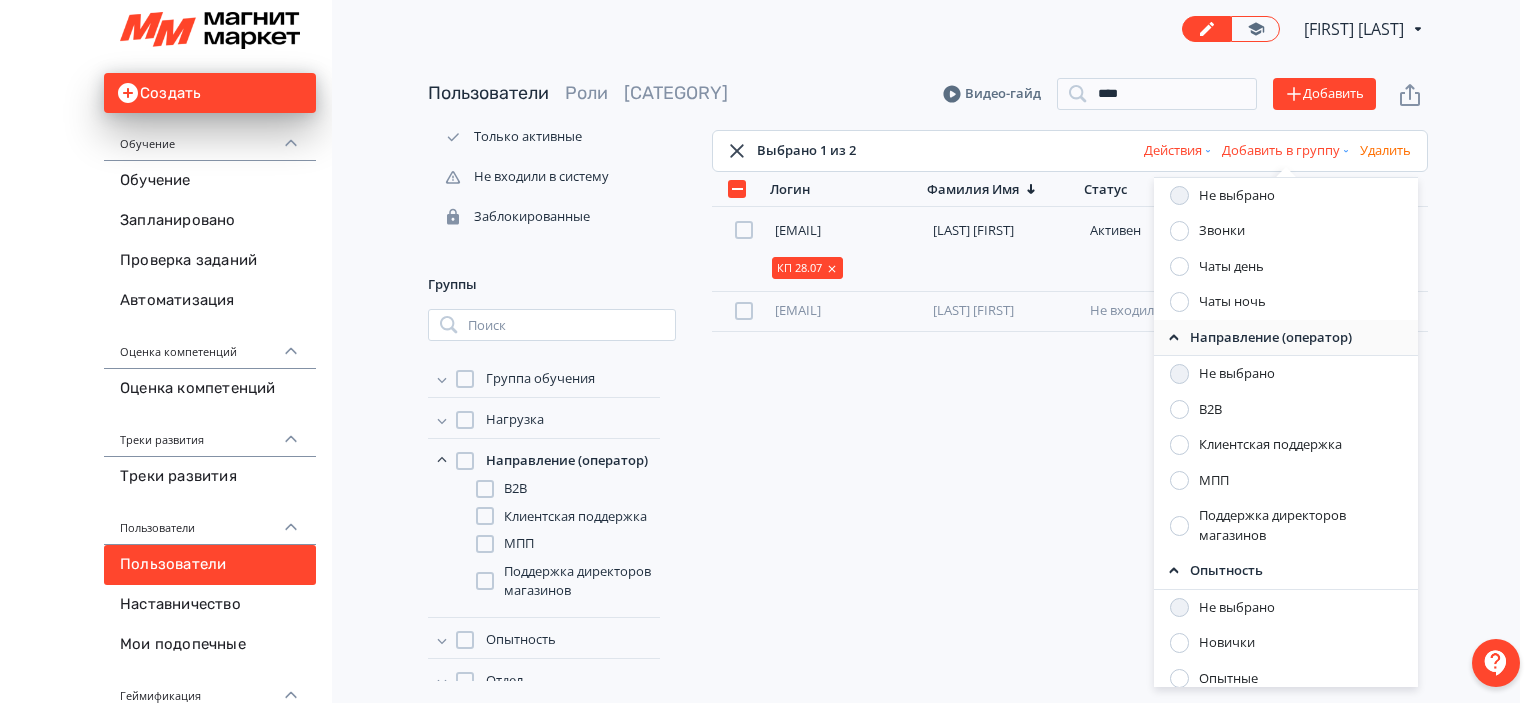 click at bounding box center [1180, 643] 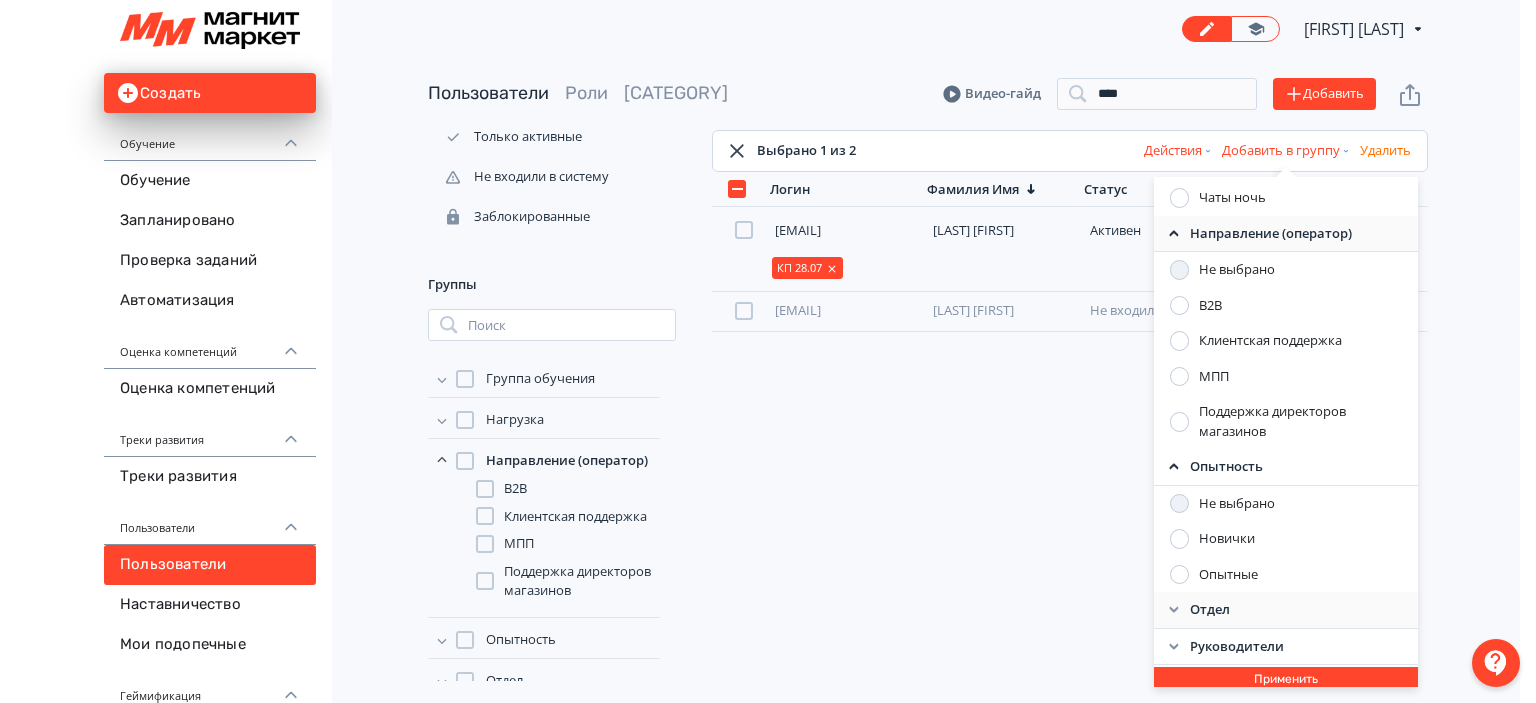 scroll, scrollTop: 218, scrollLeft: 0, axis: vertical 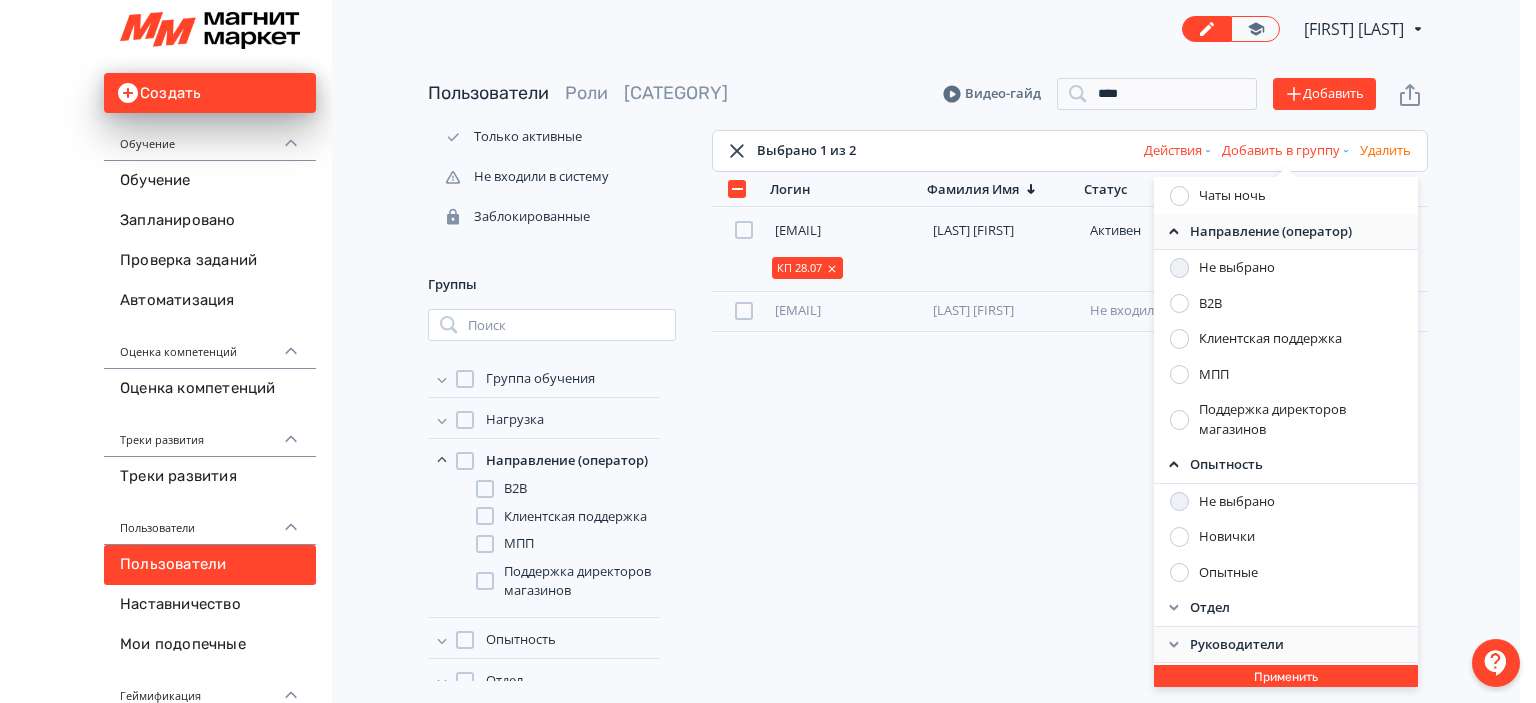 click 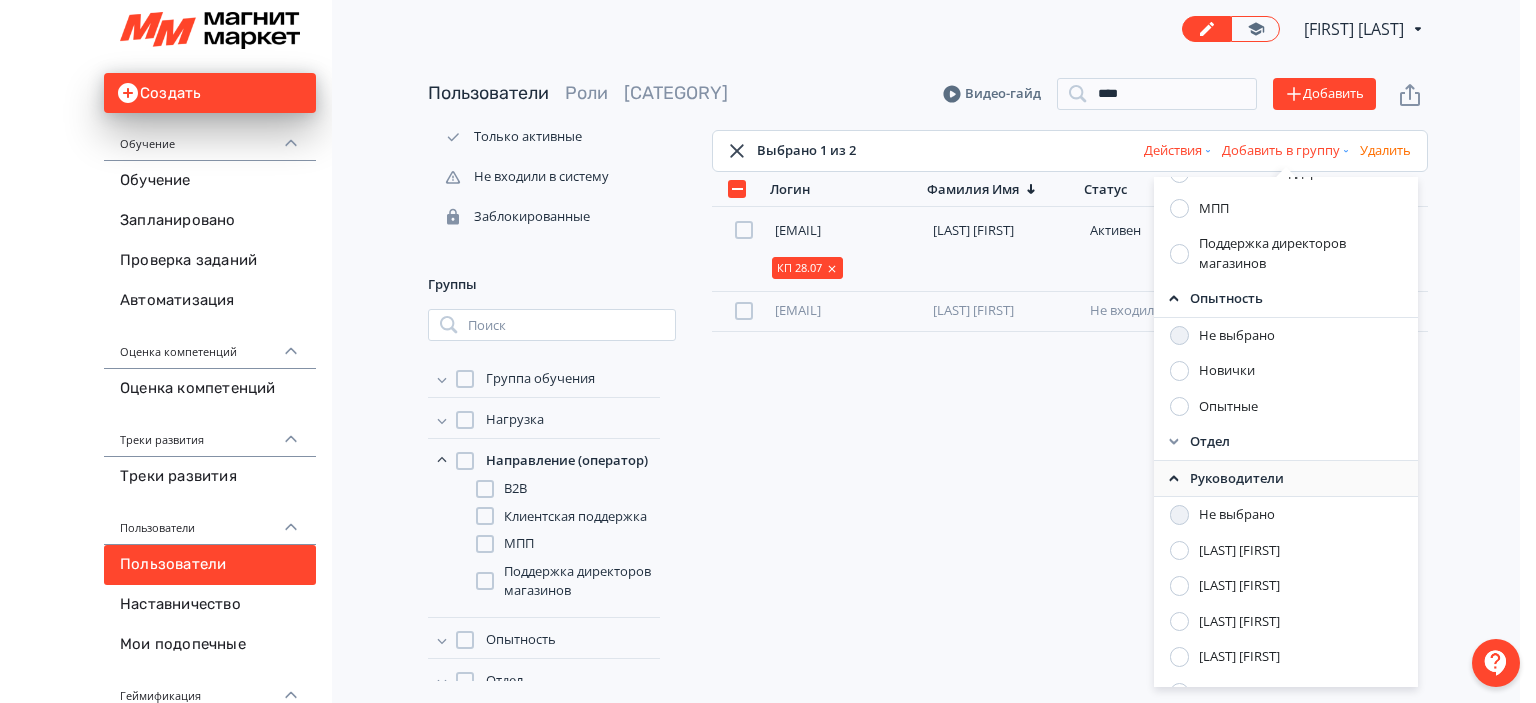 scroll, scrollTop: 467, scrollLeft: 0, axis: vertical 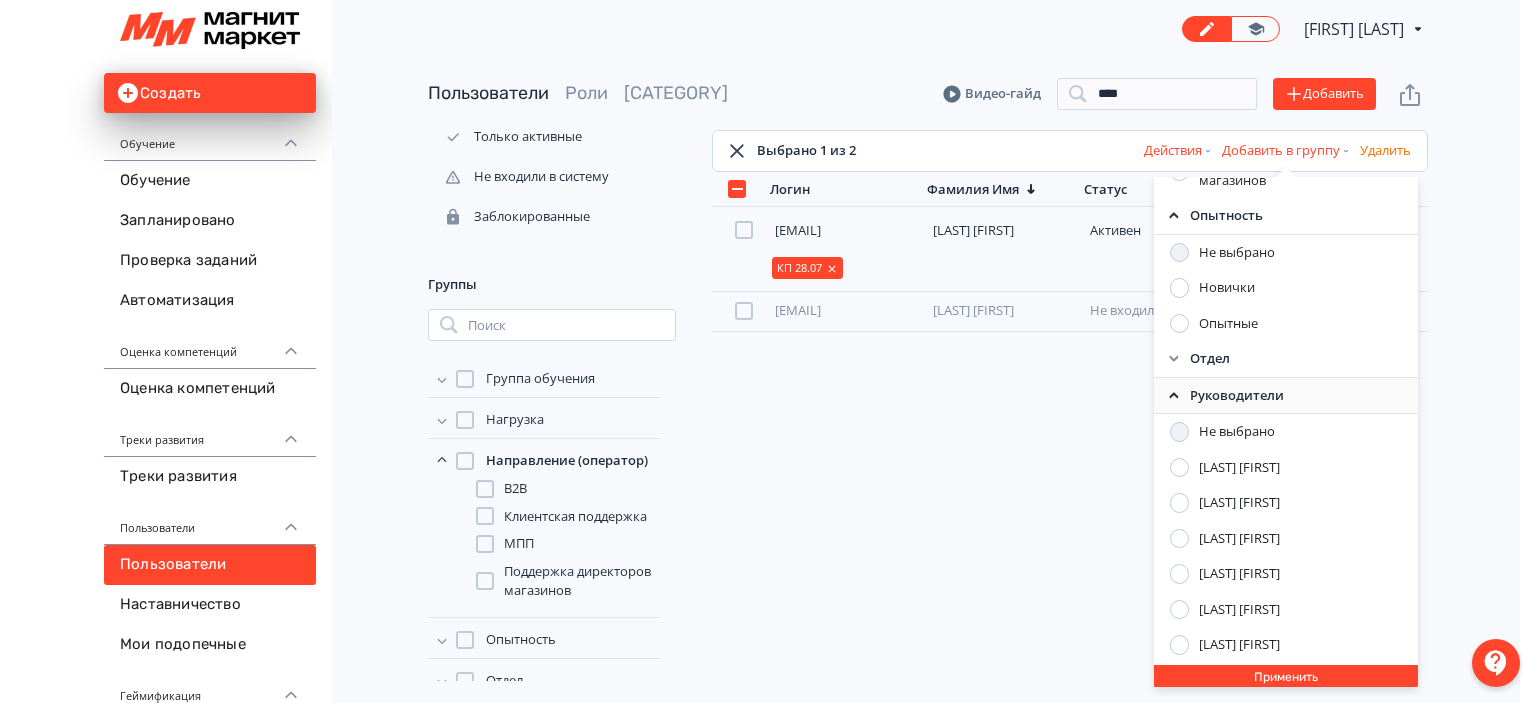 click at bounding box center [1180, 503] 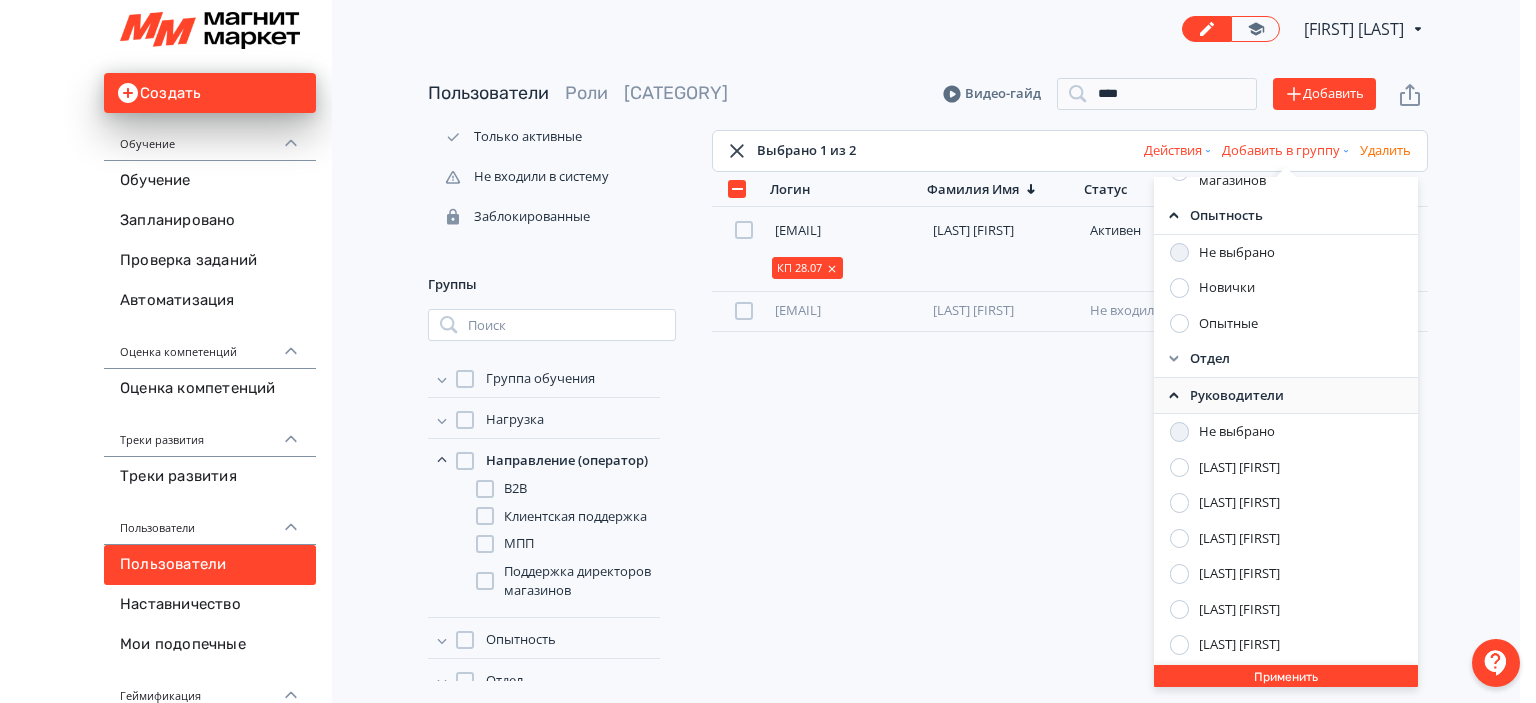 click on "Применить" at bounding box center (1286, 677) 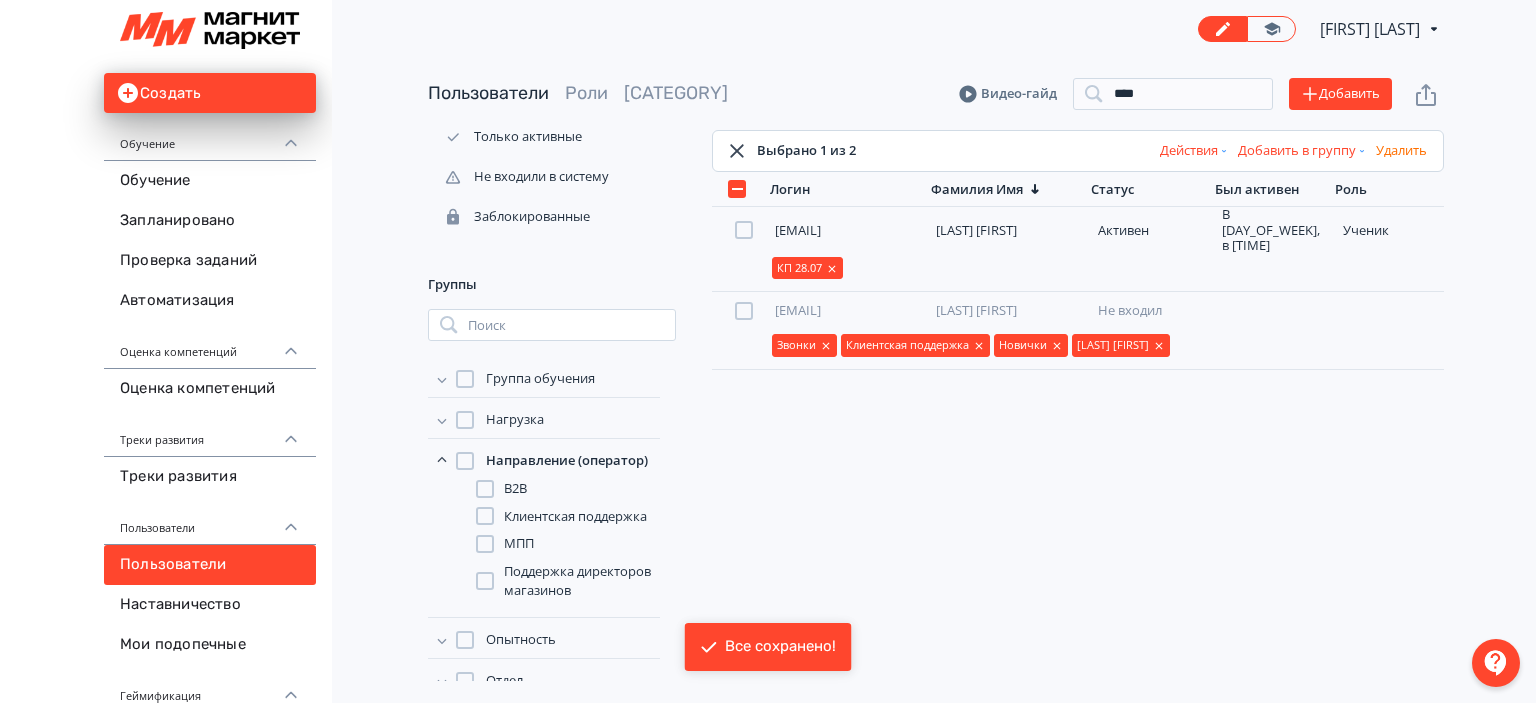 click on "[EMAIL] [LAST] Активен [DAY], в [TIME] ученик КП [DD].[MM].[YYYY] [EMAIL] [LAST] Не входил Звонки Клиентская поддержка Новички [LAST] [FIRST]" at bounding box center [1078, 444] 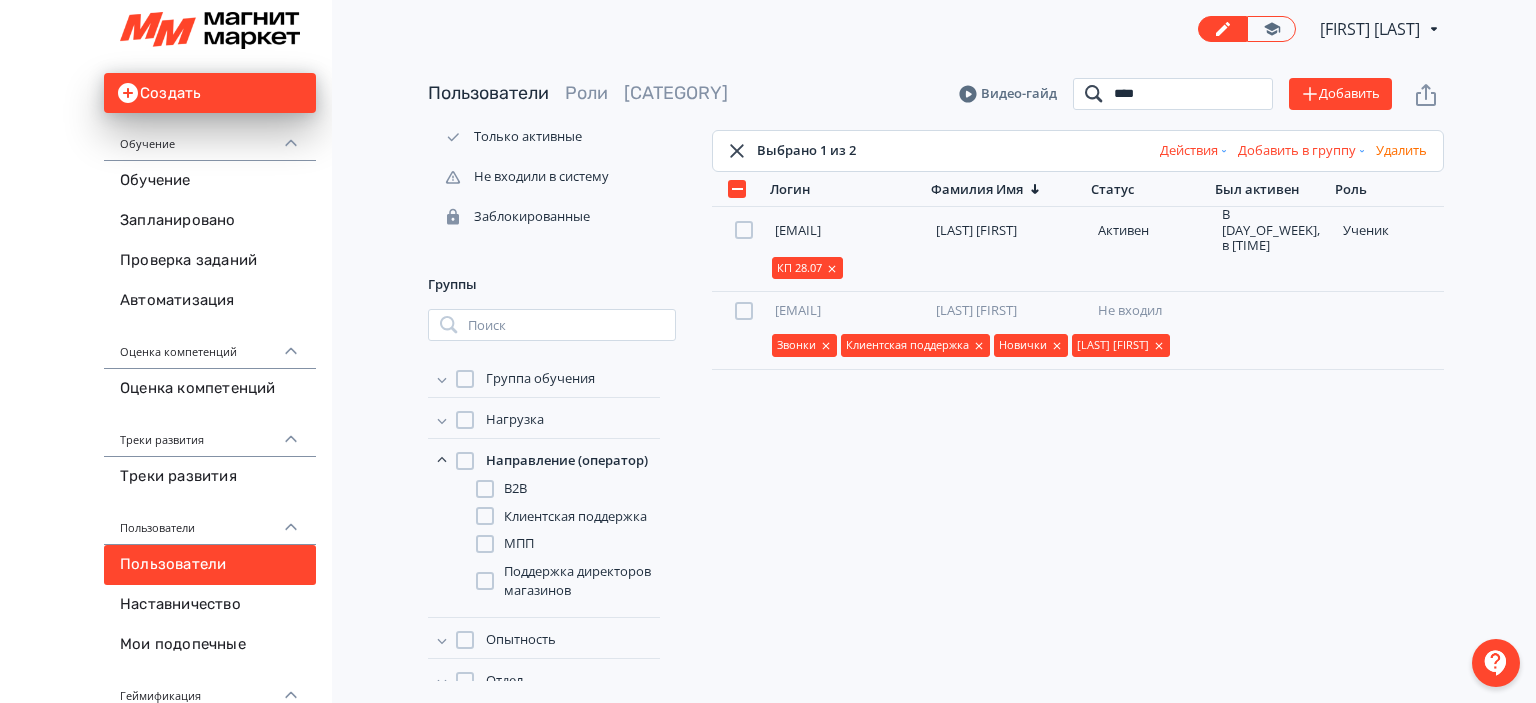 click on "****" at bounding box center [1173, 94] 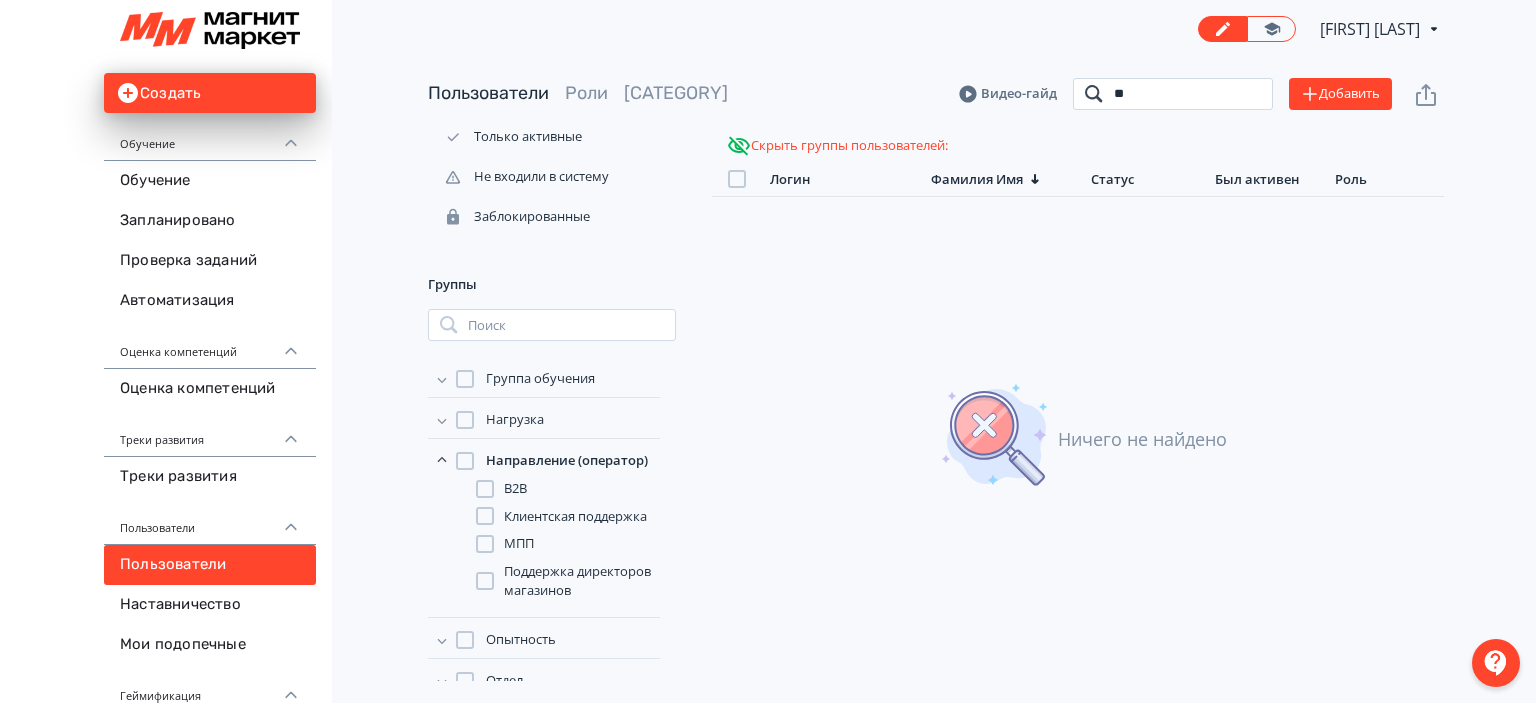 type on "*" 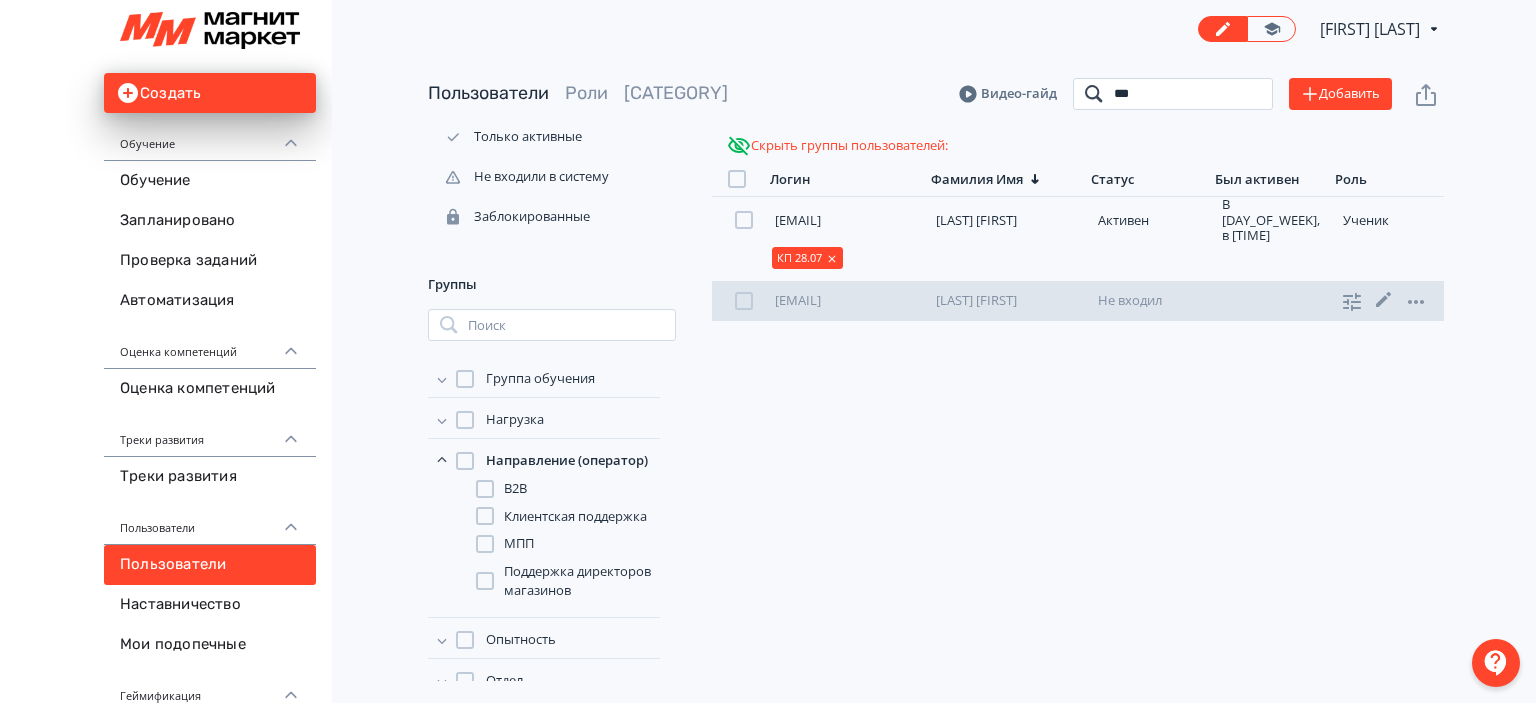 type on "***" 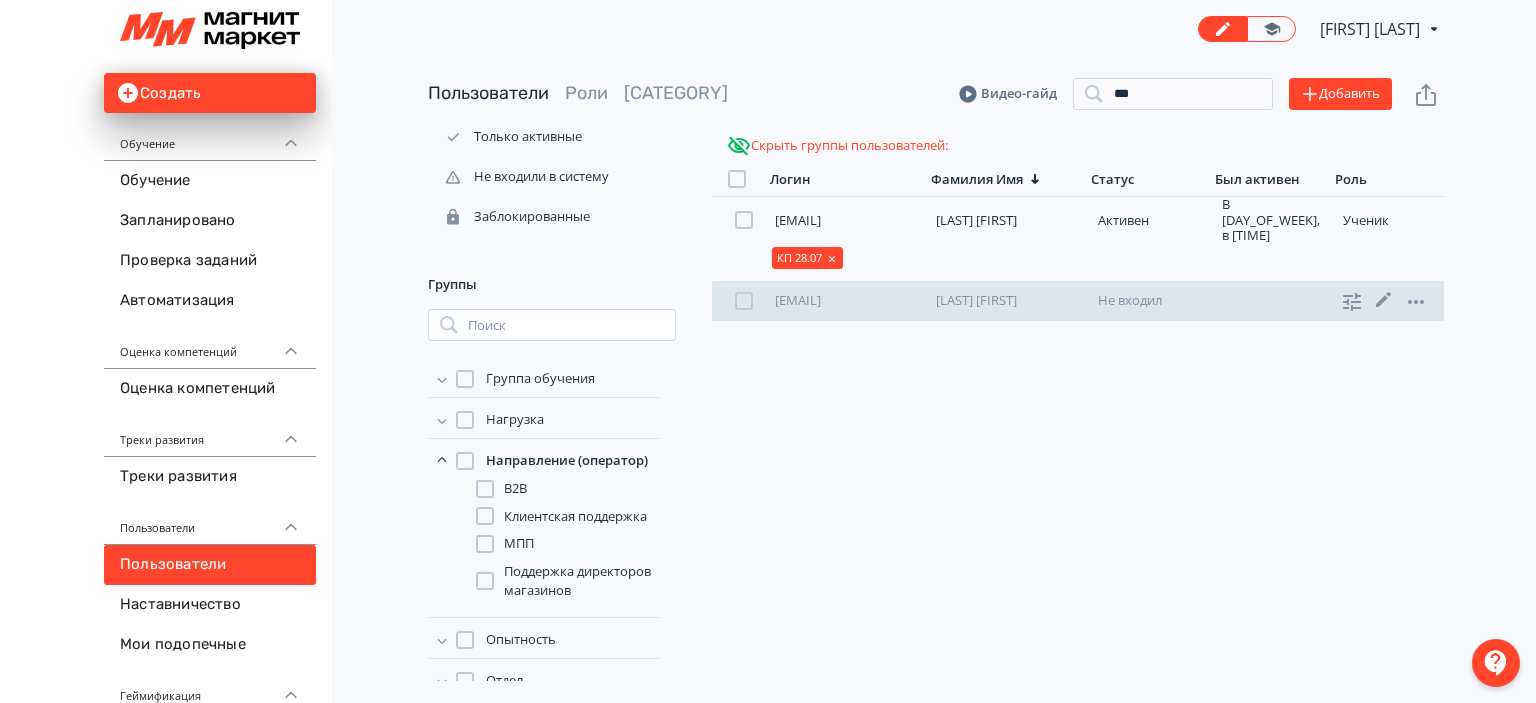 click at bounding box center [744, 301] 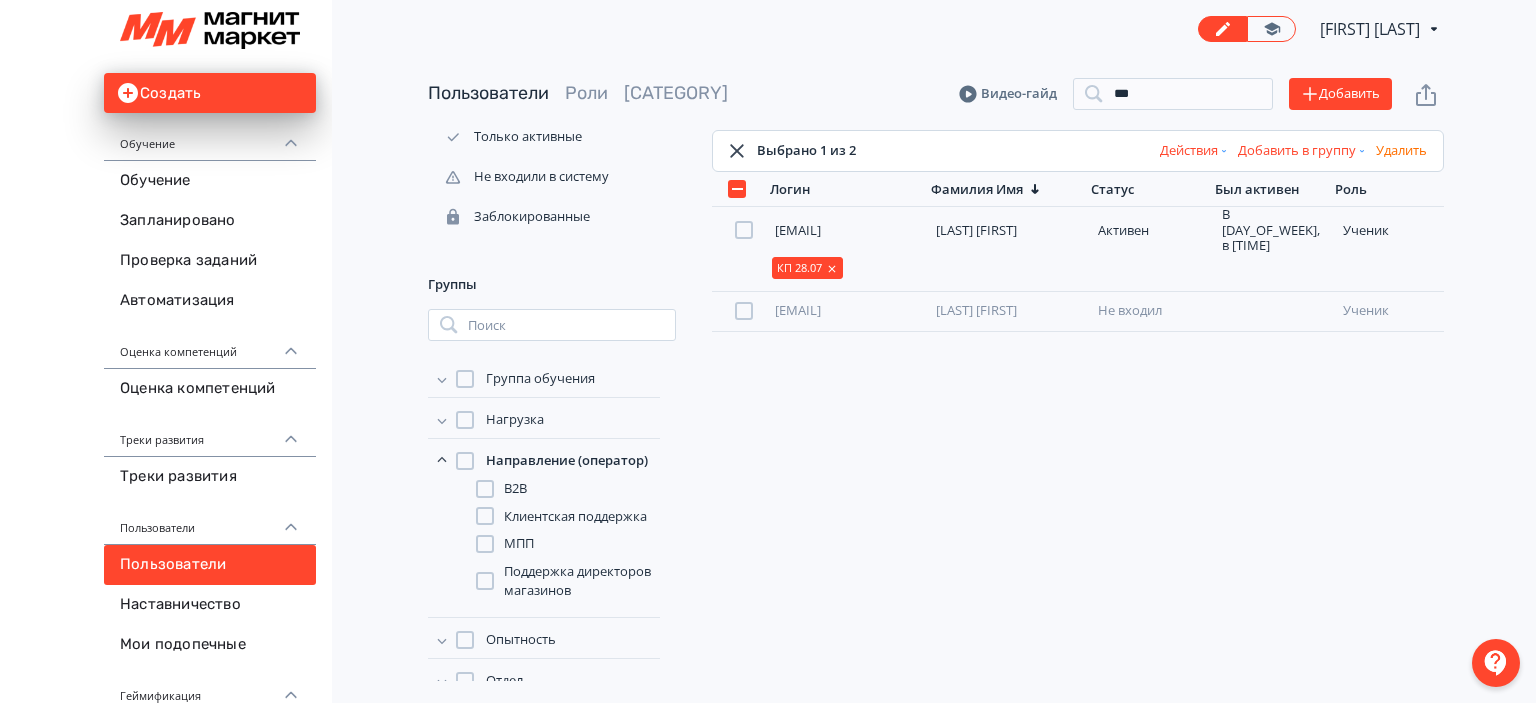 click on "Добавить в группу" at bounding box center [1303, 151] 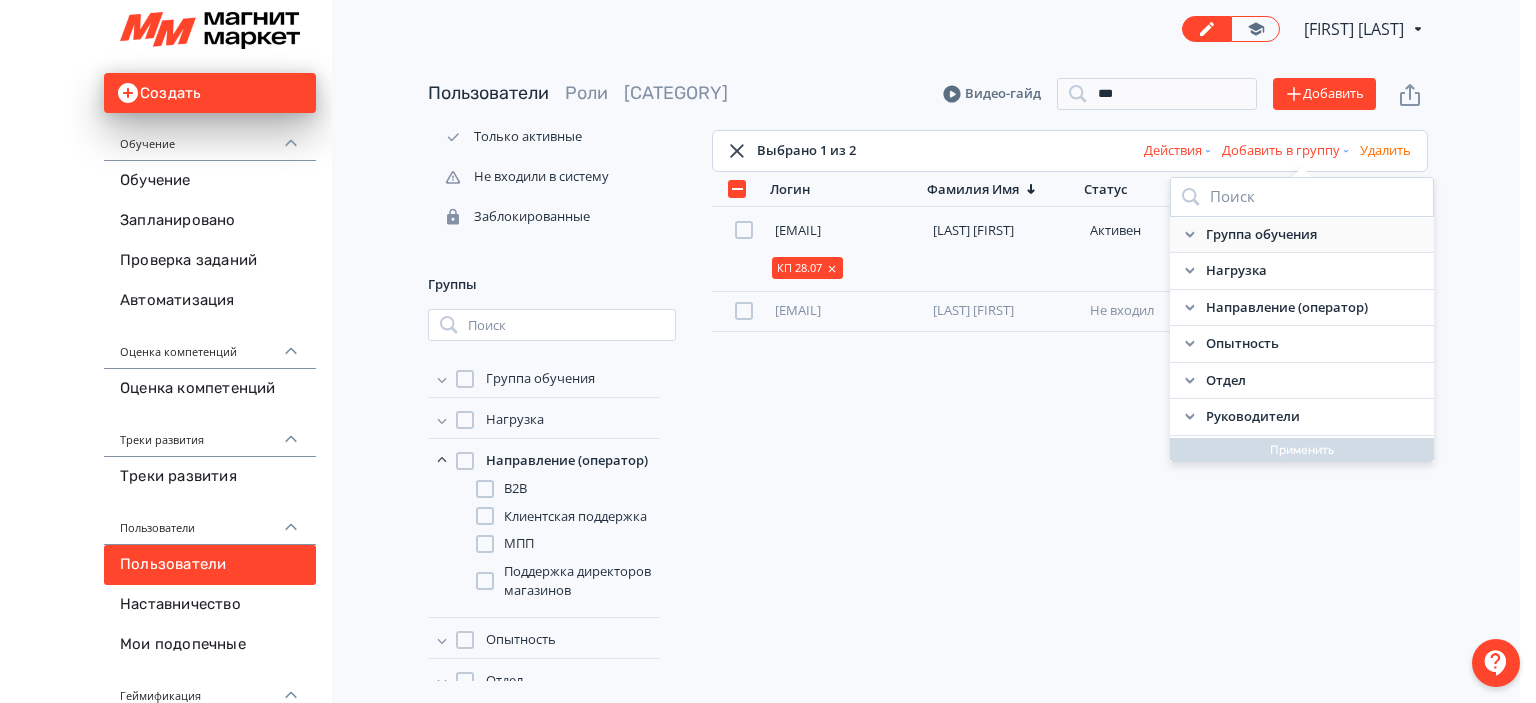 click 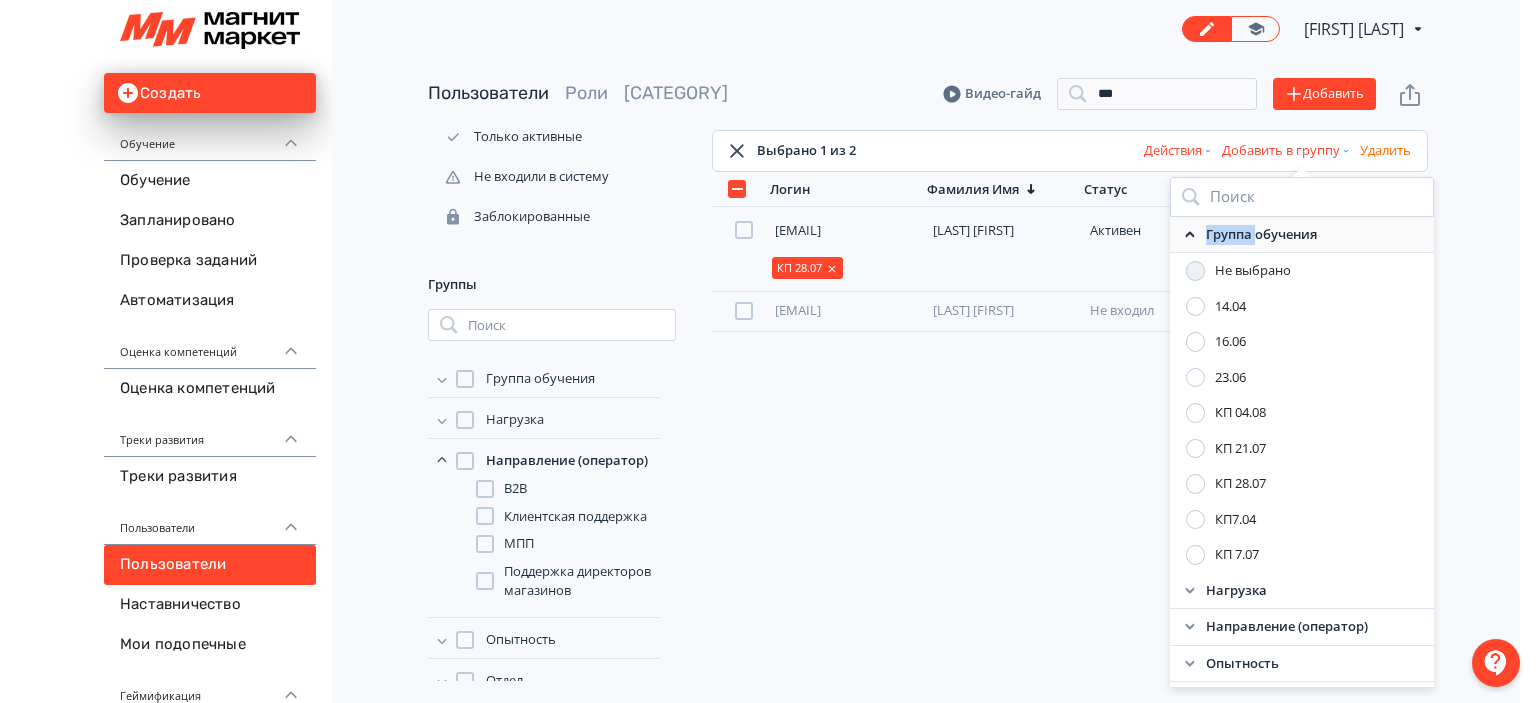 click 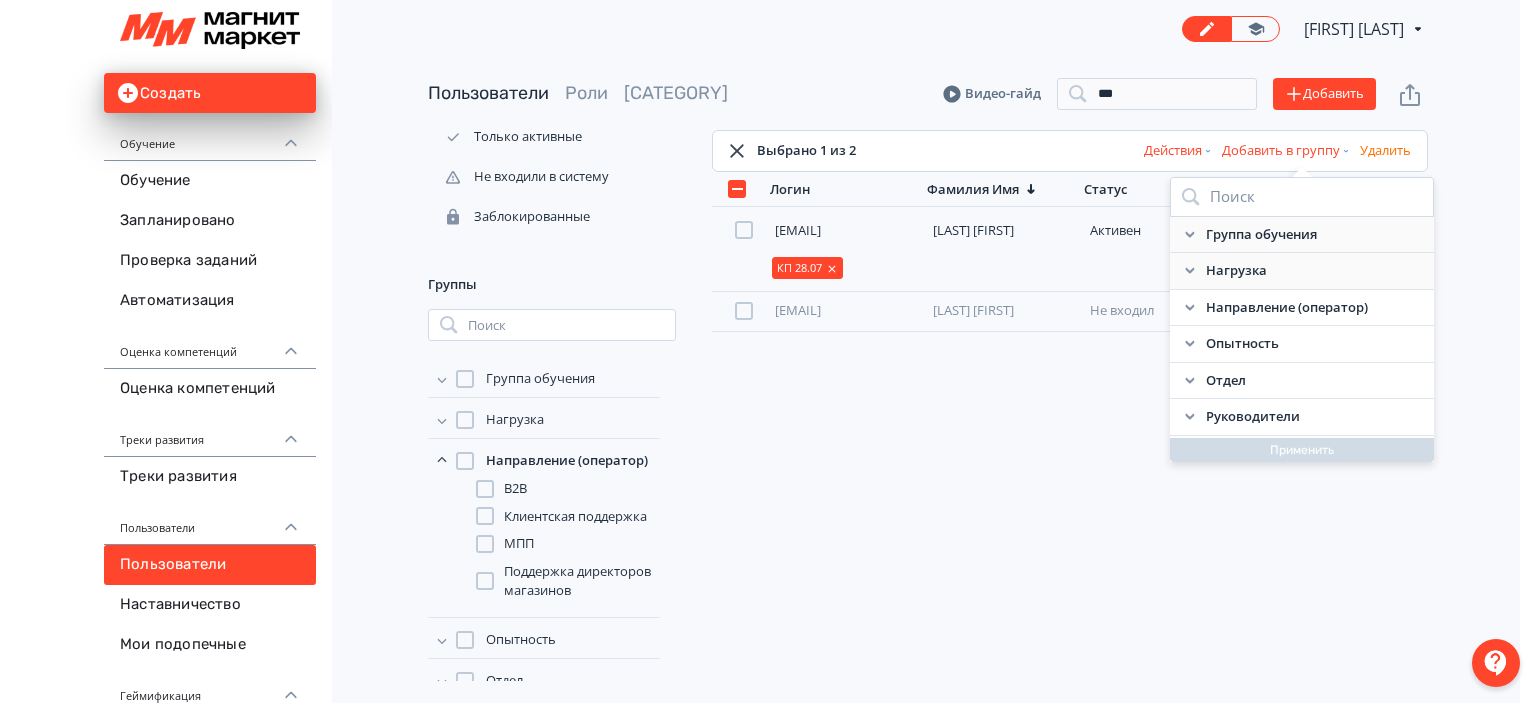click 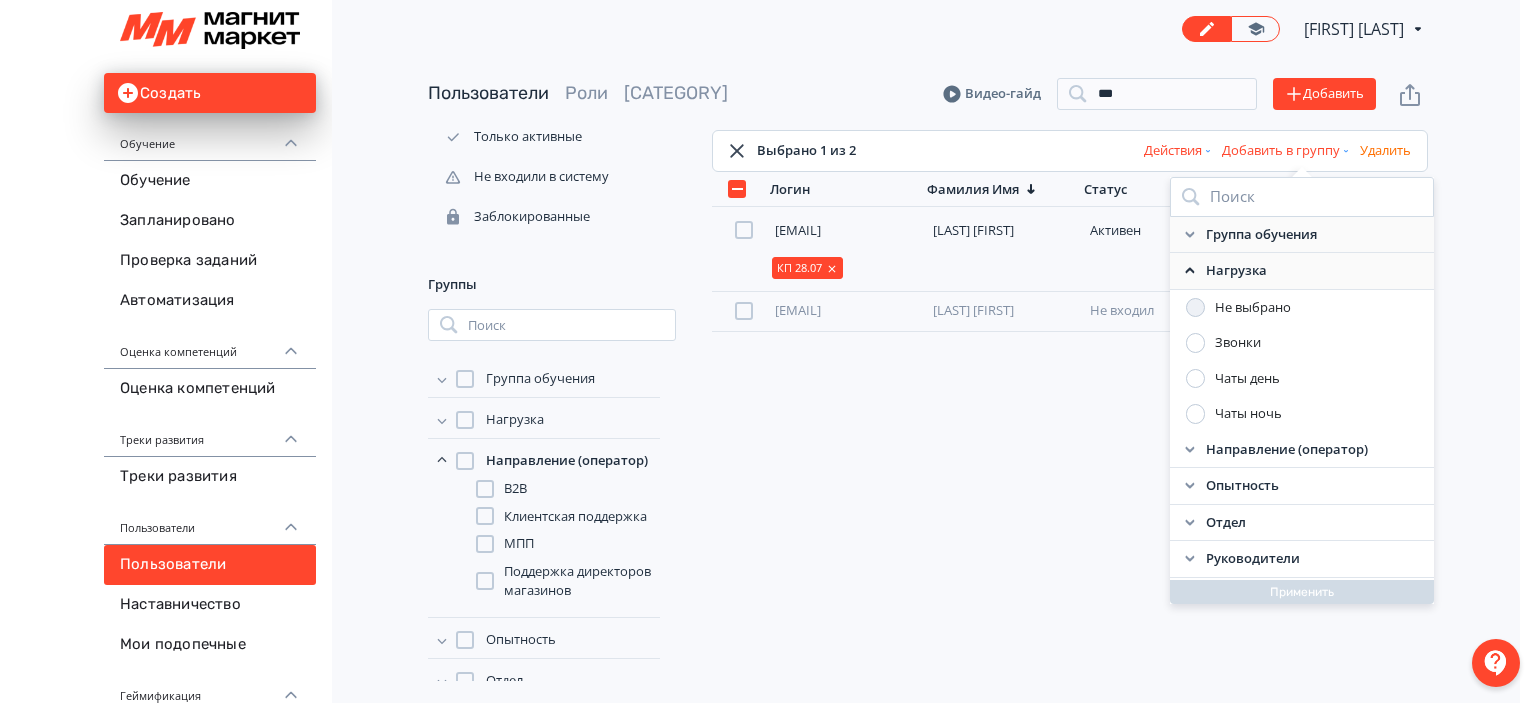 click on "Звонки" at bounding box center (1223, 343) 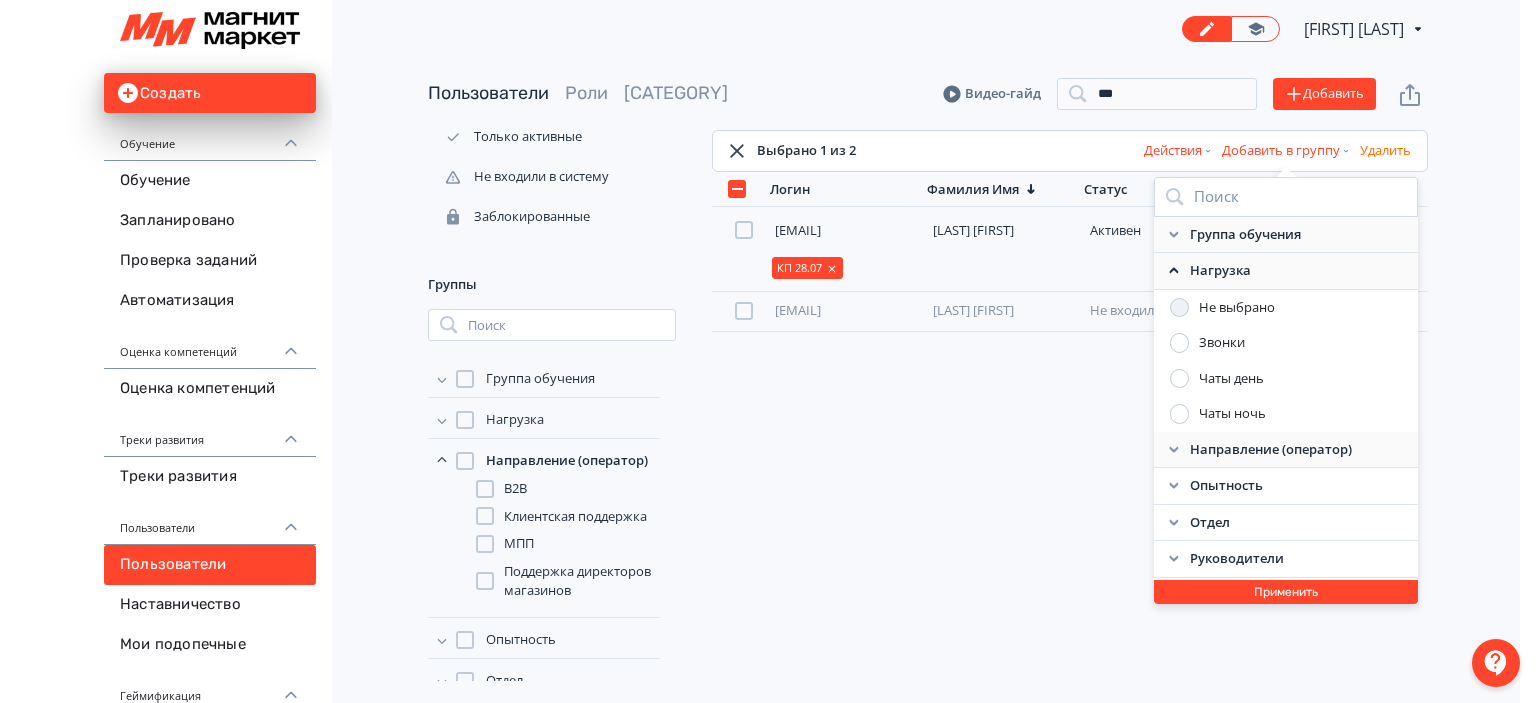 click 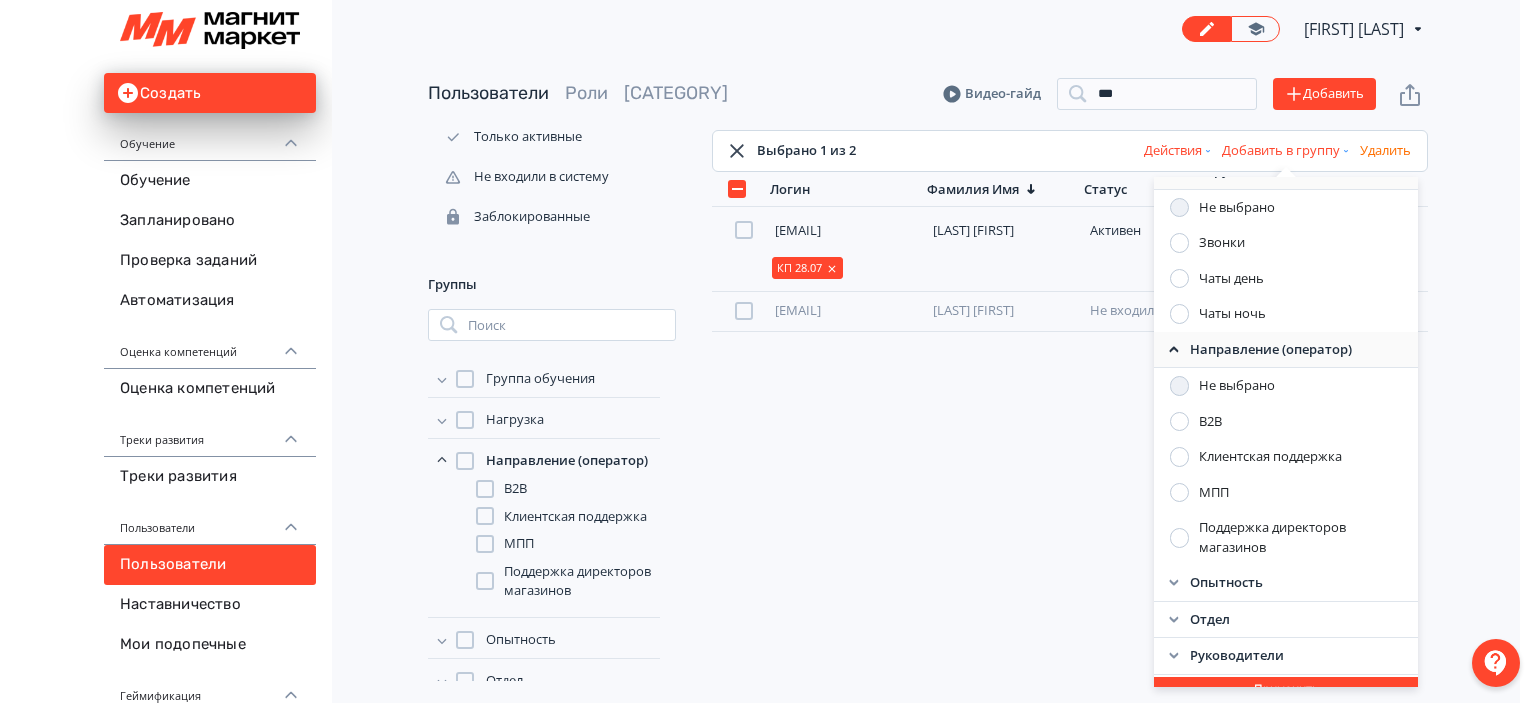 click on "Клиентская поддержка" at bounding box center (1270, 457) 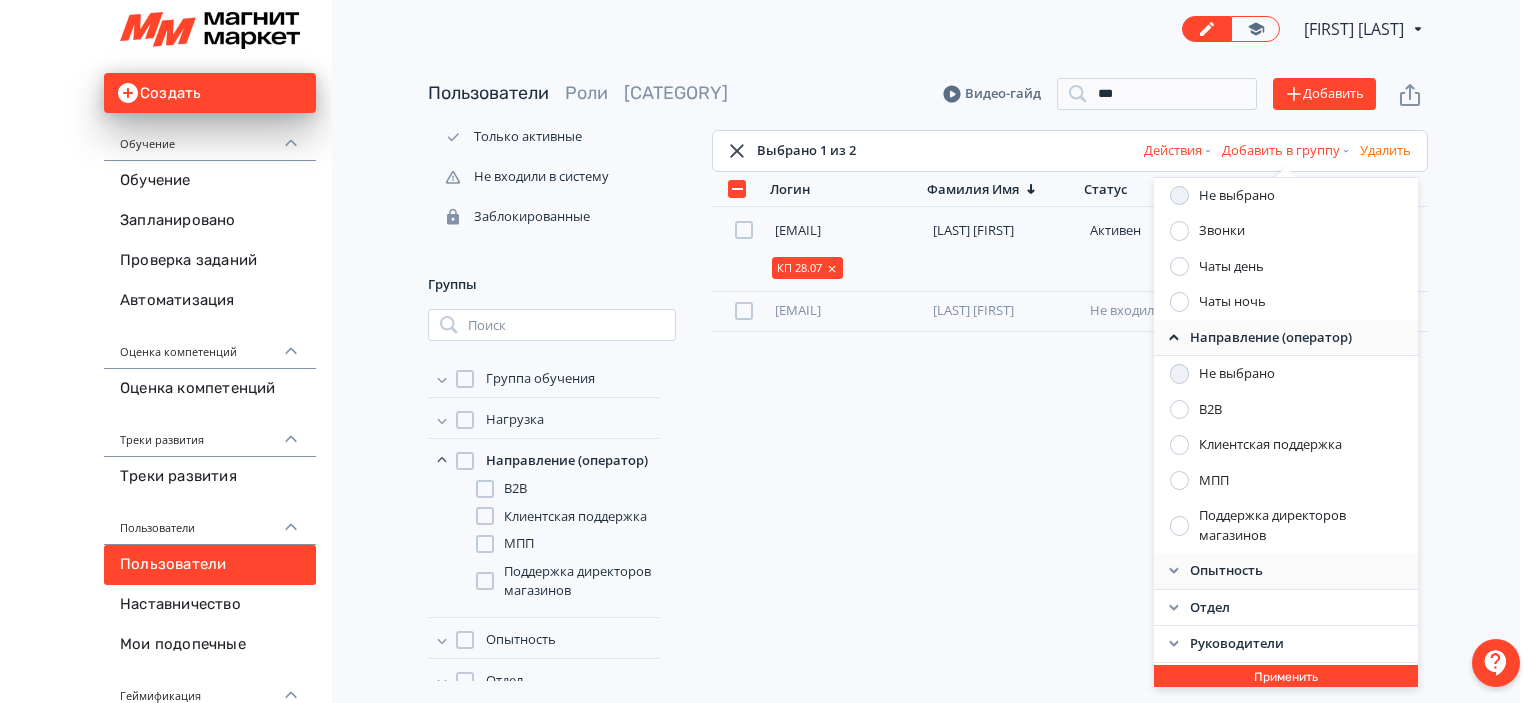 click on "Опытность" at bounding box center [1286, 571] 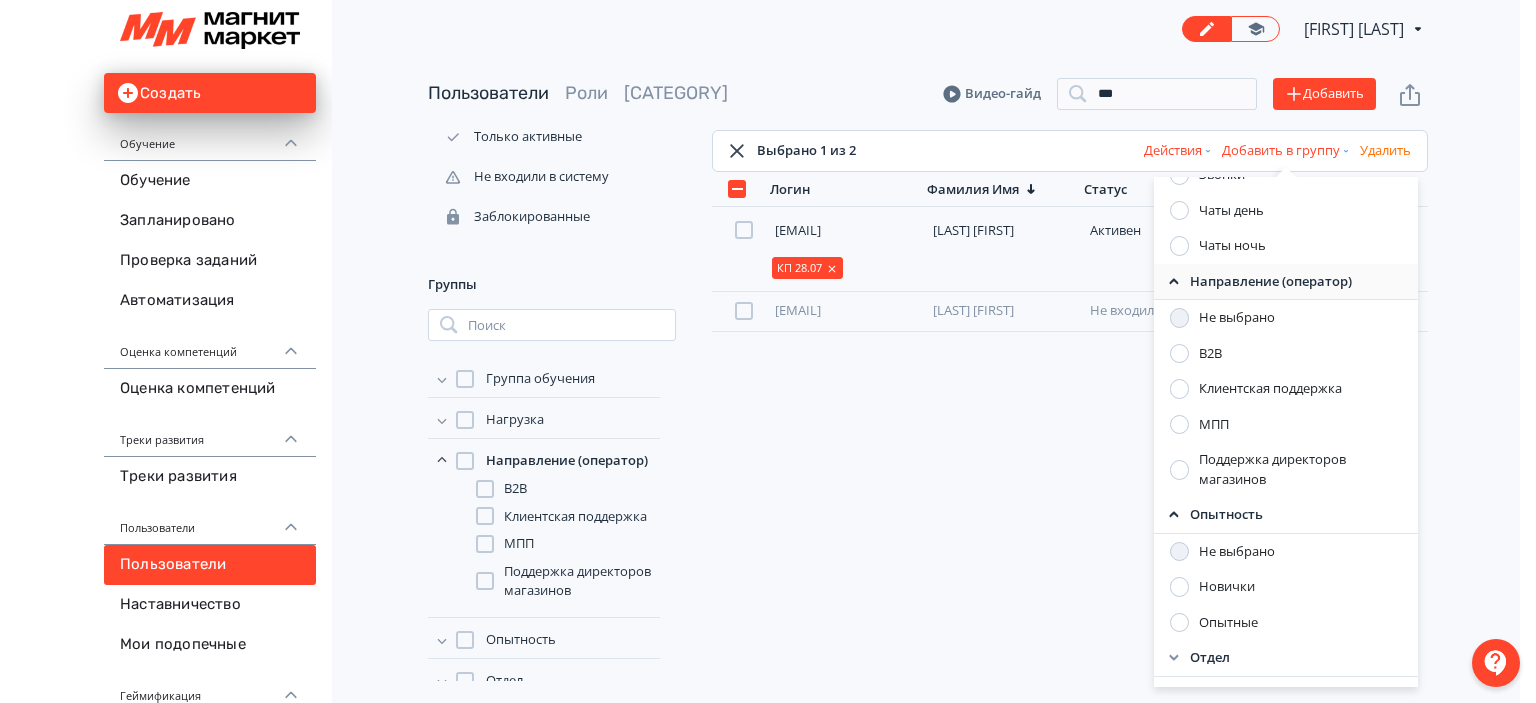 scroll, scrollTop: 218, scrollLeft: 0, axis: vertical 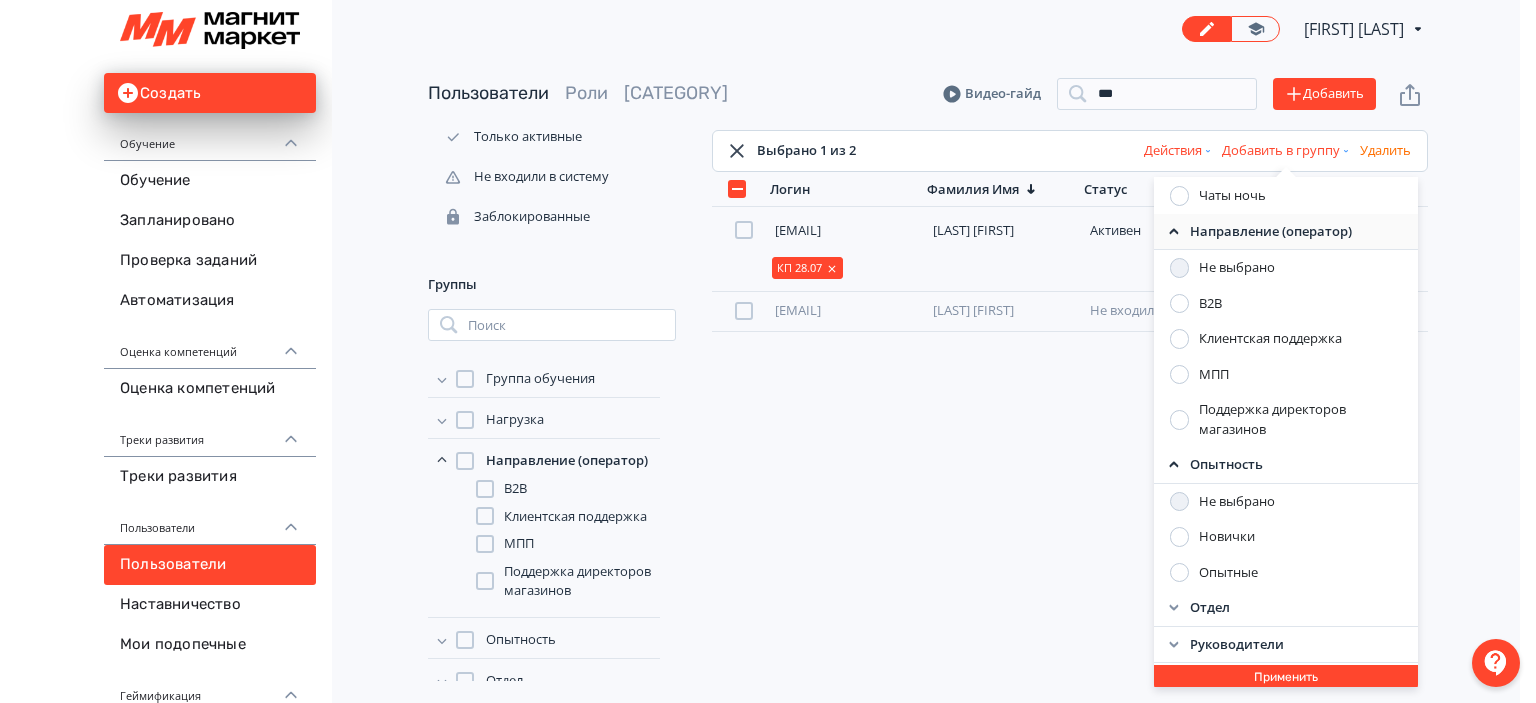 click on "Новички" at bounding box center [1227, 537] 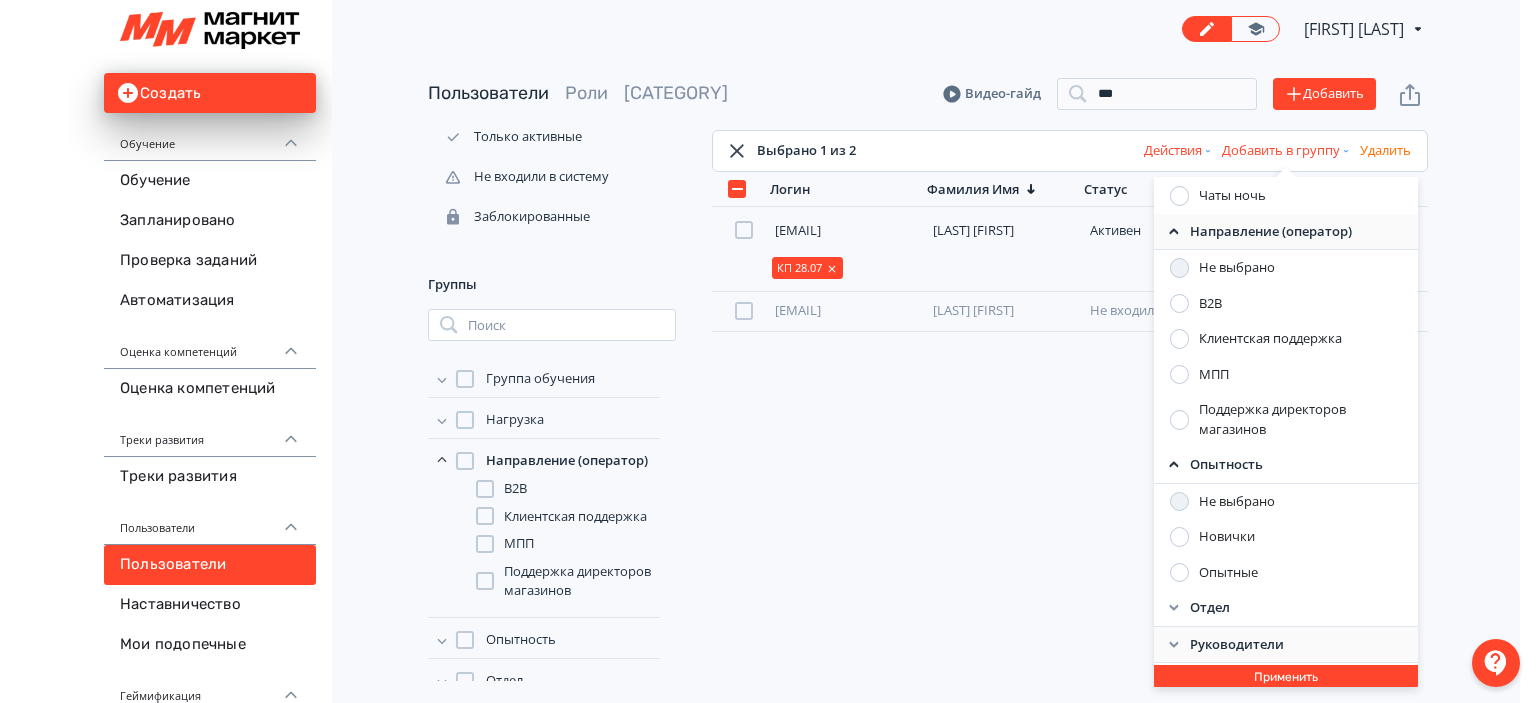 click on "Руководители" at bounding box center [1286, 645] 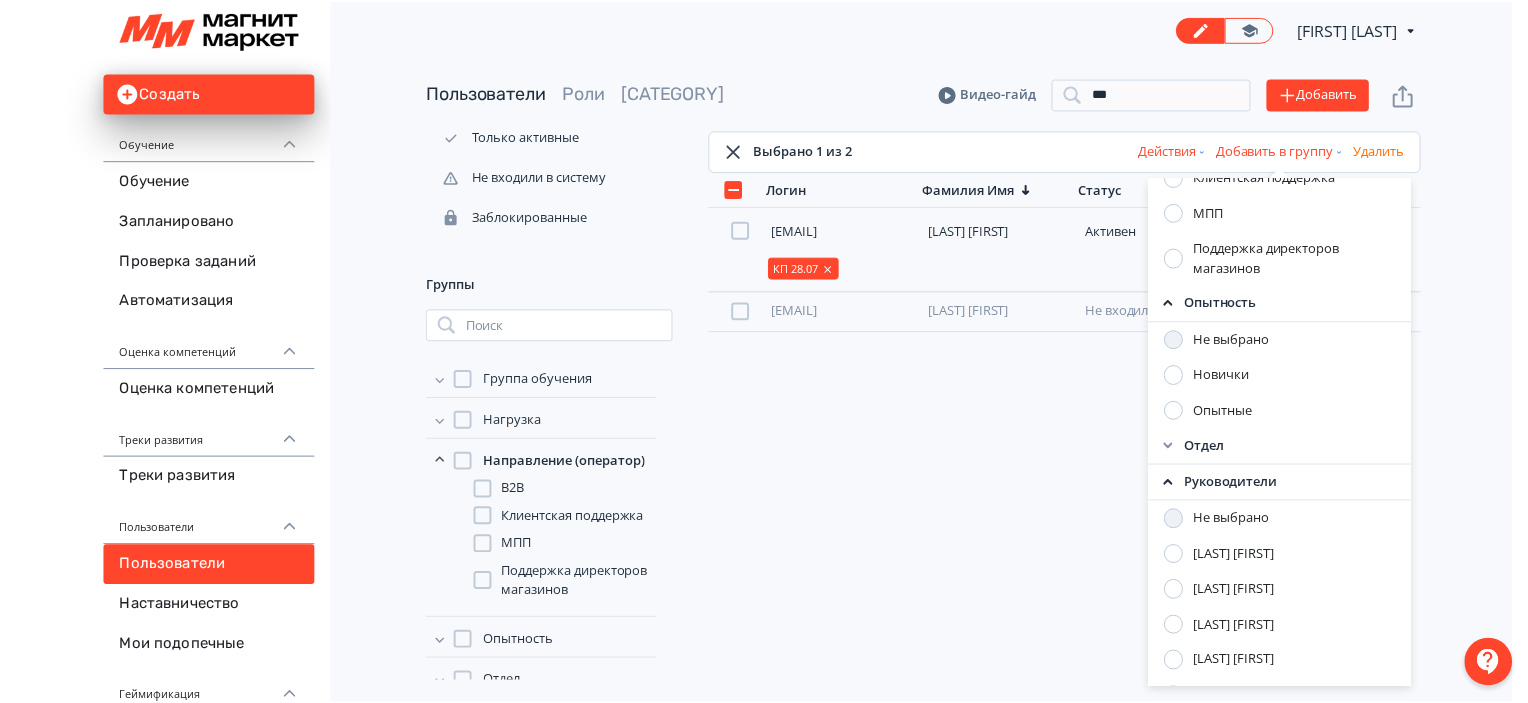 scroll, scrollTop: 467, scrollLeft: 0, axis: vertical 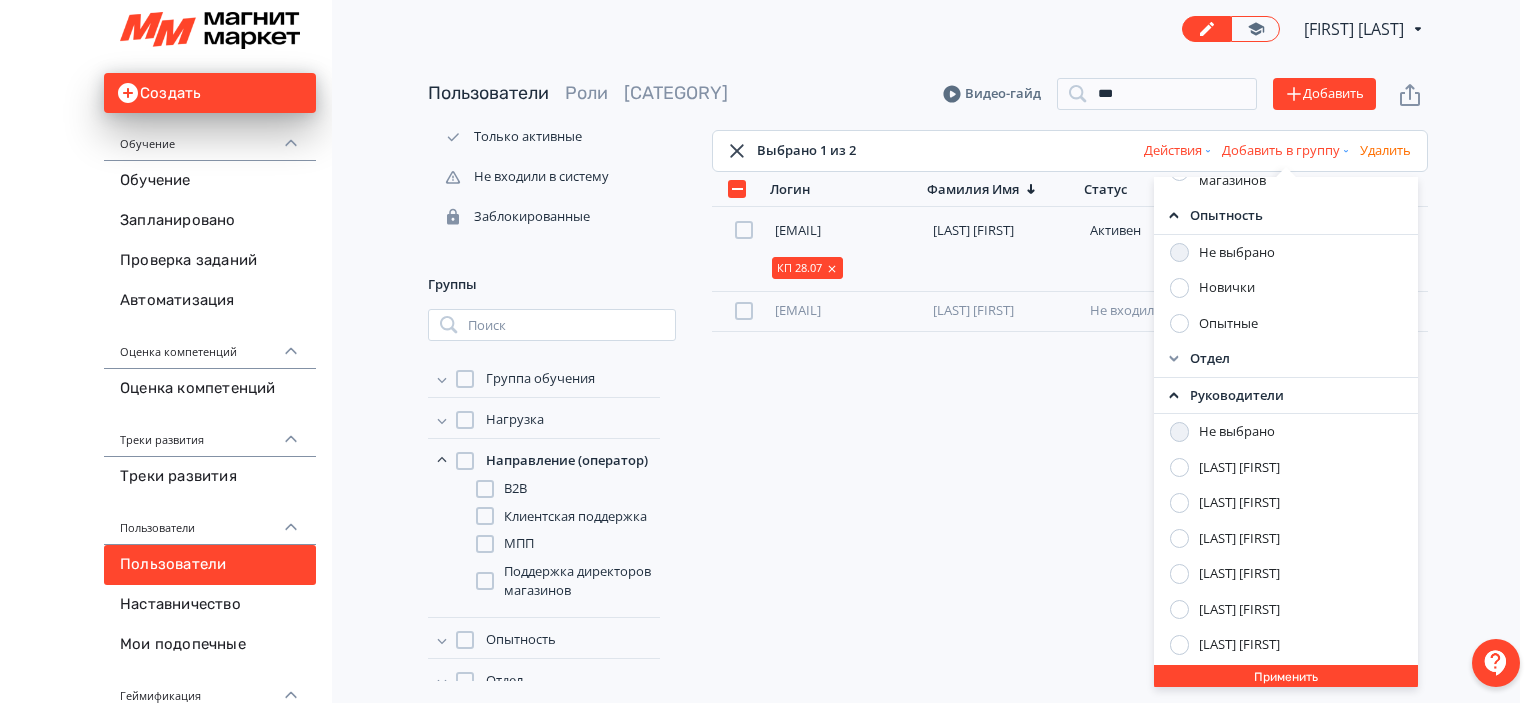 click on "[LAST] [FIRST]" at bounding box center (1239, 503) 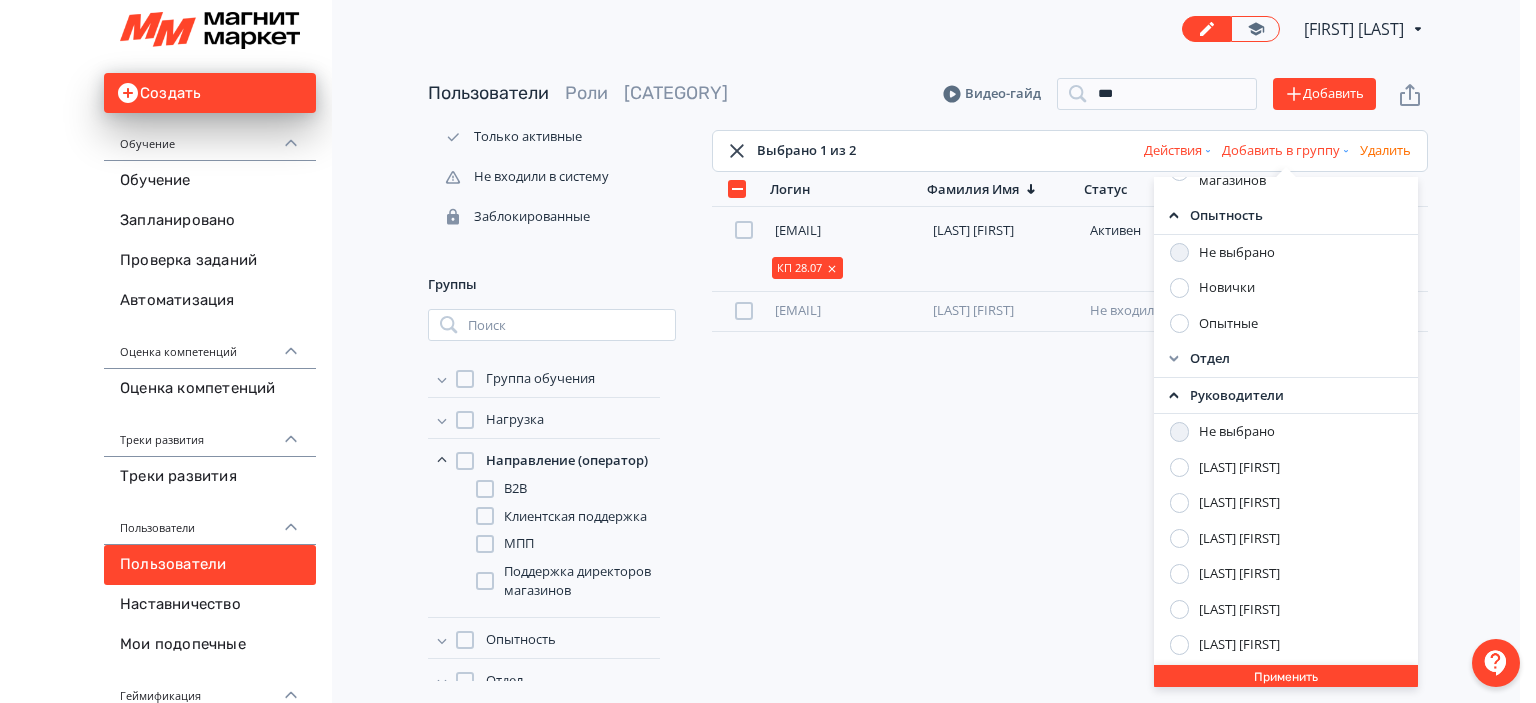 click on "Применить" at bounding box center [1286, 677] 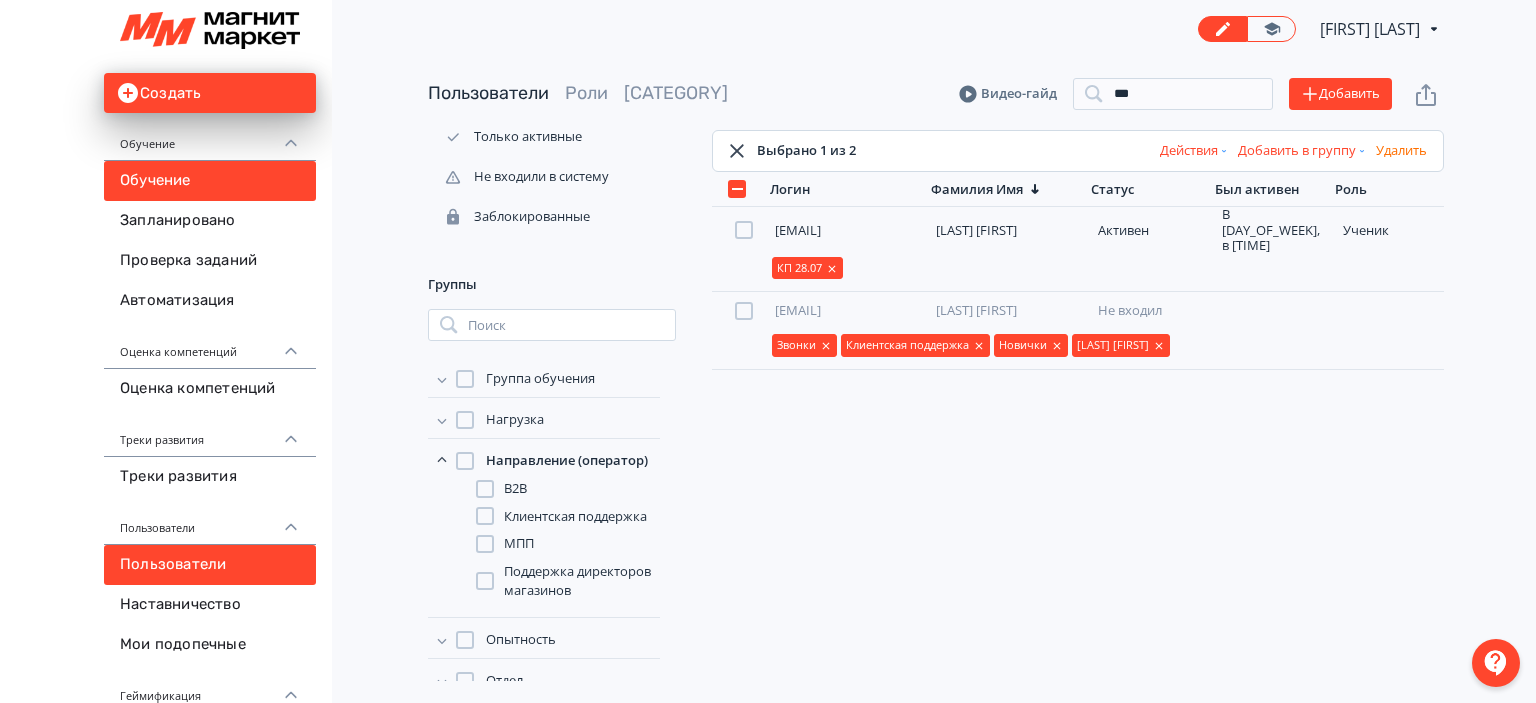 click on "Обучение" at bounding box center (210, 181) 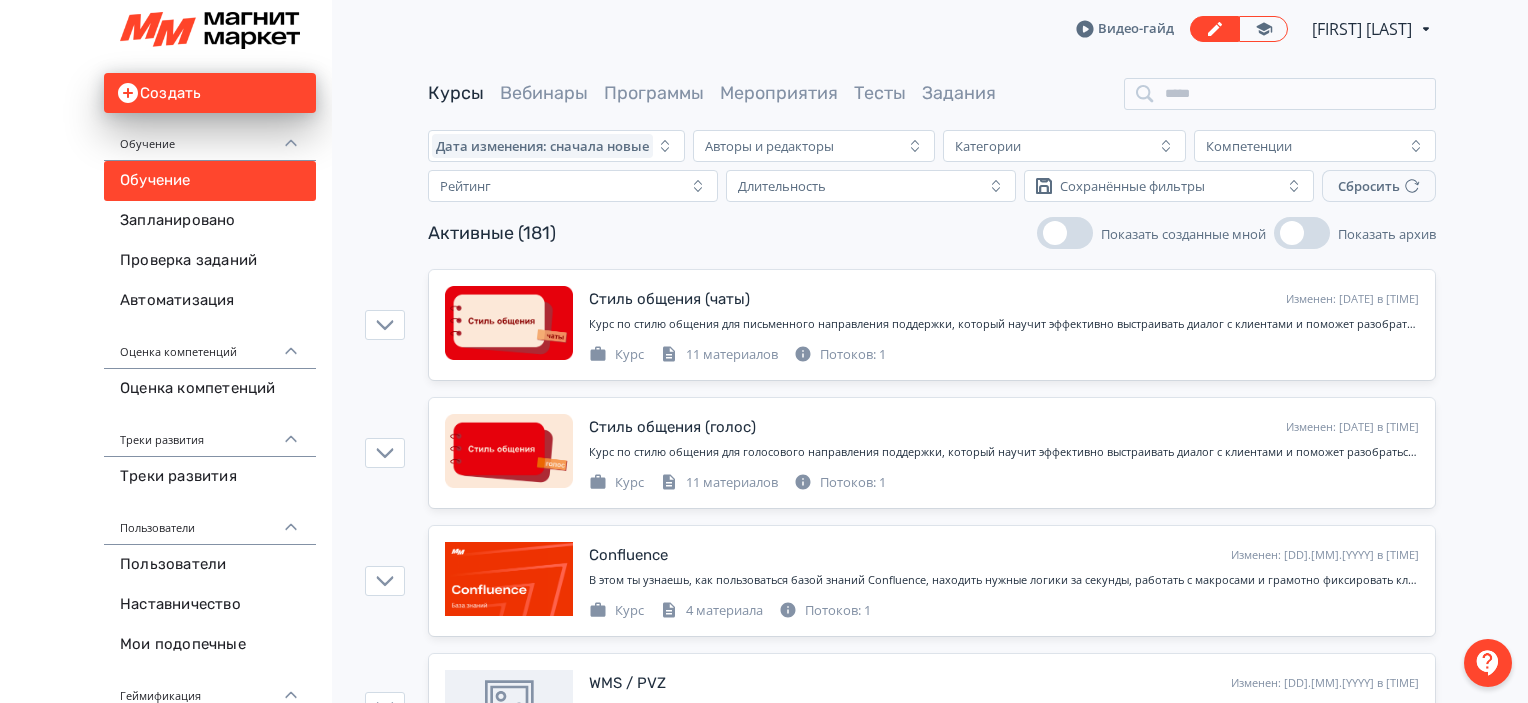 click on "Курсы Вебинары Программы Мероприятия Тесты Задания" at bounding box center (932, 94) 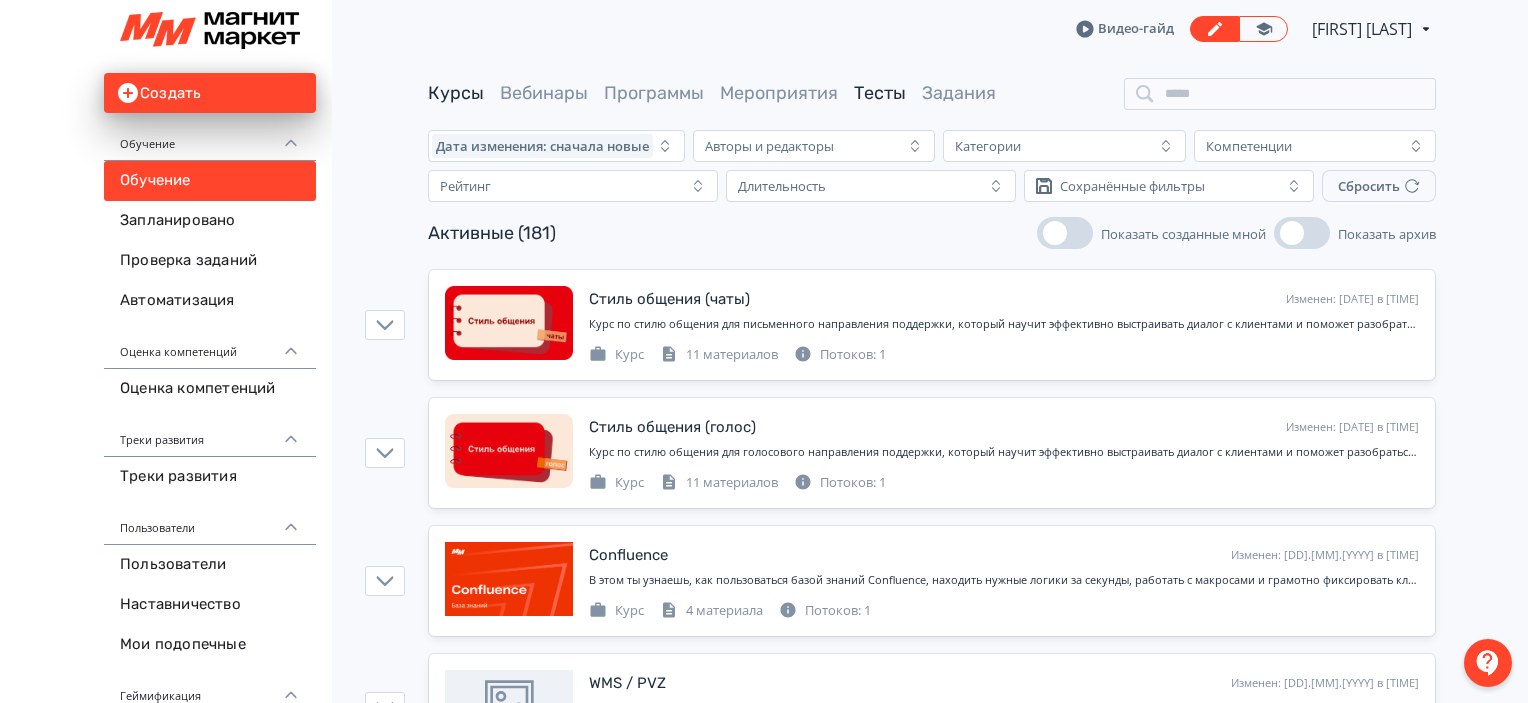 click on "Тесты" at bounding box center [880, 93] 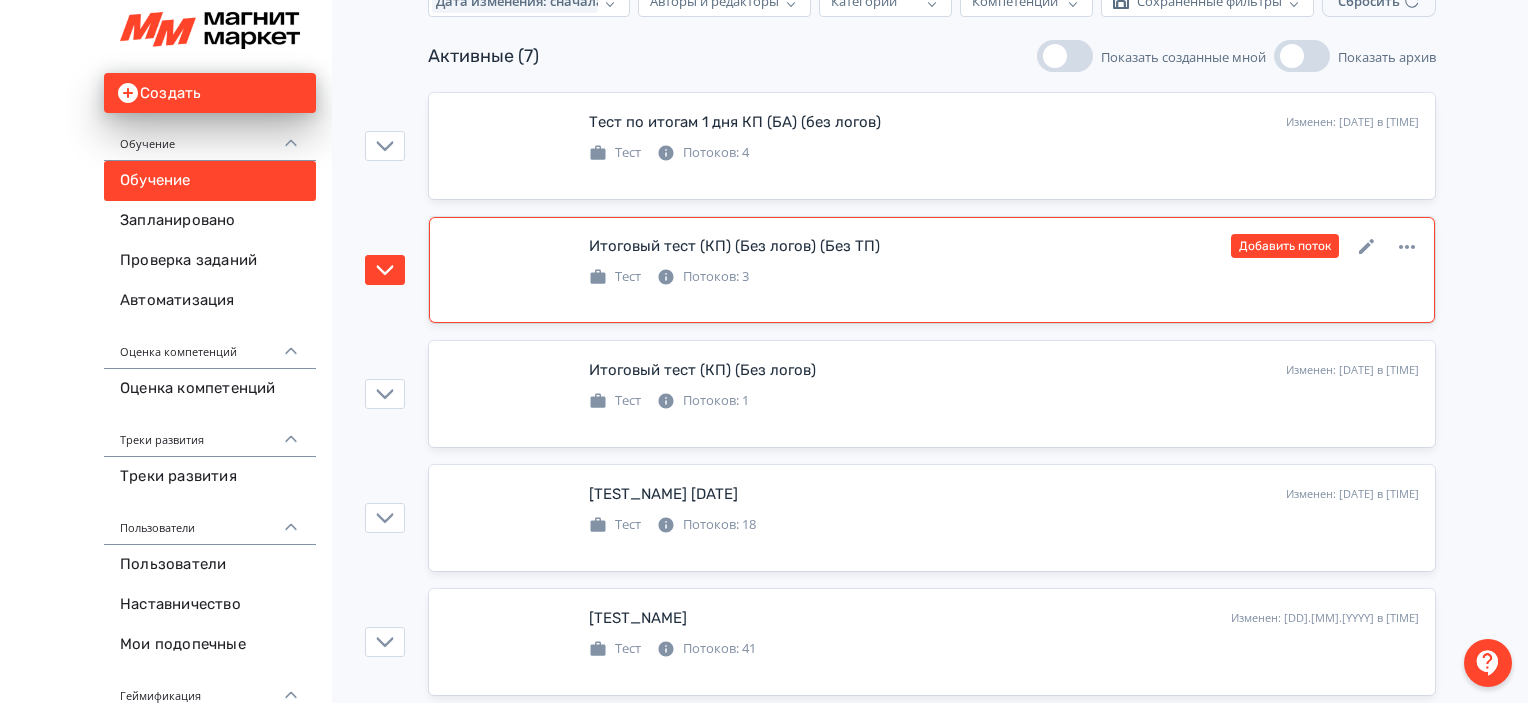 scroll, scrollTop: 300, scrollLeft: 0, axis: vertical 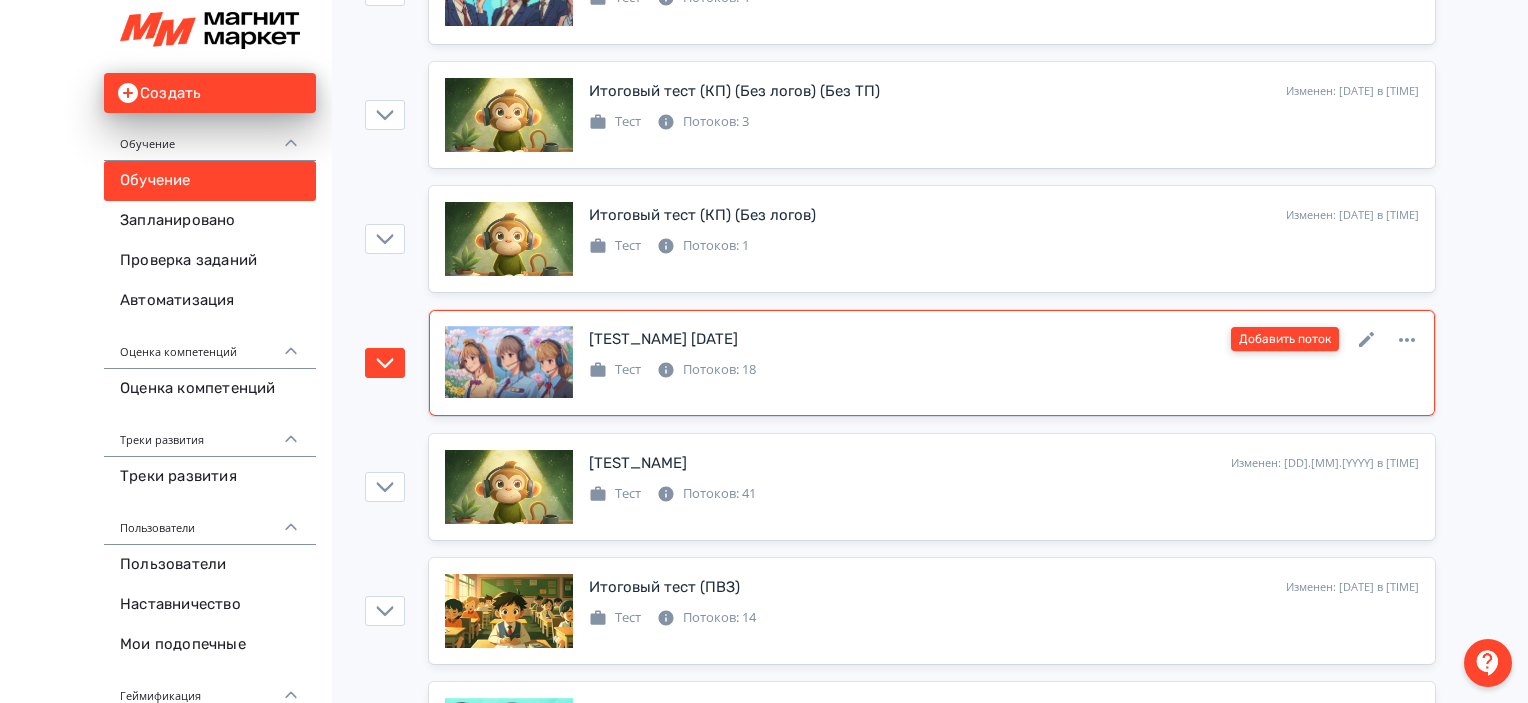 click on "Добавить поток" at bounding box center (1285, 339) 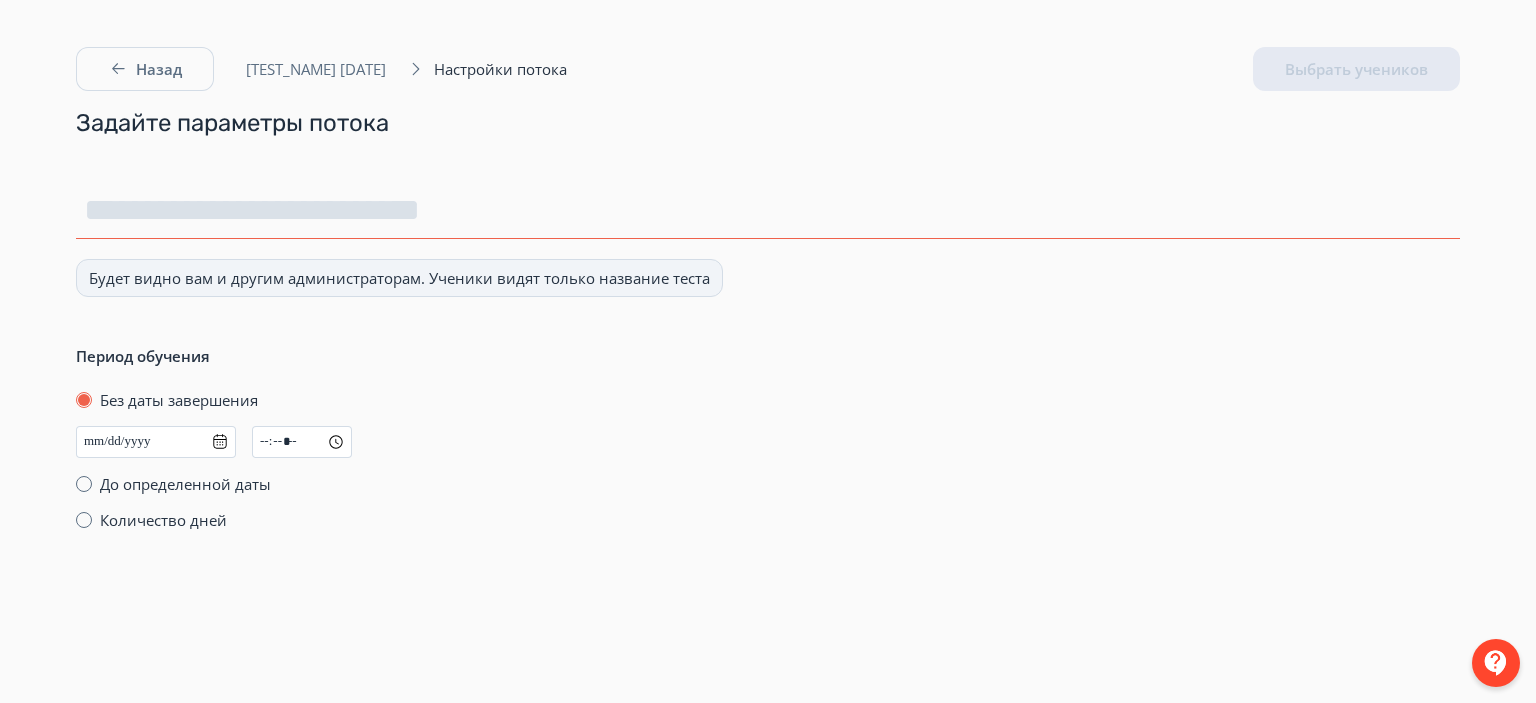click at bounding box center [768, 210] 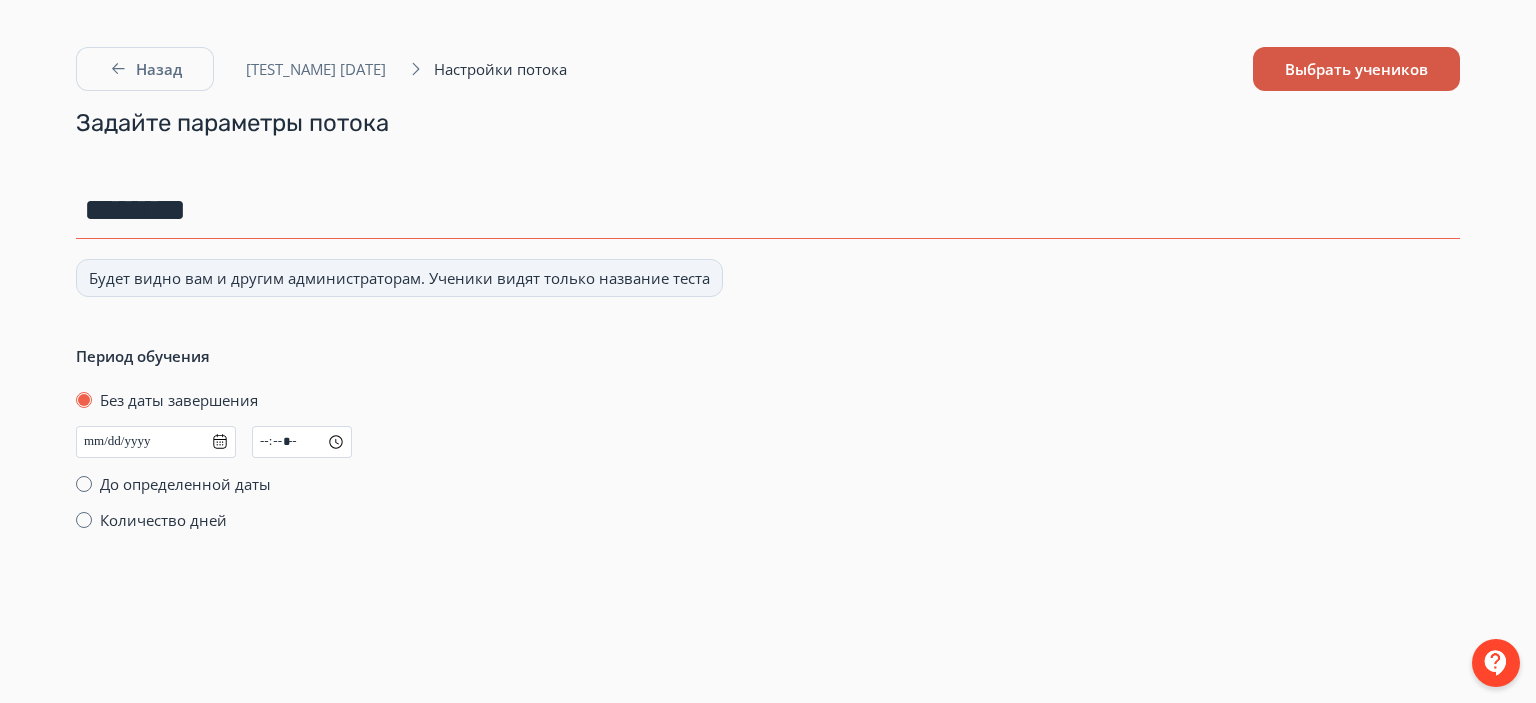 type on "********" 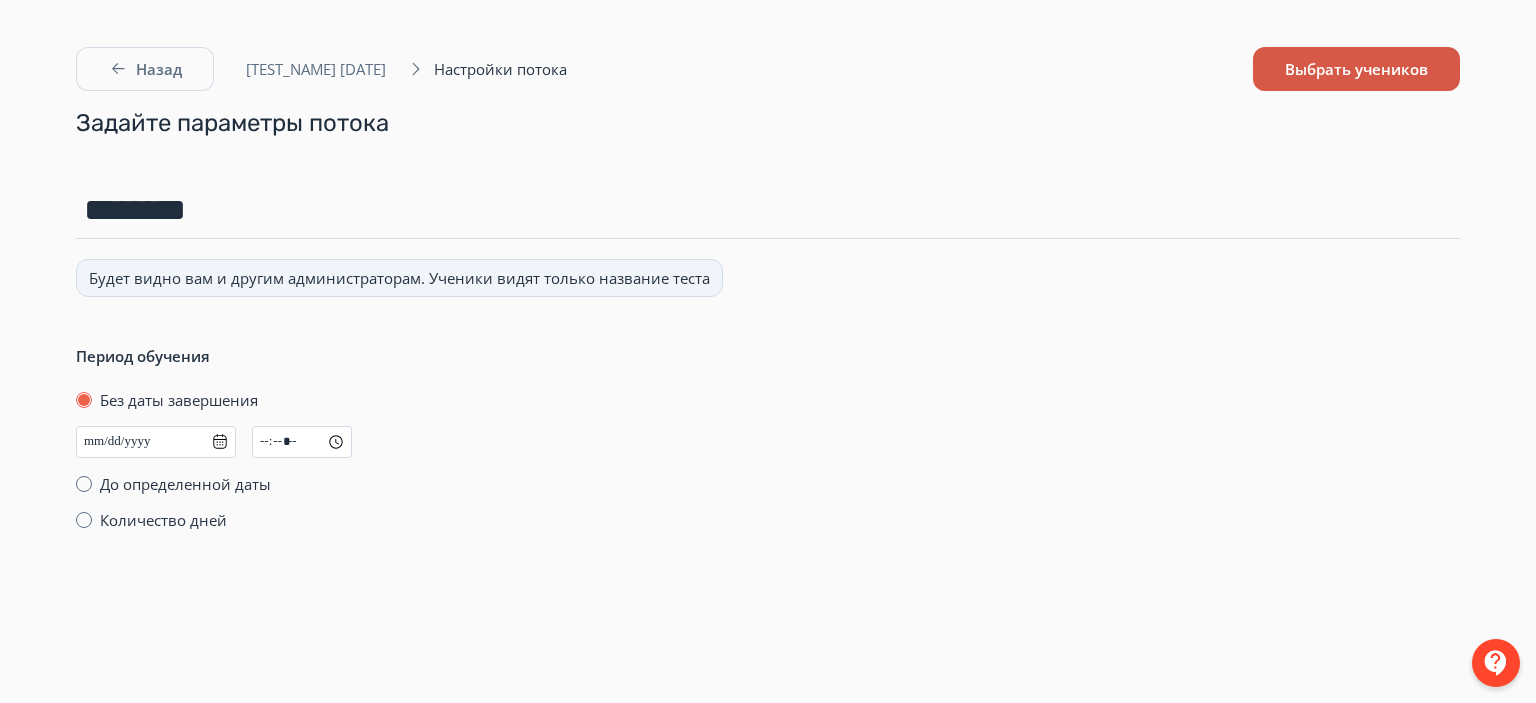 click on "Выбрать учеников" at bounding box center [1356, 69] 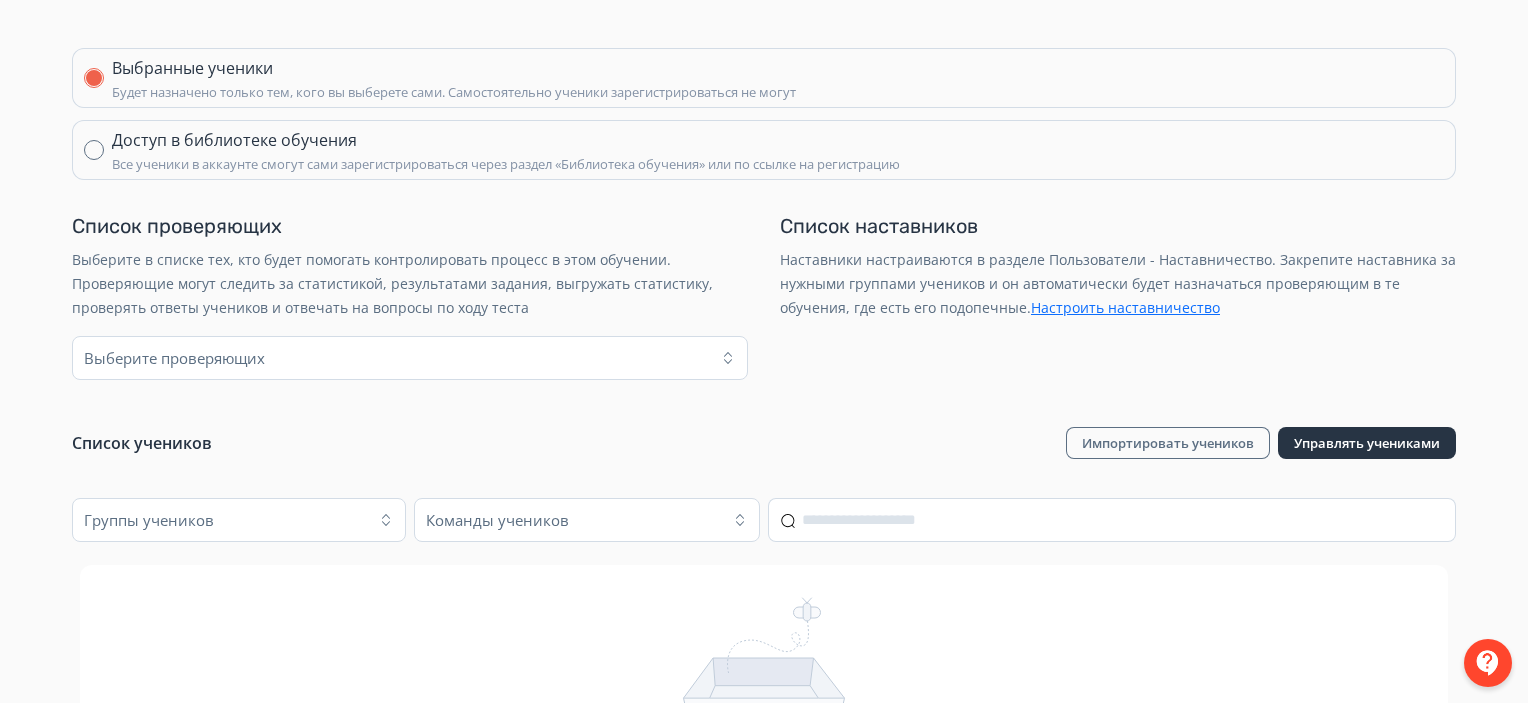 scroll, scrollTop: 300, scrollLeft: 0, axis: vertical 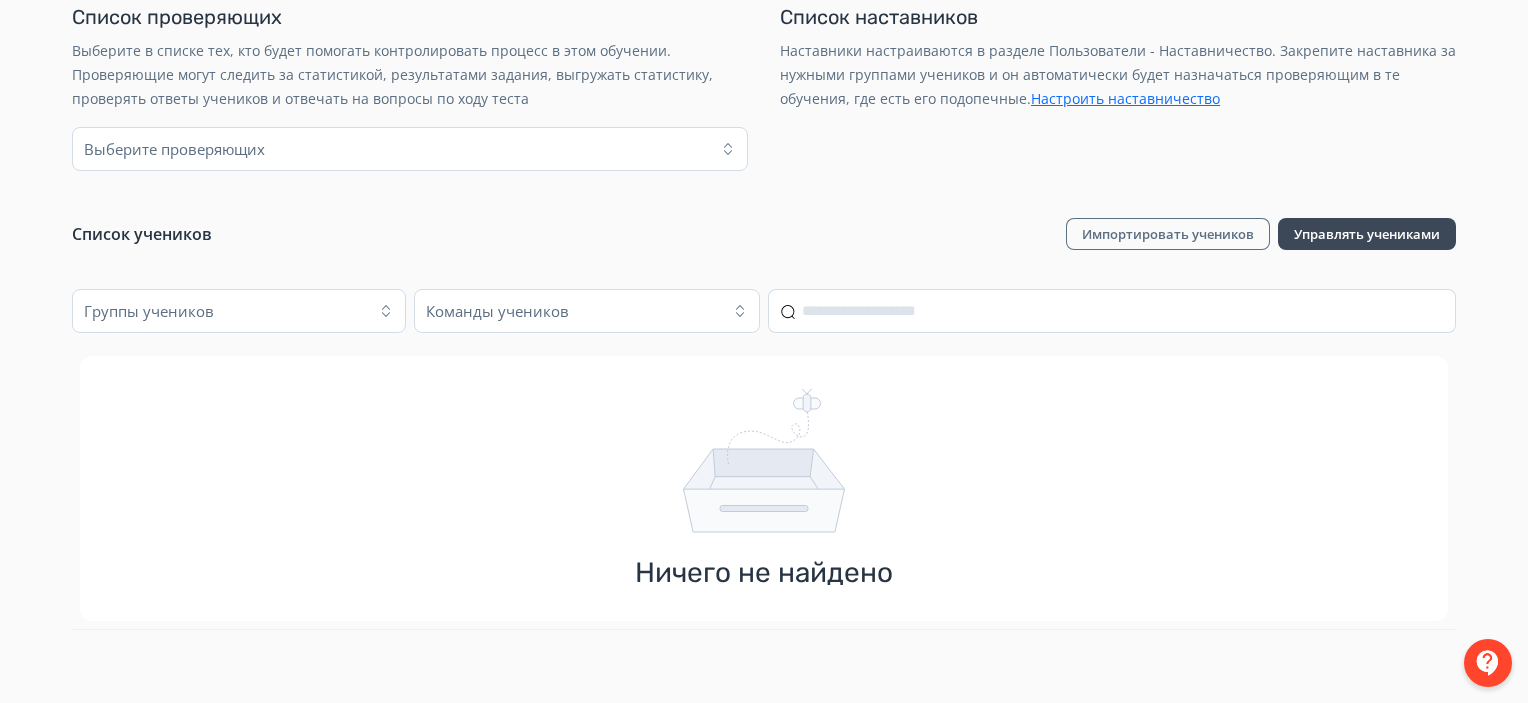 click on "Управлять учениками" at bounding box center (1367, 234) 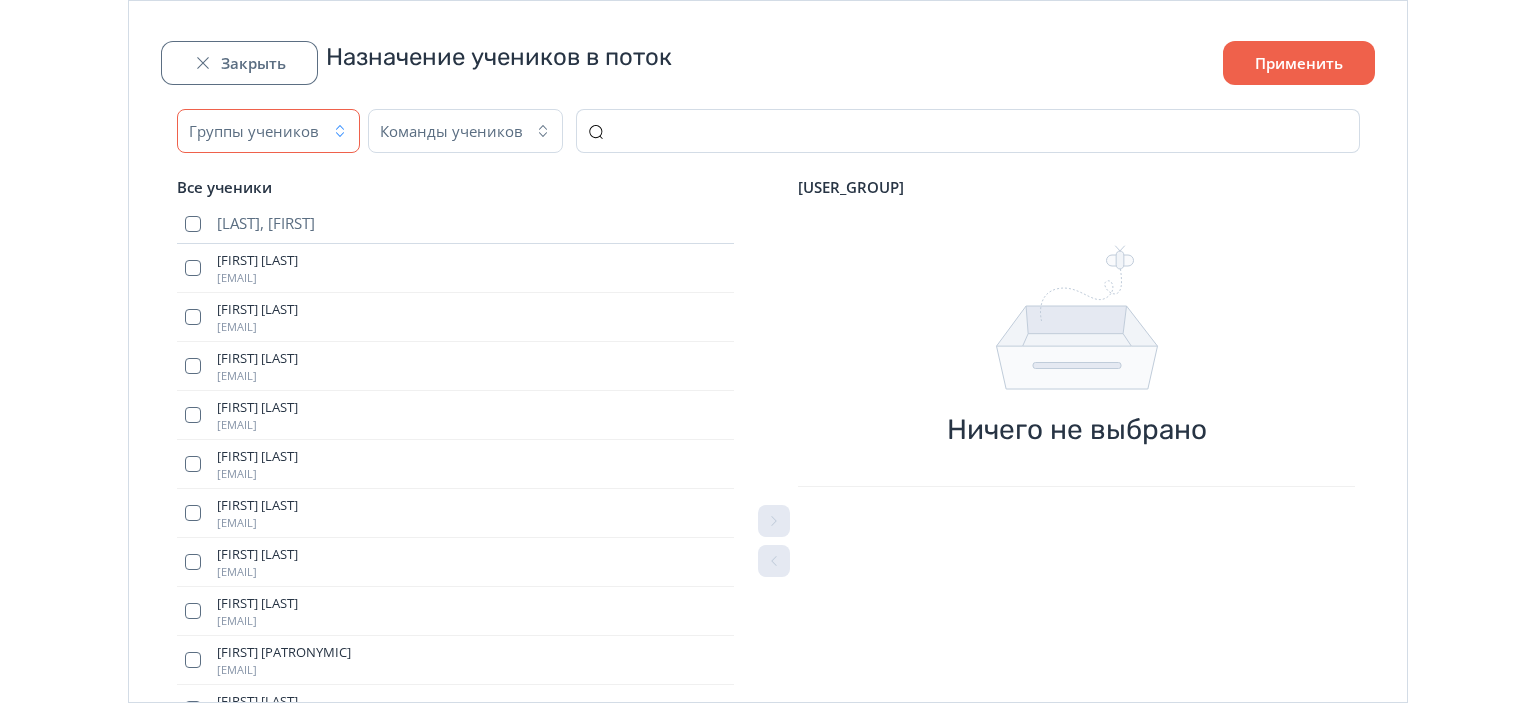 click on "Группы учеников" at bounding box center (254, 131) 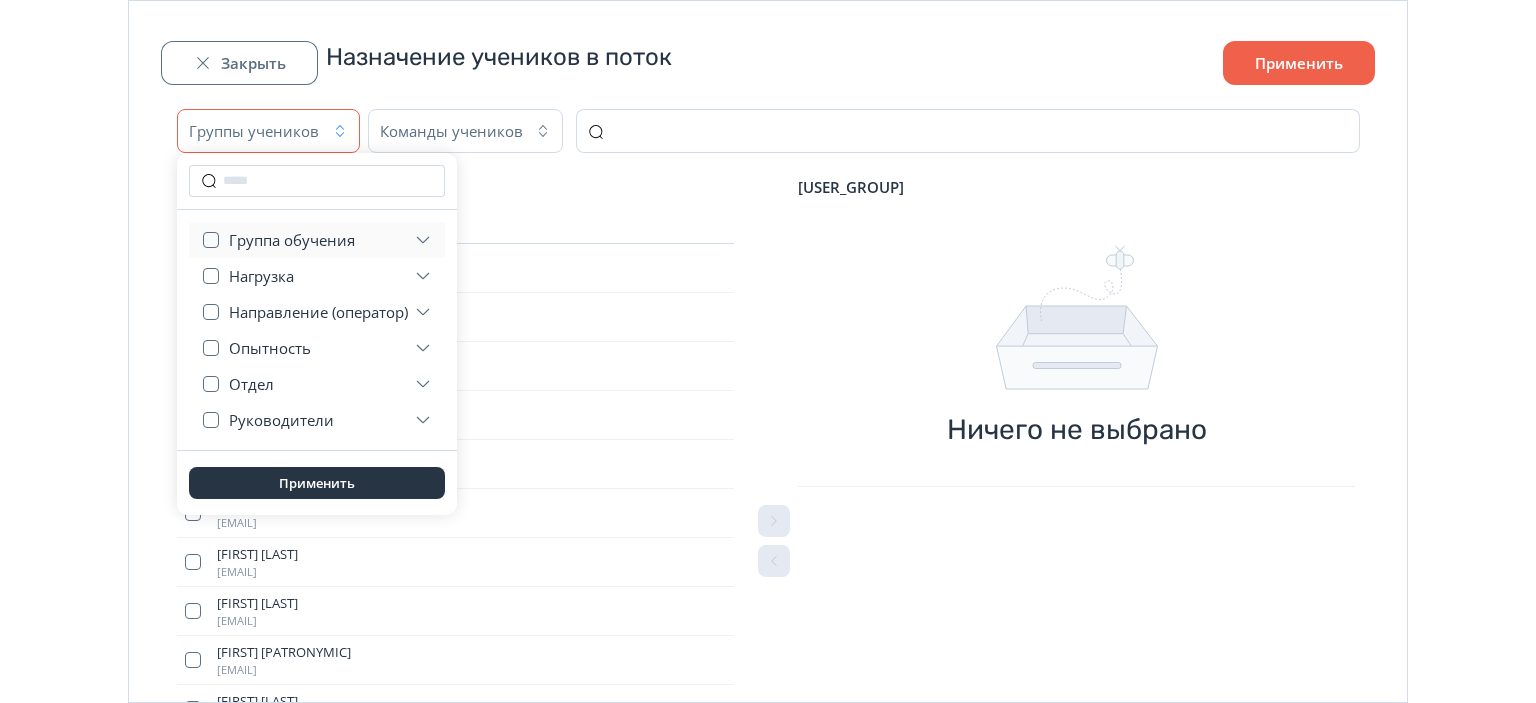 click on "Группа обучения" at bounding box center [292, 240] 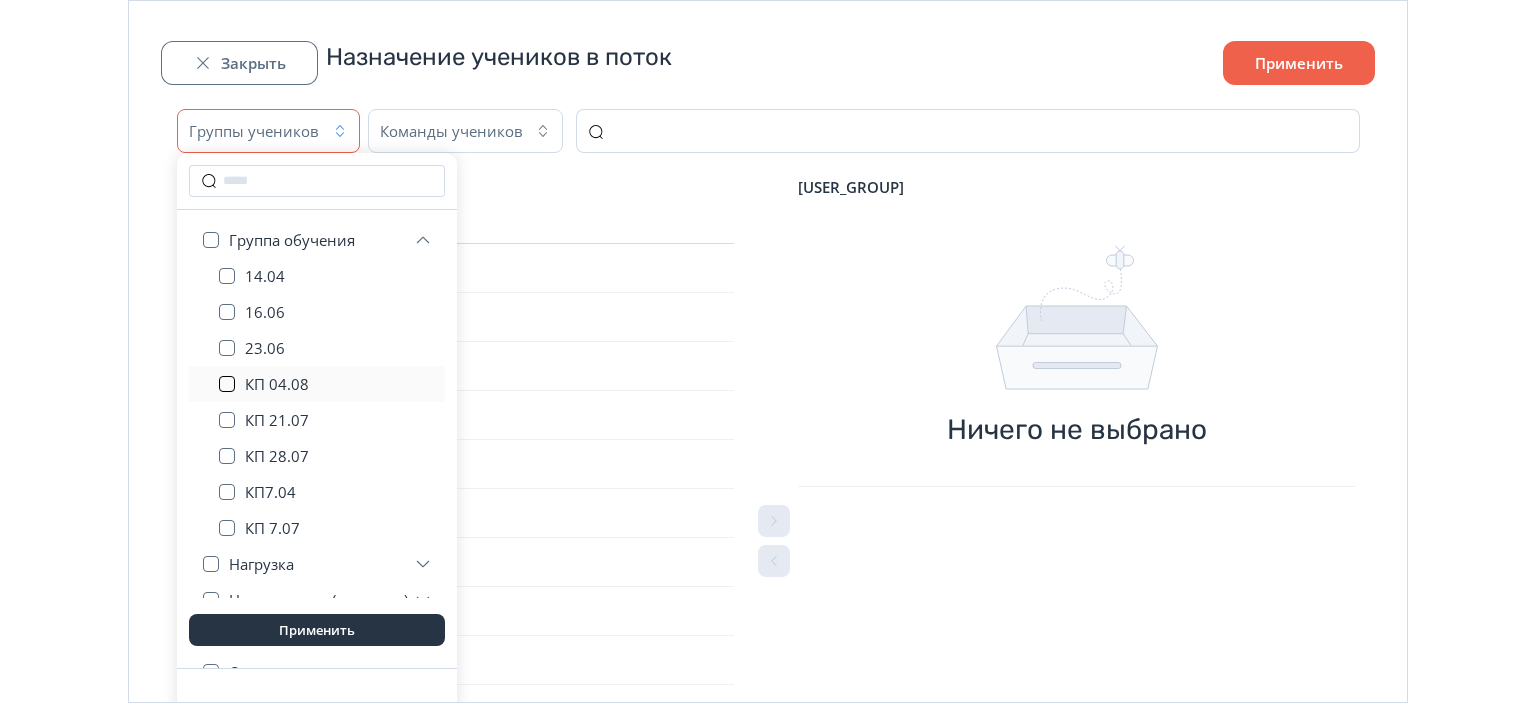 click at bounding box center (227, 276) 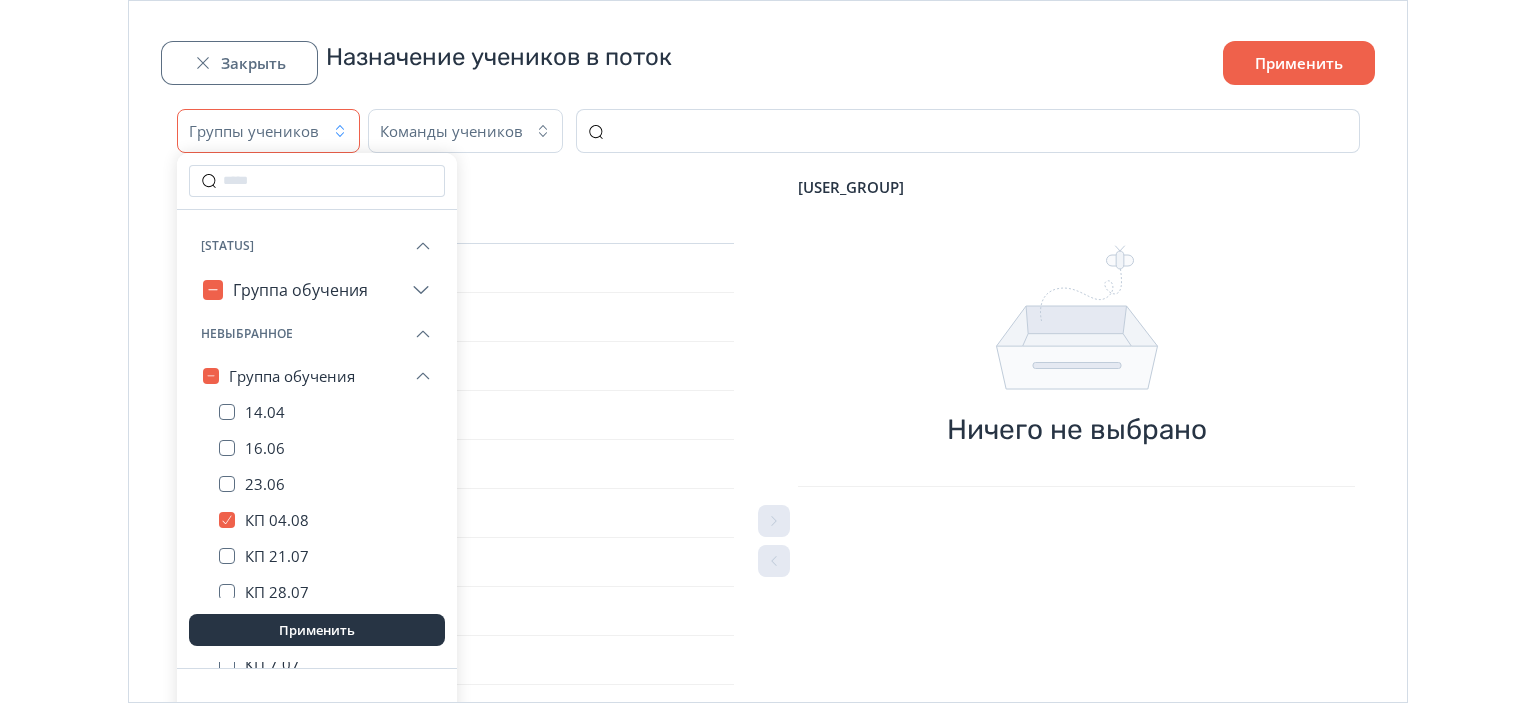 click on "Применить" at bounding box center [317, 630] 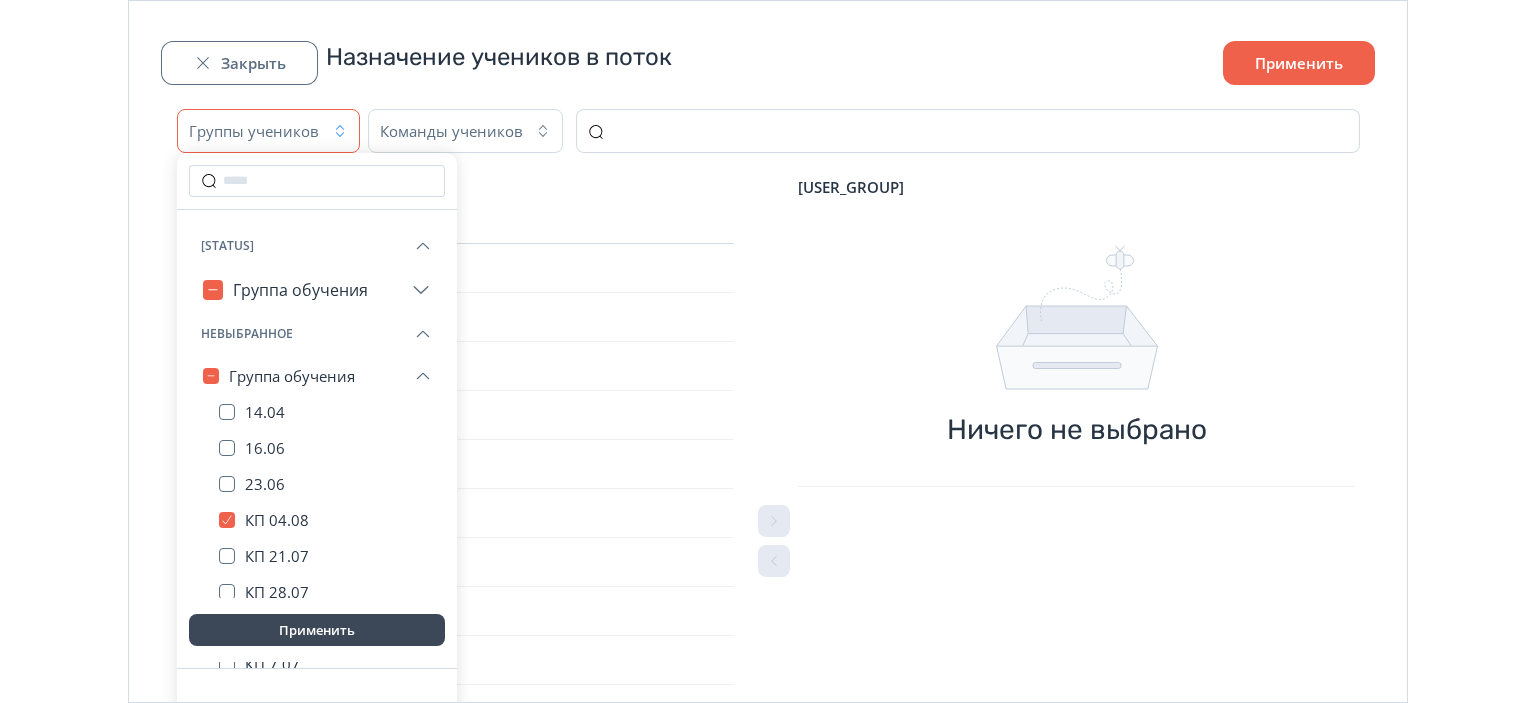 click on "Применить" at bounding box center (317, 630) 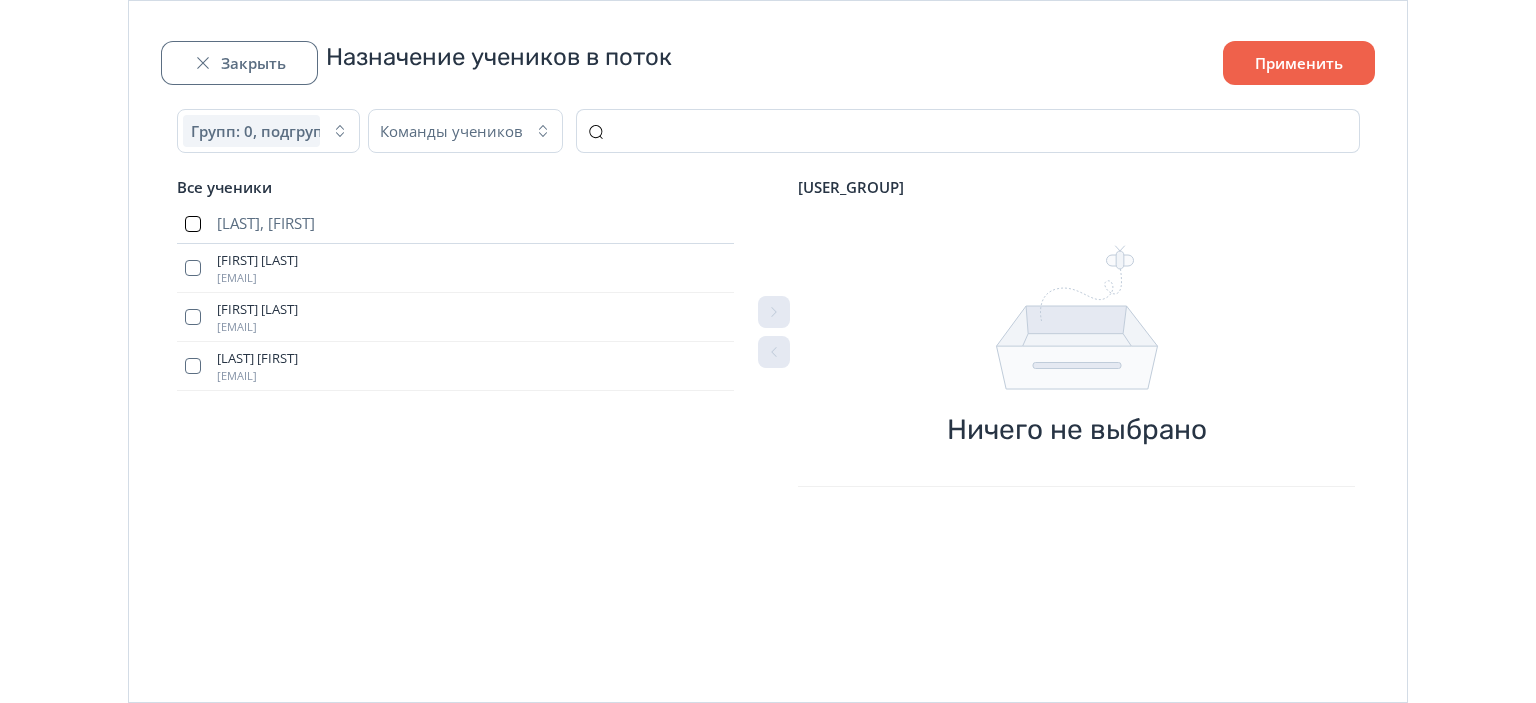 click at bounding box center (193, 224) 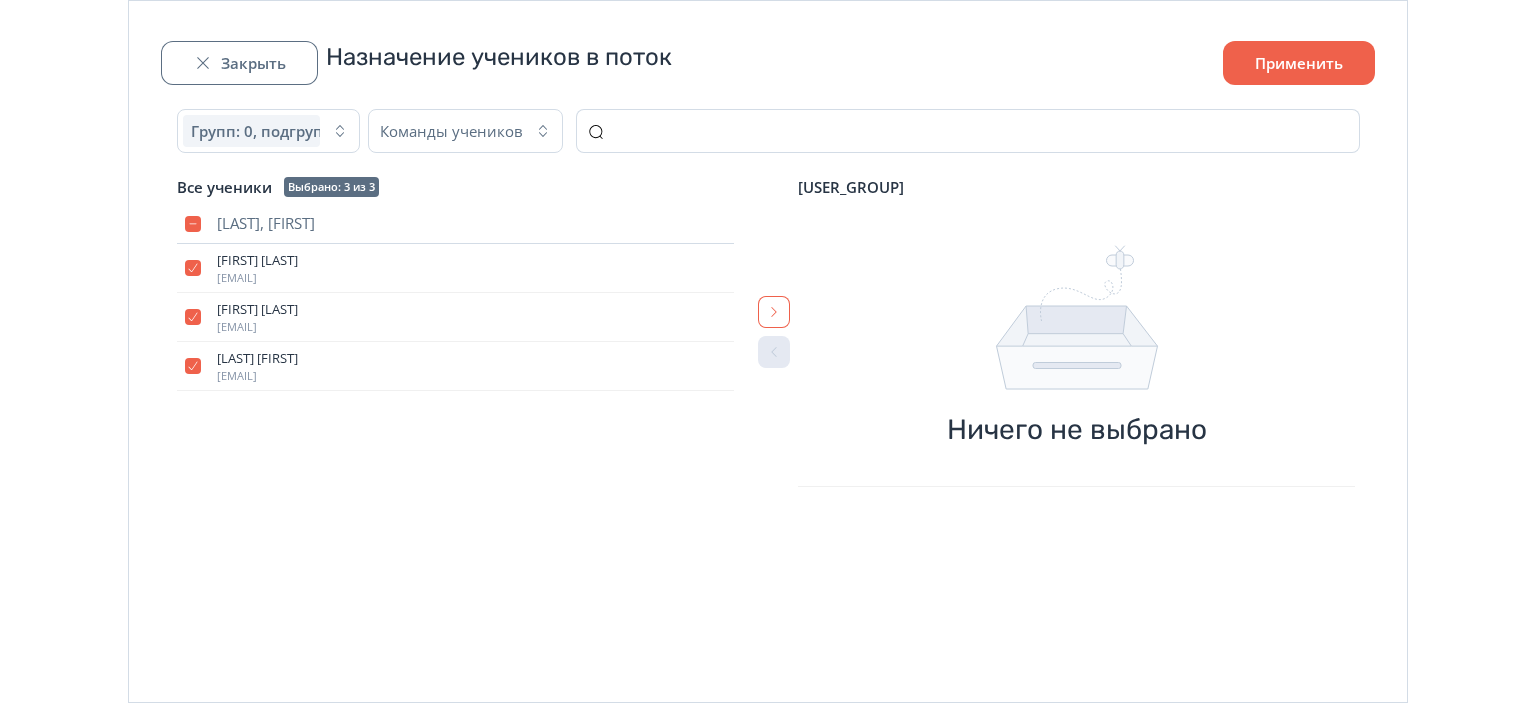 click 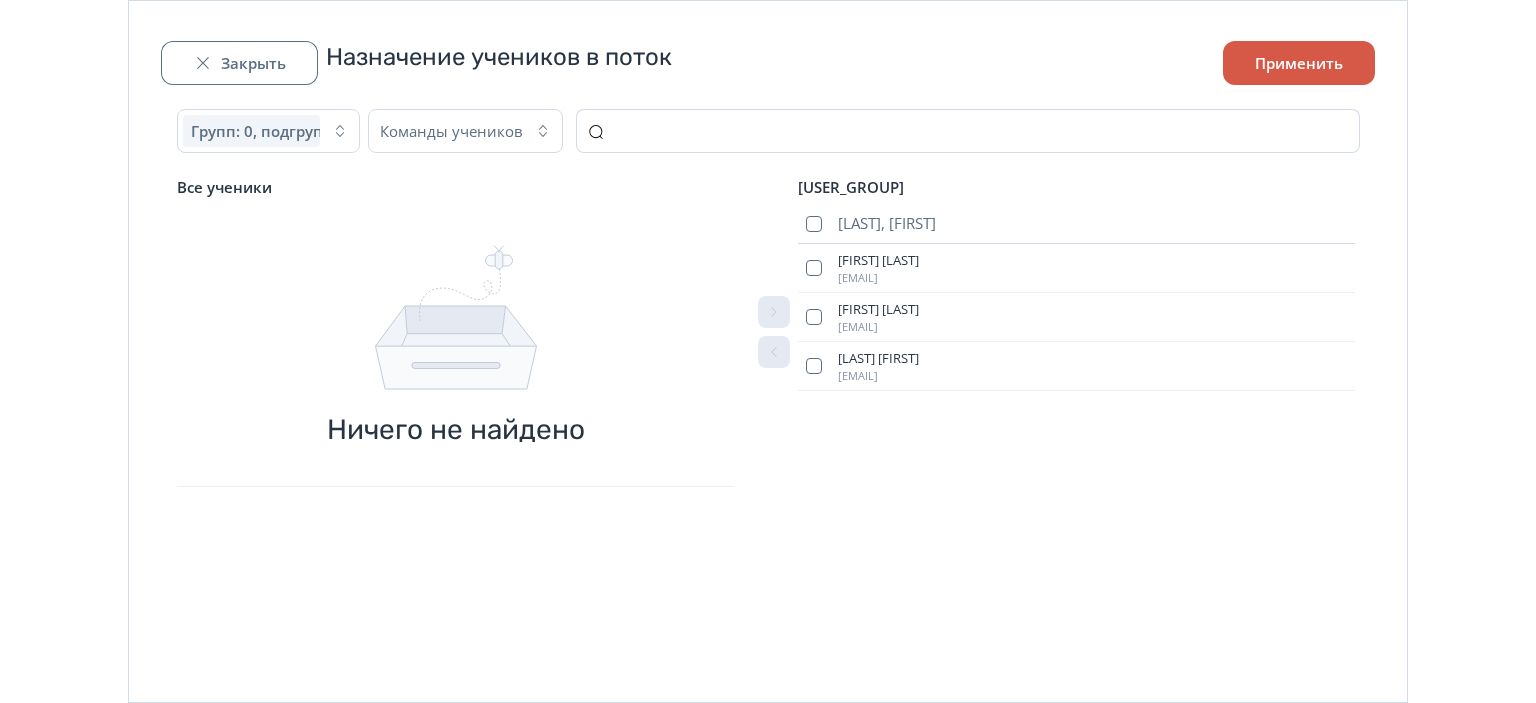 click on "Применить" at bounding box center (1299, 63) 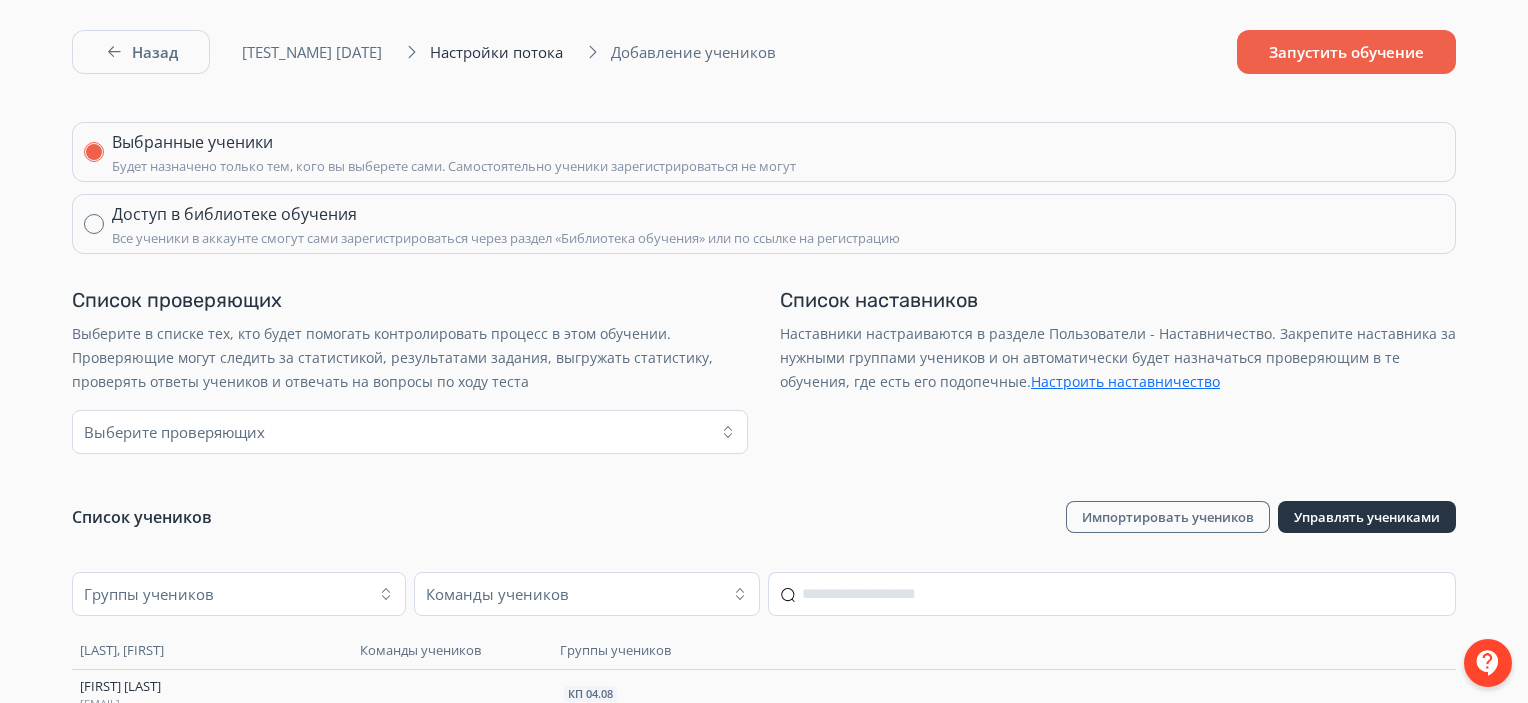scroll, scrollTop: 0, scrollLeft: 0, axis: both 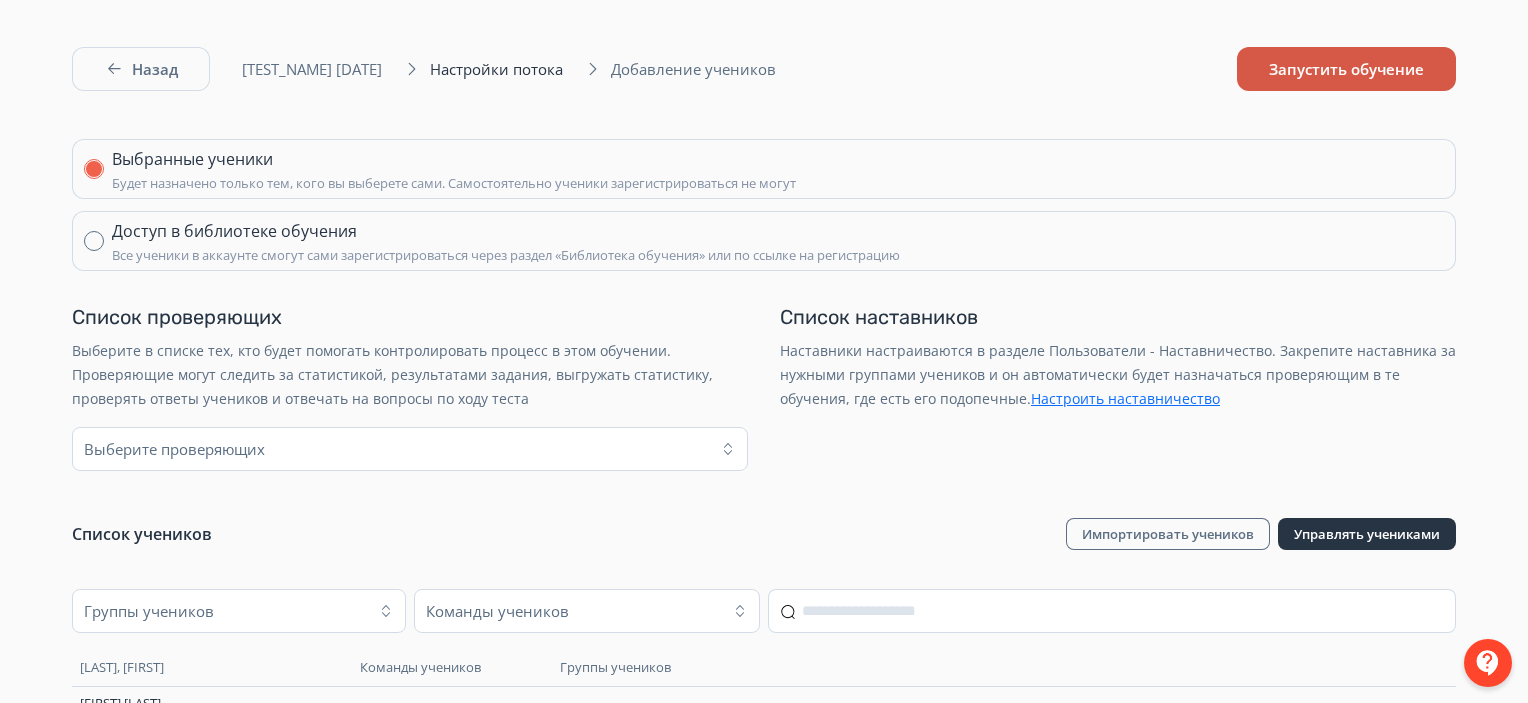 click on "Запустить обучение" at bounding box center (1346, 69) 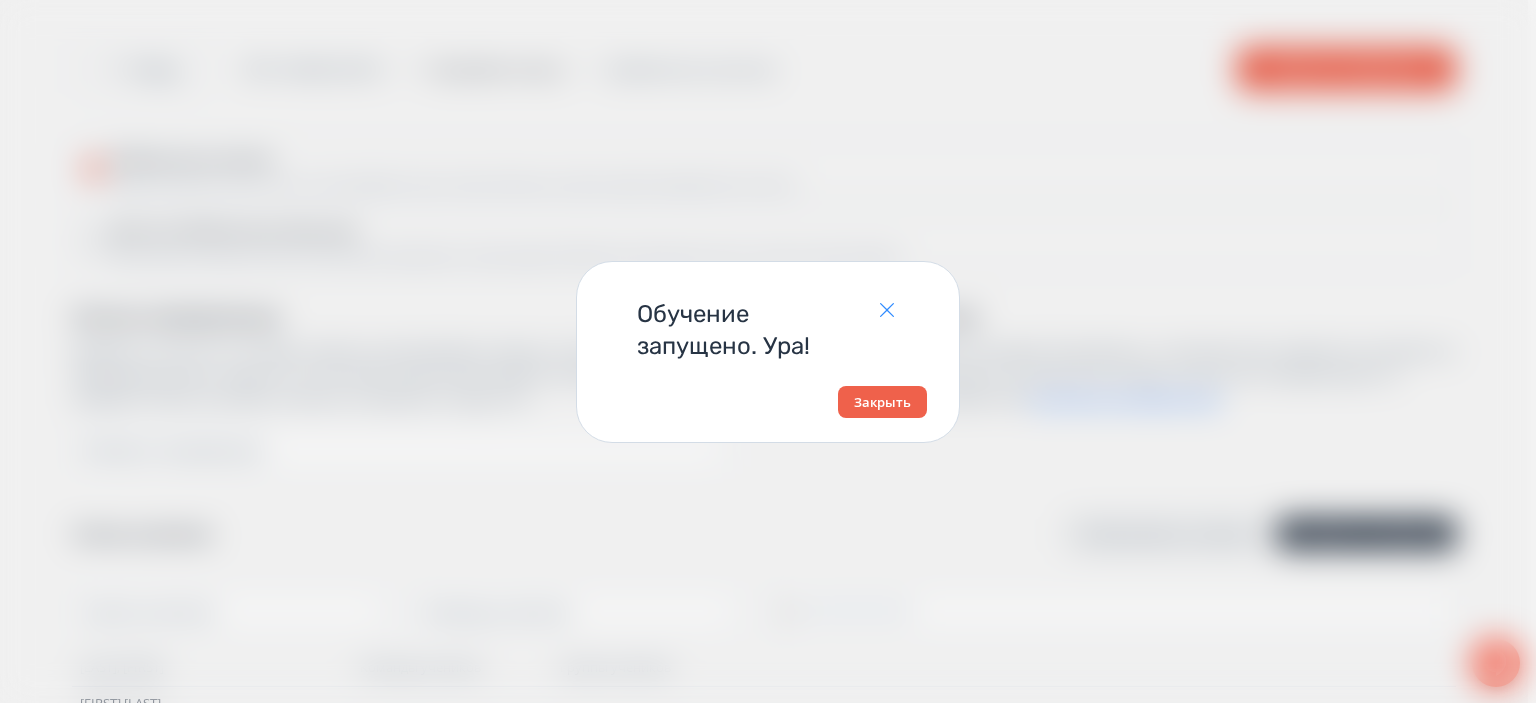 click 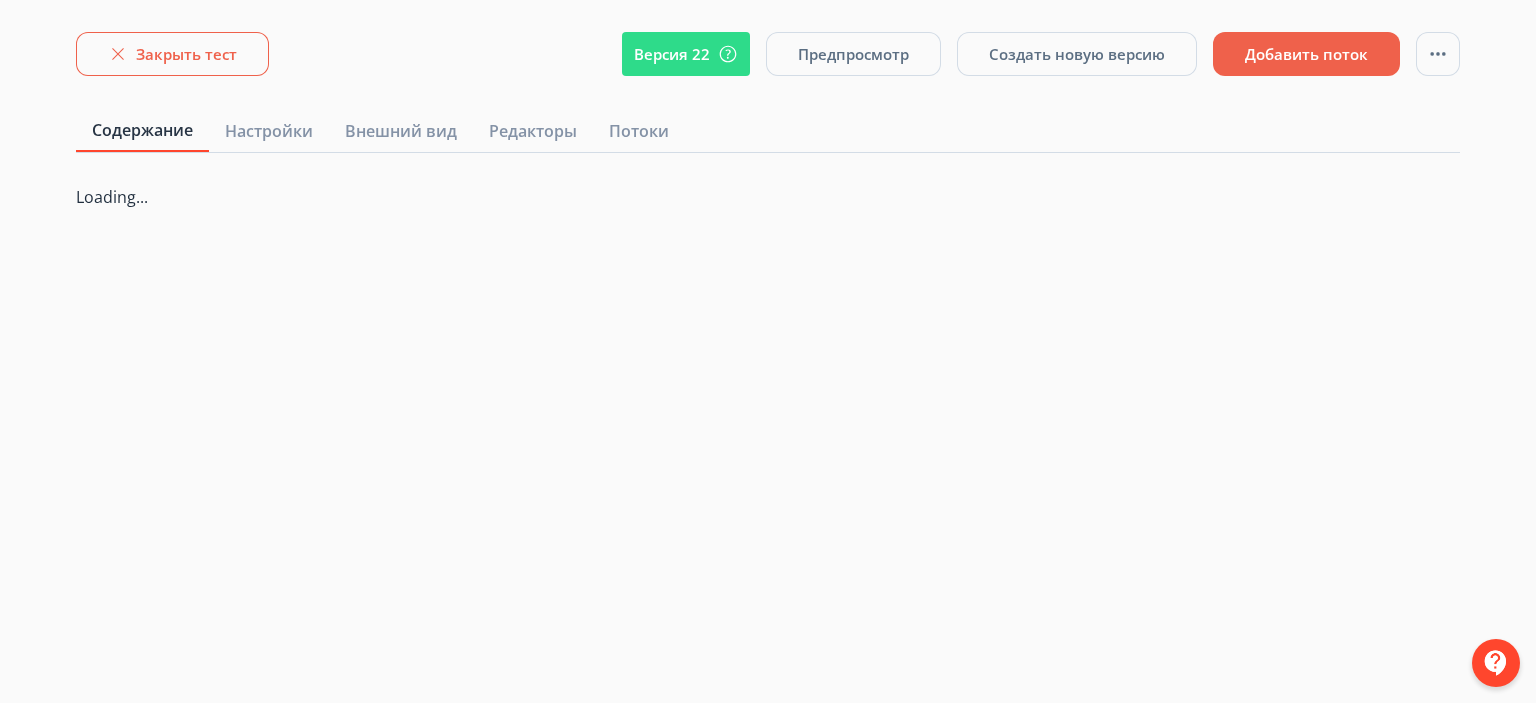 click on "Закрыть тест" at bounding box center (172, 54) 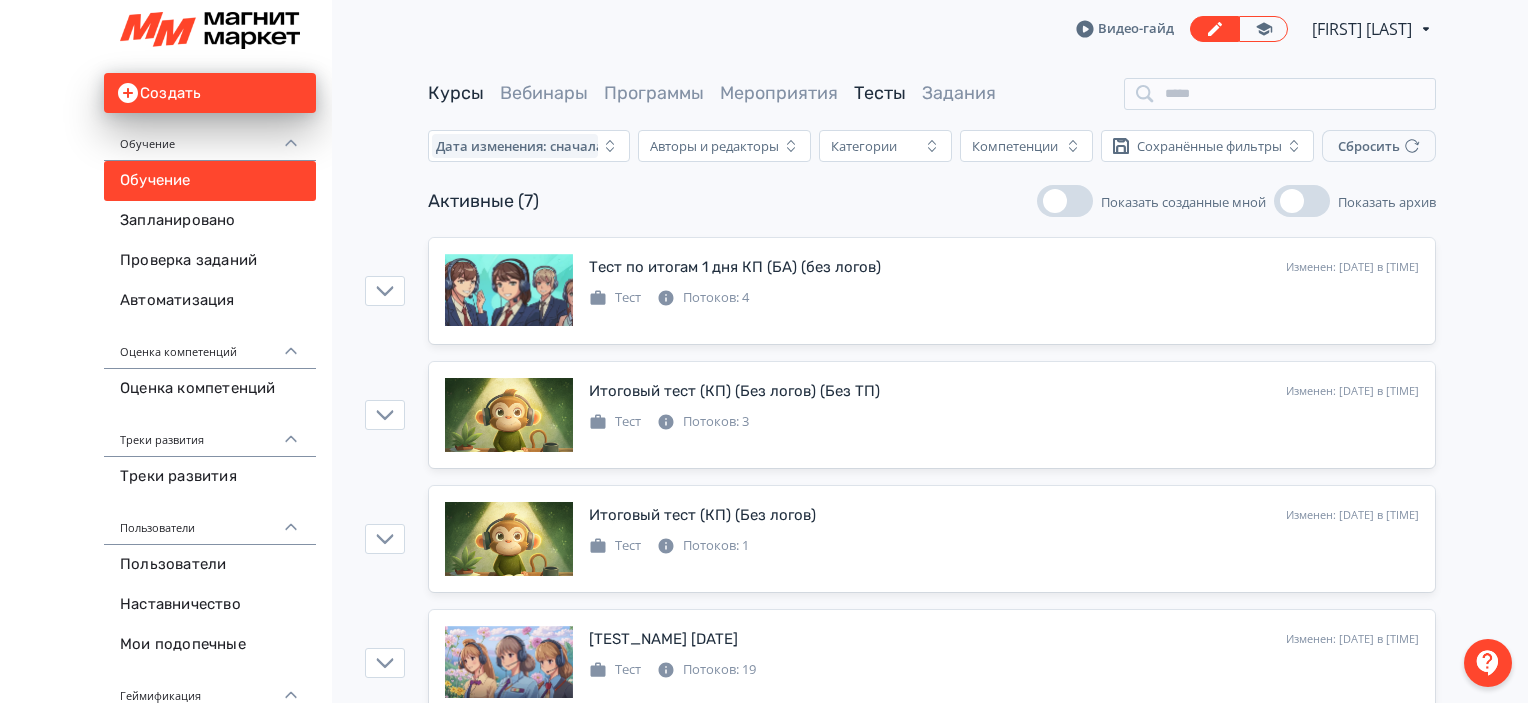 click on "Курсы" at bounding box center (456, 93) 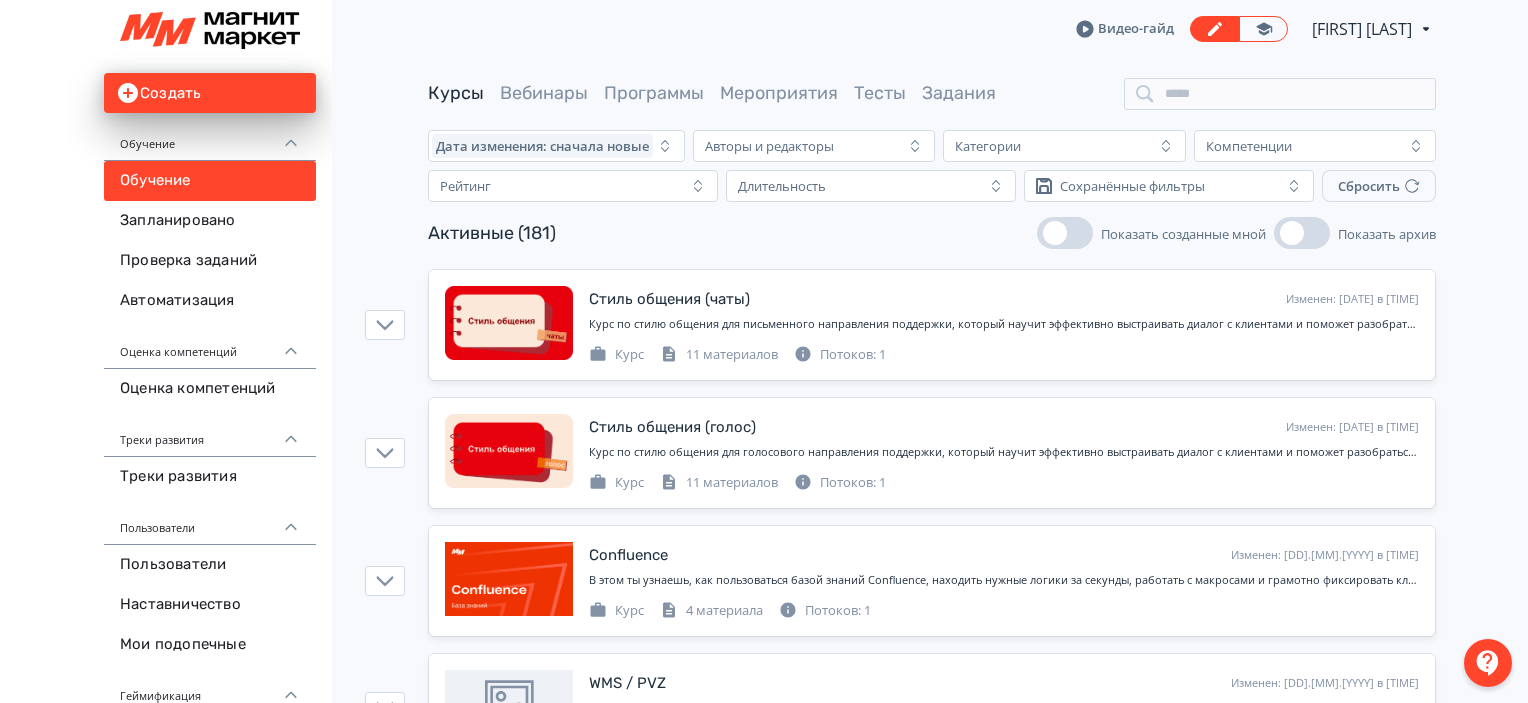 click on "Курсы Вебинары Программы Мероприятия Тесты Задания Дата изменения: сначала новые Авторы и редакторы Категории Компетенции Рейтинг Длительность Сохранённые фильтры Сбросить Активные (181) Показать созданные мной Показать архив Стиль общения (чаты) Изменен: 05.08.2025 в 19:29 Добавить поток Курс по стилю общения для письменного направления поддержки, который научит эффективно выстраивать диалог с клиентами и поможет разобраться в карте качества Курс 11 материалов Потоков: 1 Стиль общения (голос) Изменен: 05.08.2025 в 19:26 Добавить поток Курс 11 материалов Потоков: 1 Help 5" at bounding box center [932, 3299] 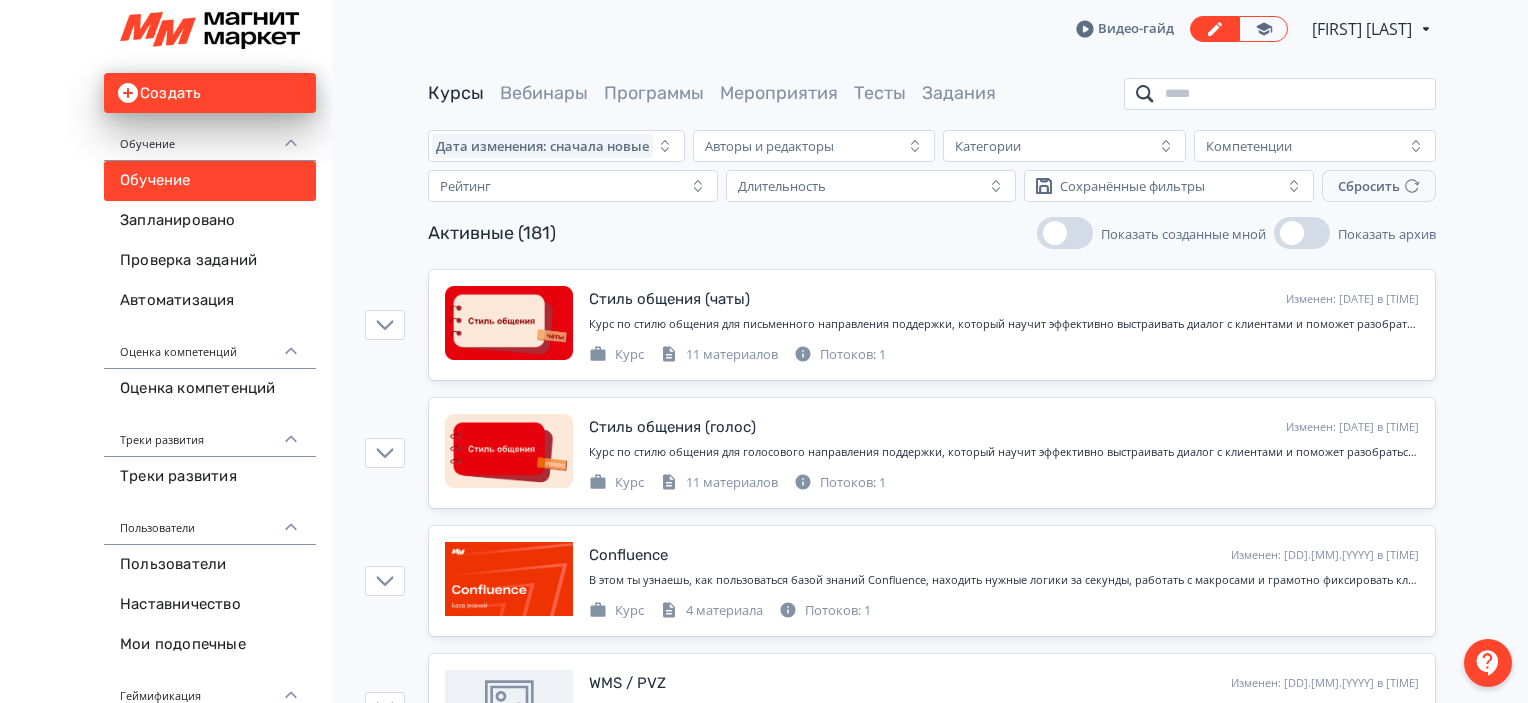 click at bounding box center [1280, 94] 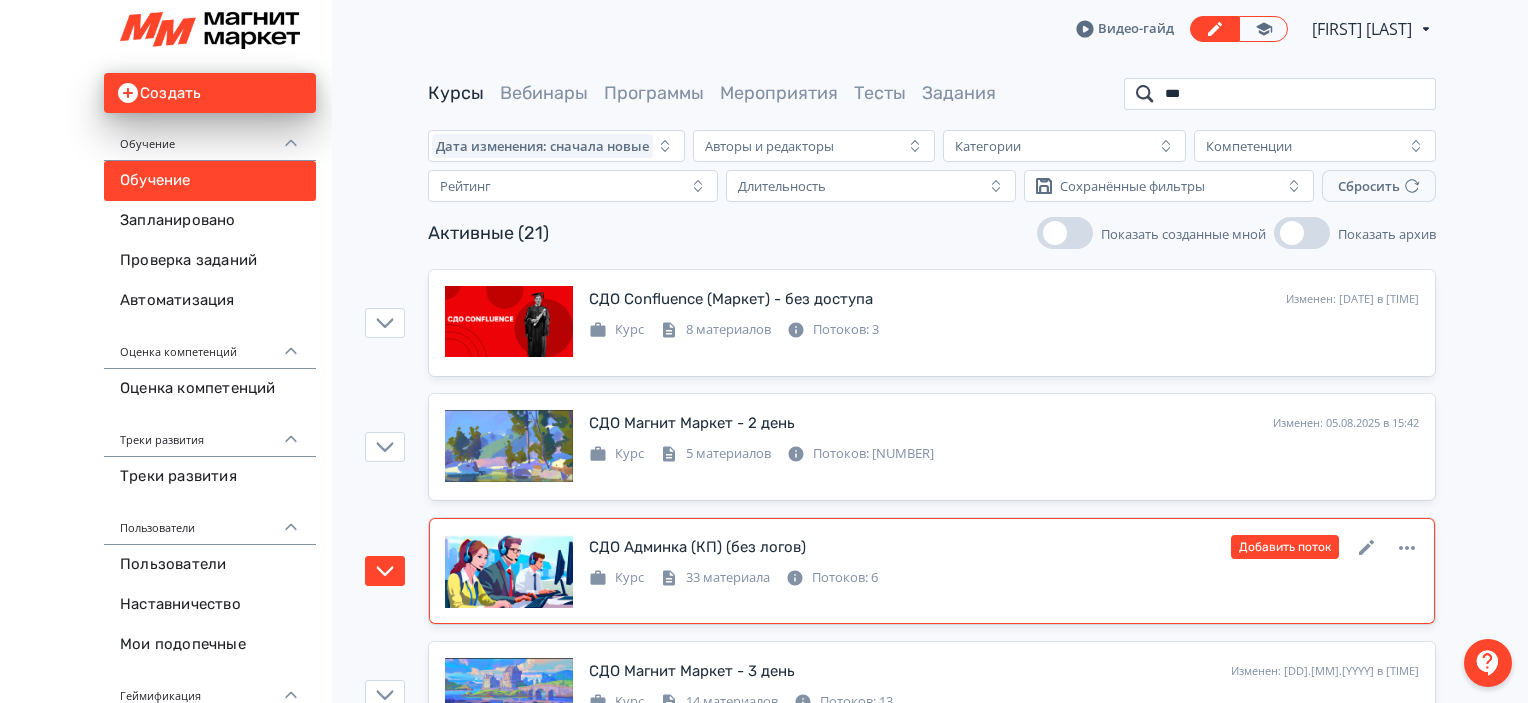 scroll, scrollTop: 300, scrollLeft: 0, axis: vertical 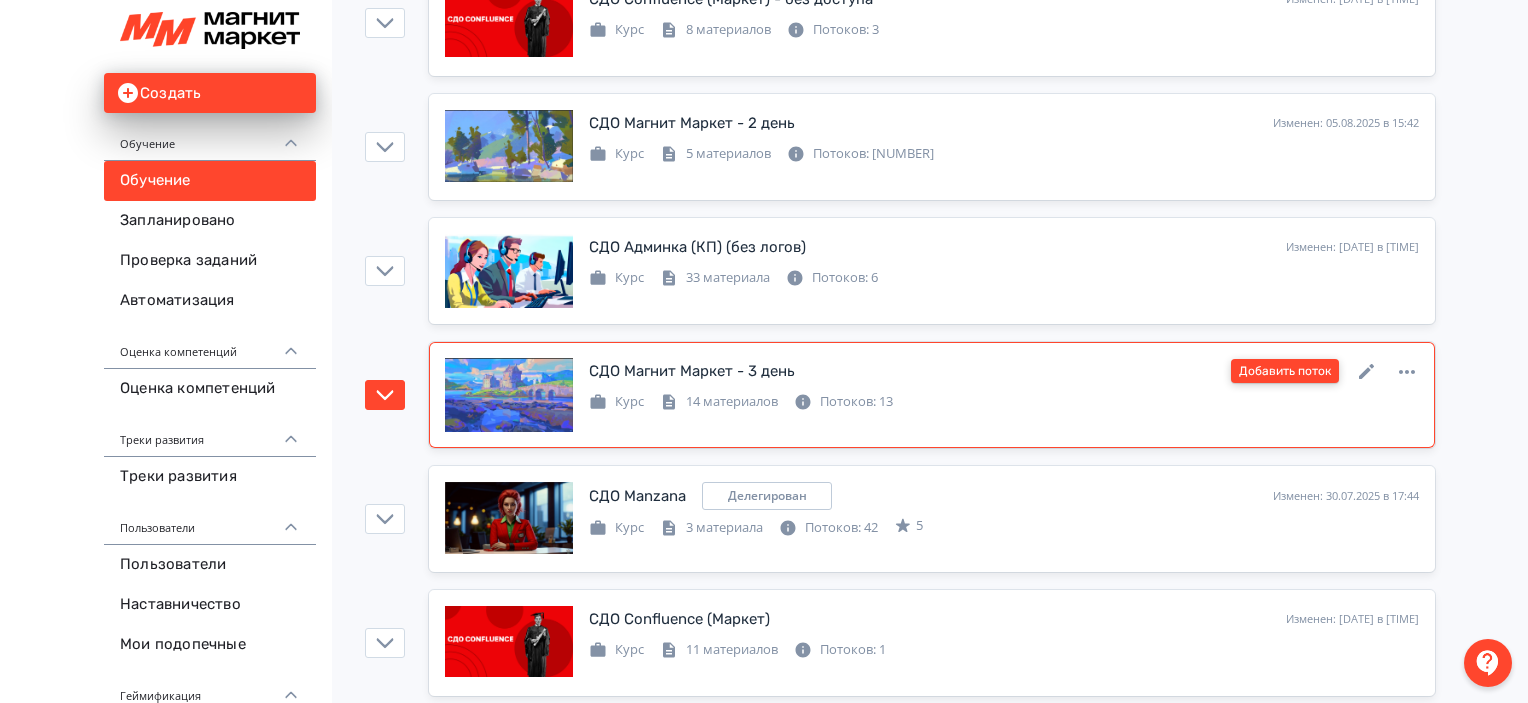 type on "***" 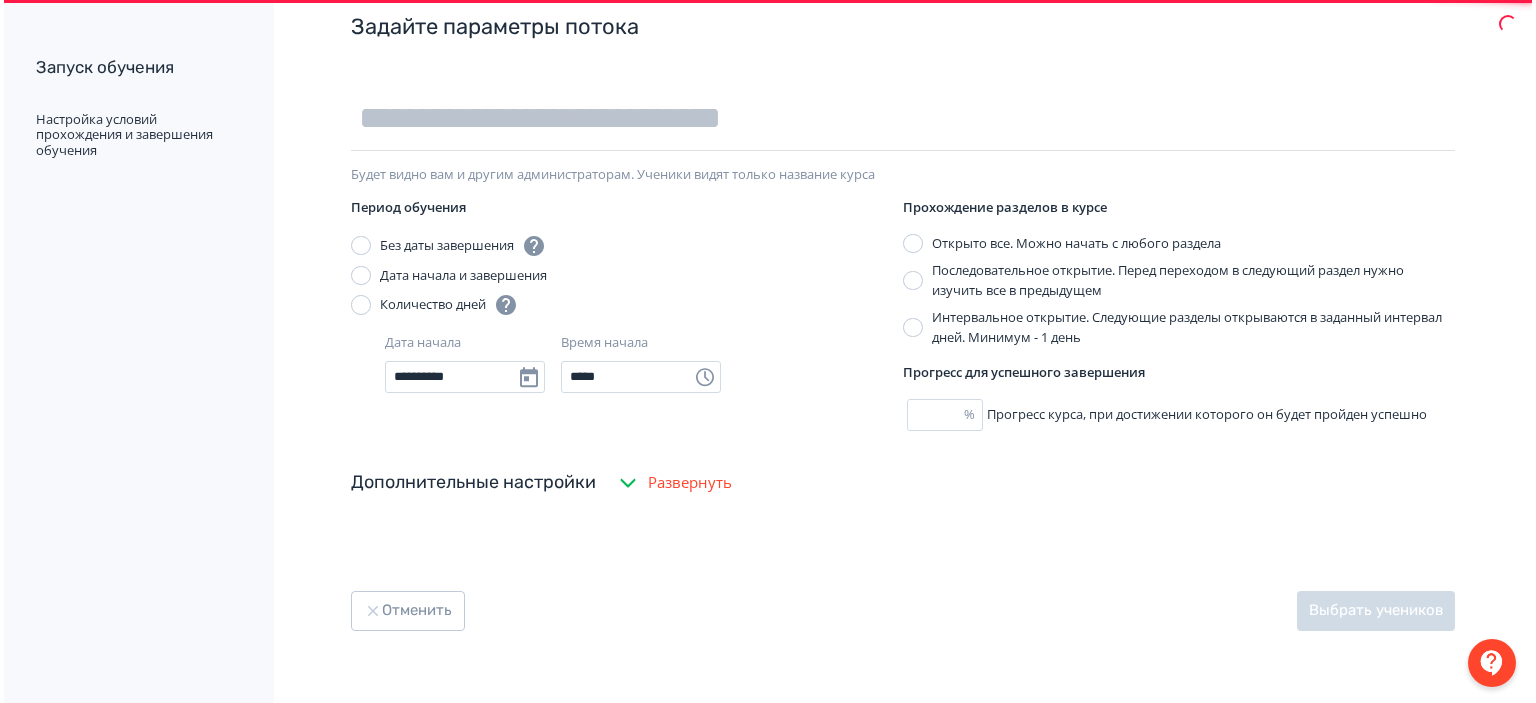 scroll, scrollTop: 0, scrollLeft: 0, axis: both 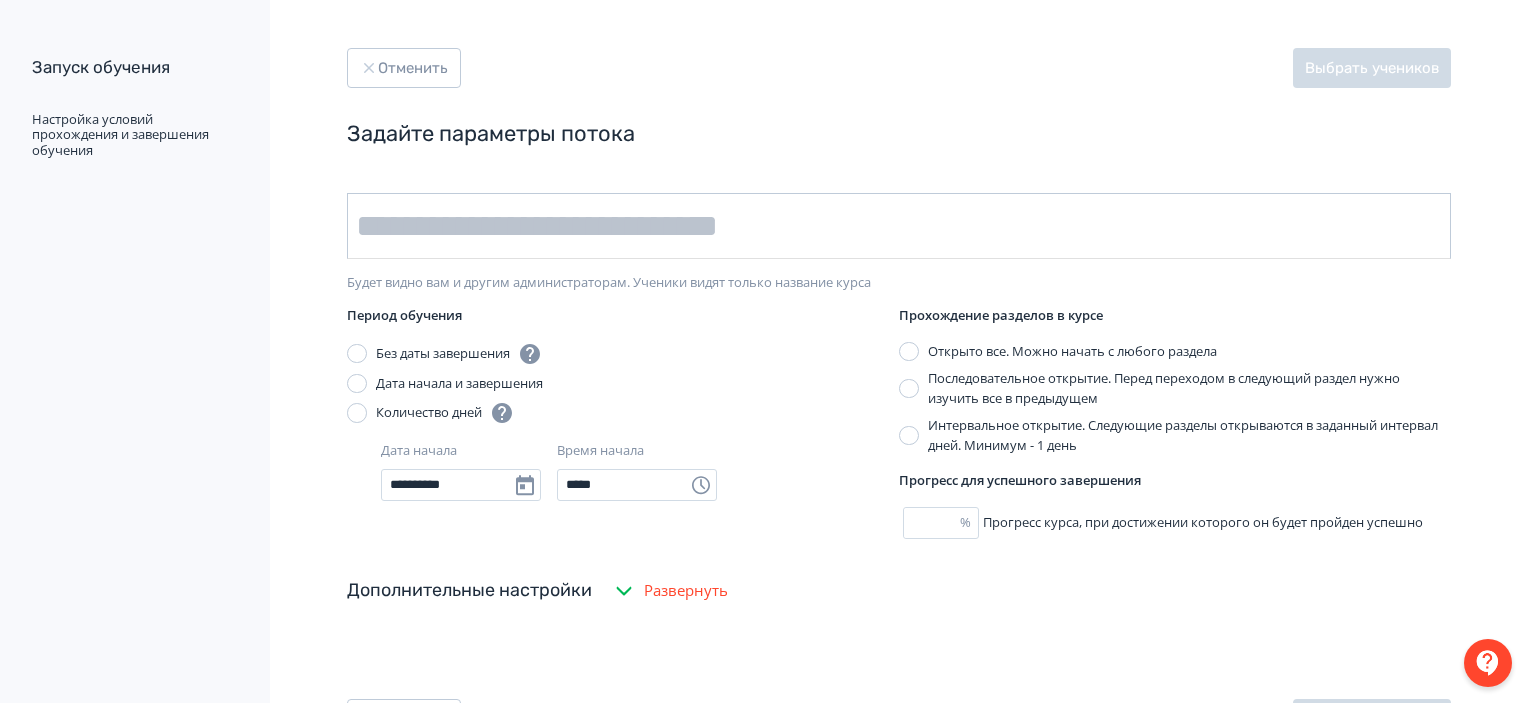 click at bounding box center (899, 226) 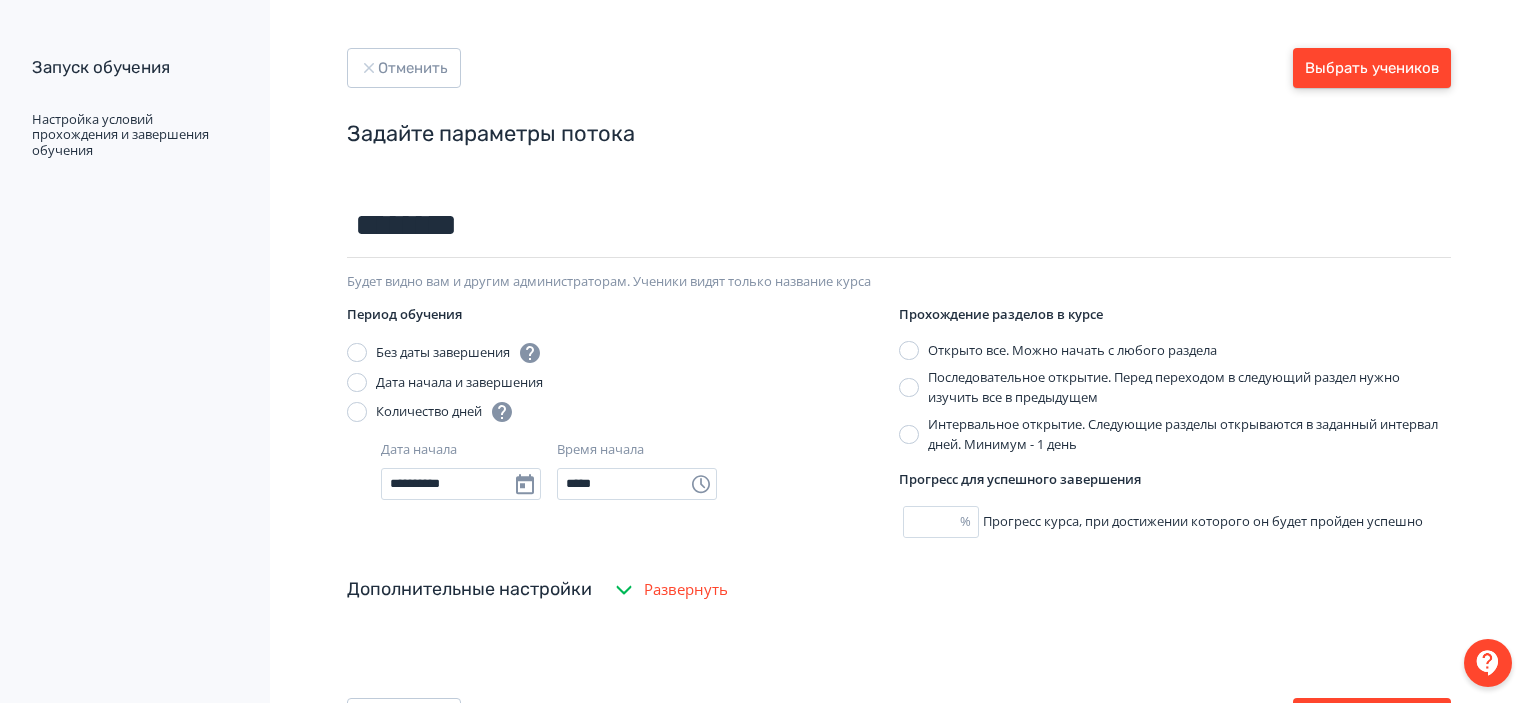 click on "Выбрать учеников" at bounding box center (1372, 68) 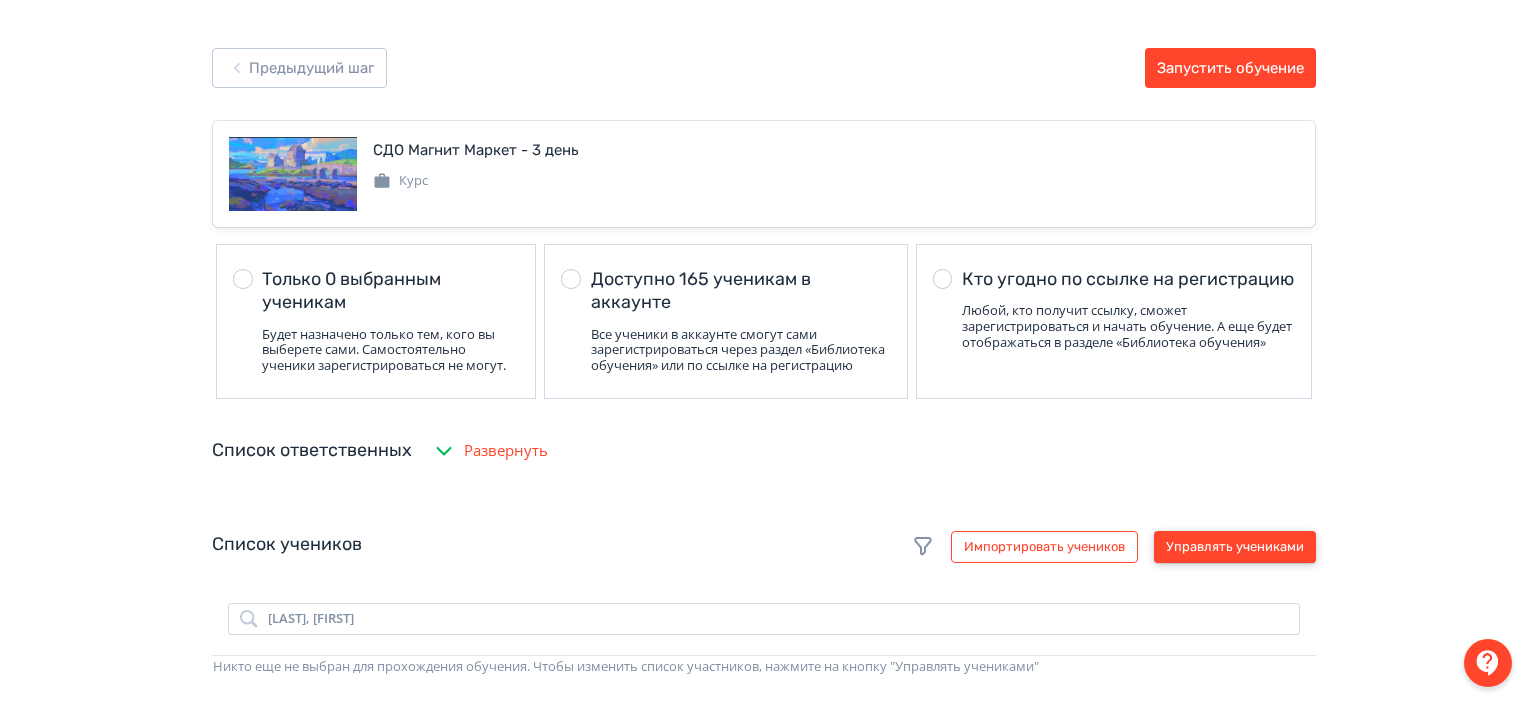 click on "Управлять учениками" at bounding box center [1235, 547] 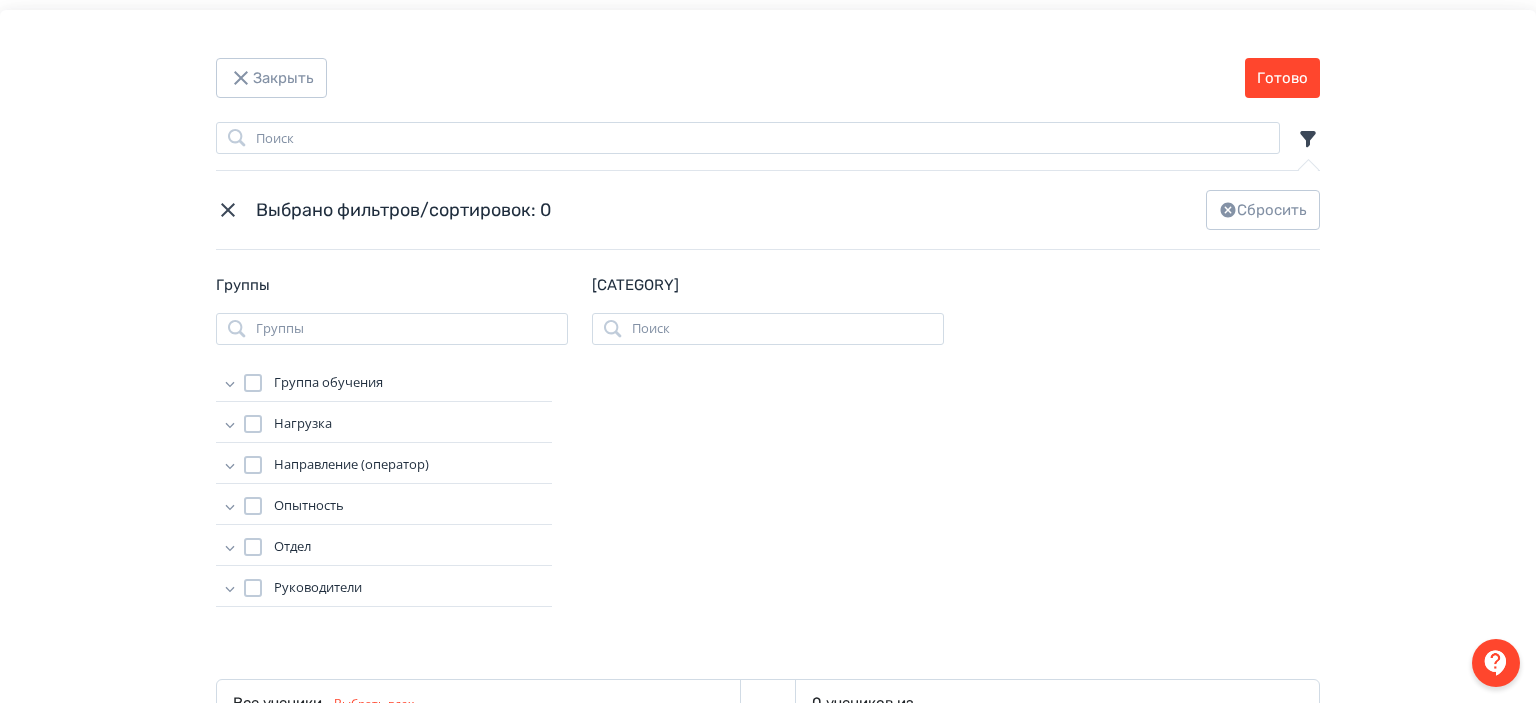 click on "Логин [EMAIL] [FIRST] [LAST] [EMAIL] [FIRST] [LAST] [EMAIL] [FIRST] [LAST] [EMAIL] [FIRST] [LAST] [EMAIL] [FIRST] [LAST] [EMAIL] [FIRST] [LAST] [EMAIL] [FIRST] [LAST] [EMAIL] [FIRST] [LAST] [EMAIL] [FIRST] [LAST] [EMAIL] [FIRST] [LAST] [EMAIL] [FIRST] [LAST] [EMAIL] [FIRST] [LAST] [EMAIL] [FIRST] [LAST] [EMAIL] [FIRST] [LAST]" at bounding box center (768, 417) 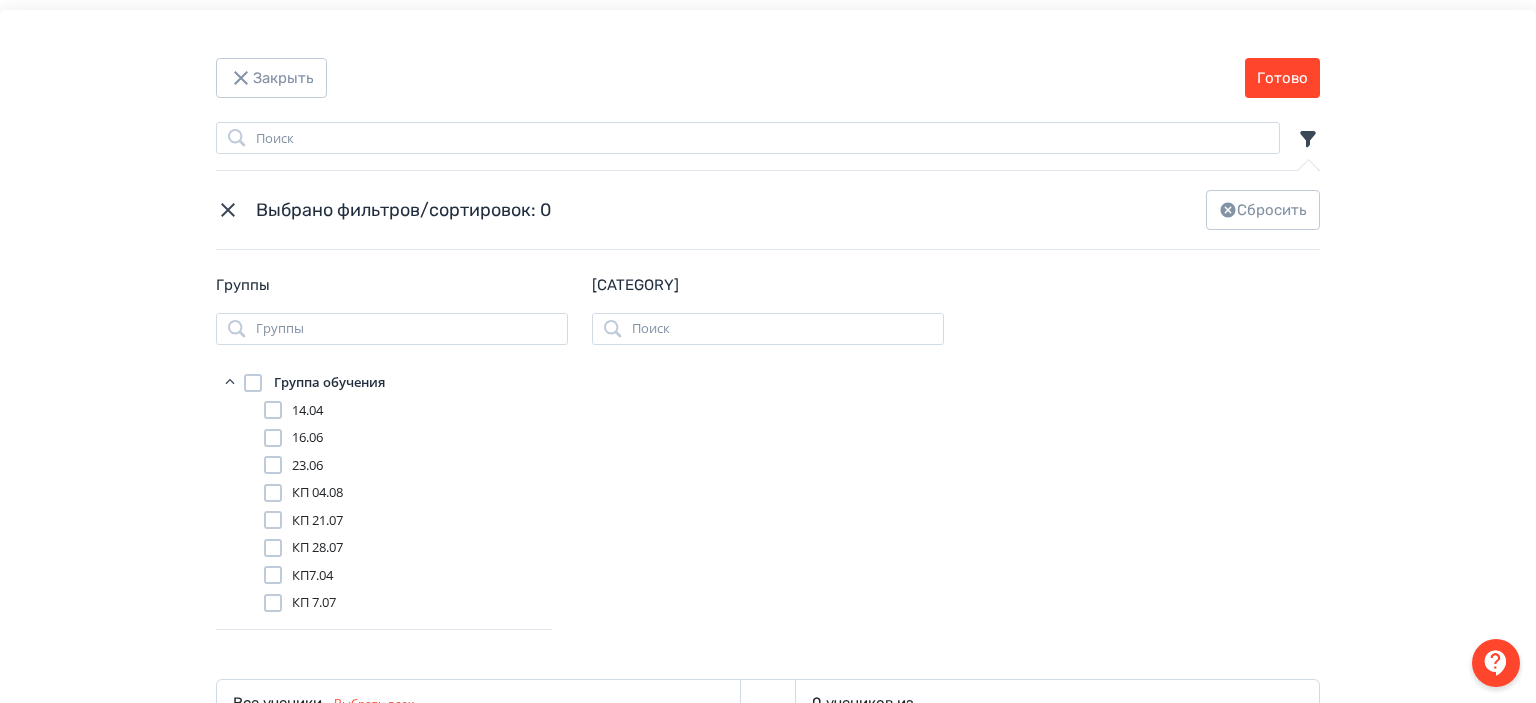 click at bounding box center [273, 493] 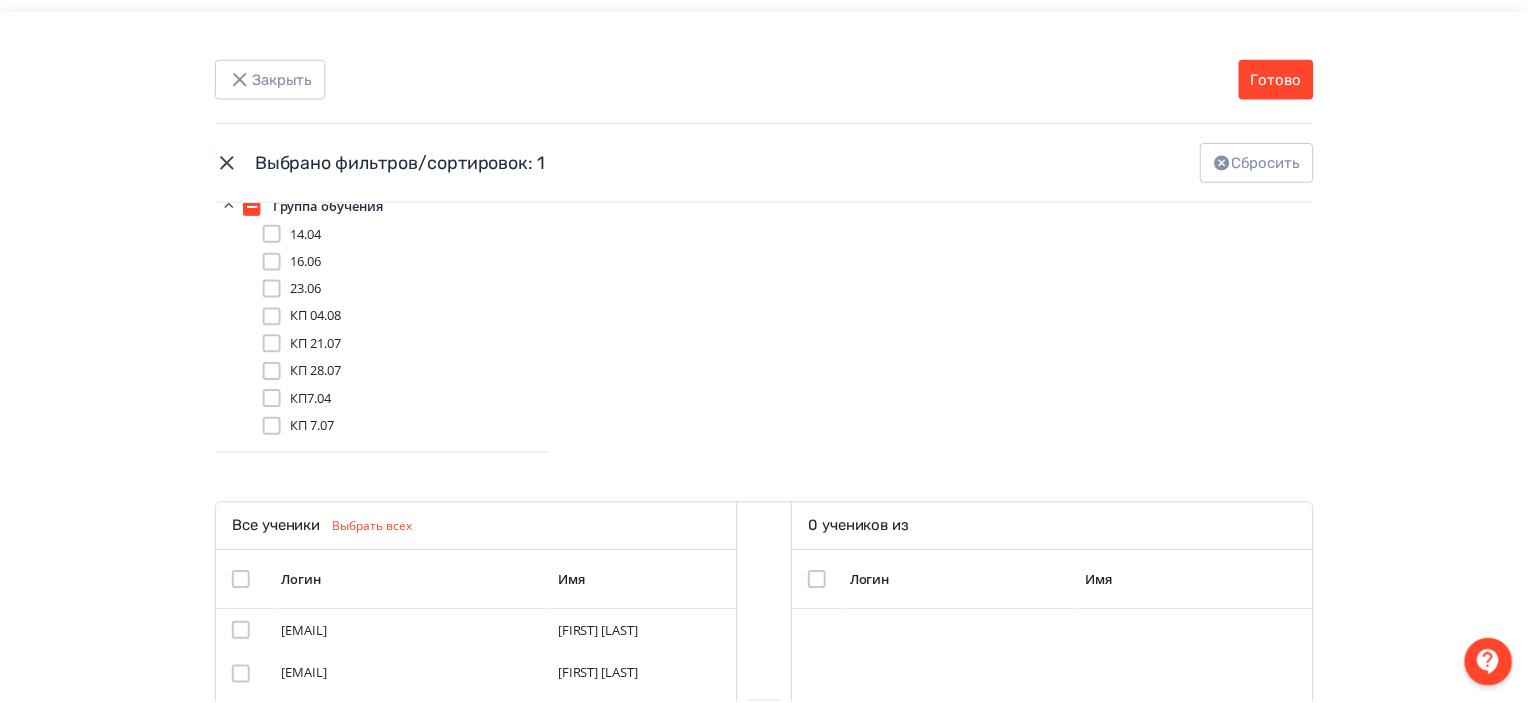 scroll, scrollTop: 455, scrollLeft: 0, axis: vertical 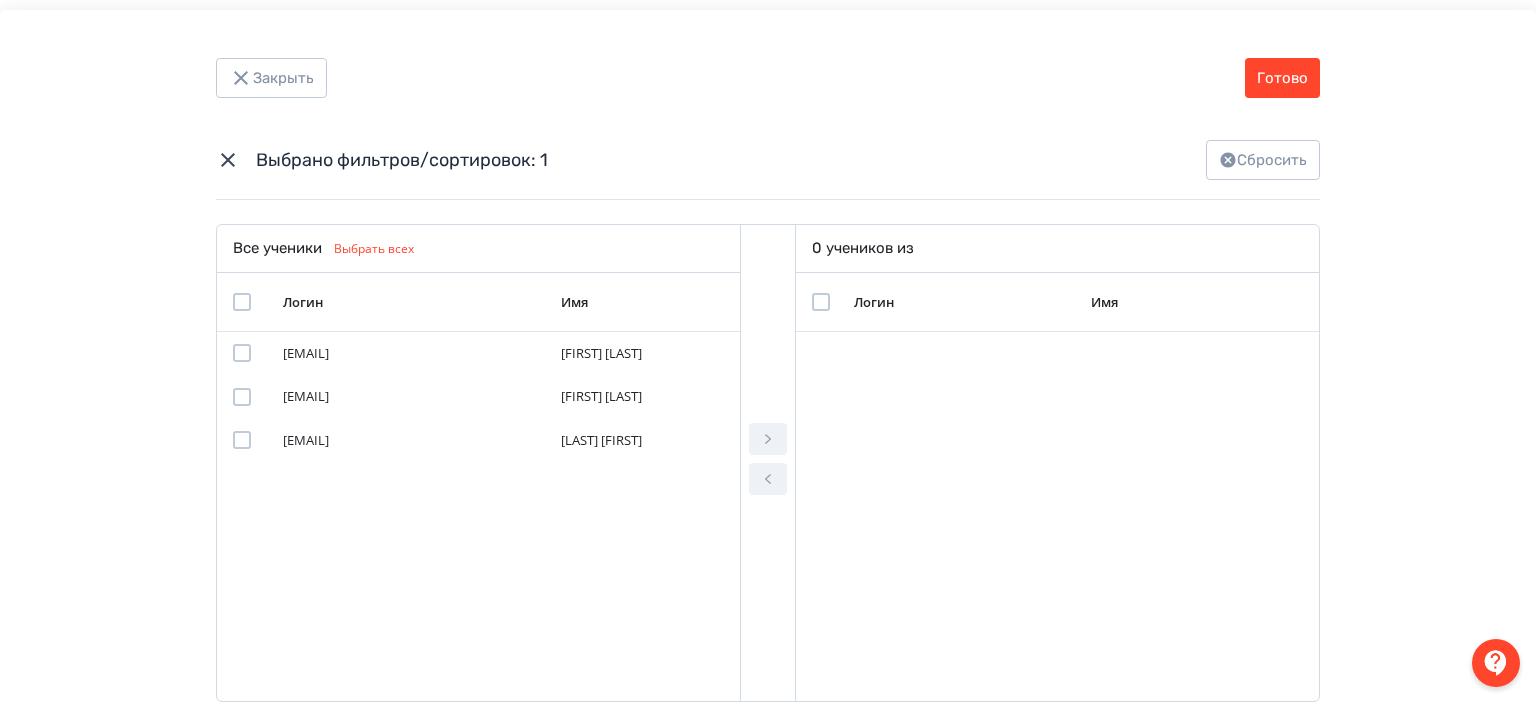 click at bounding box center (242, 302) 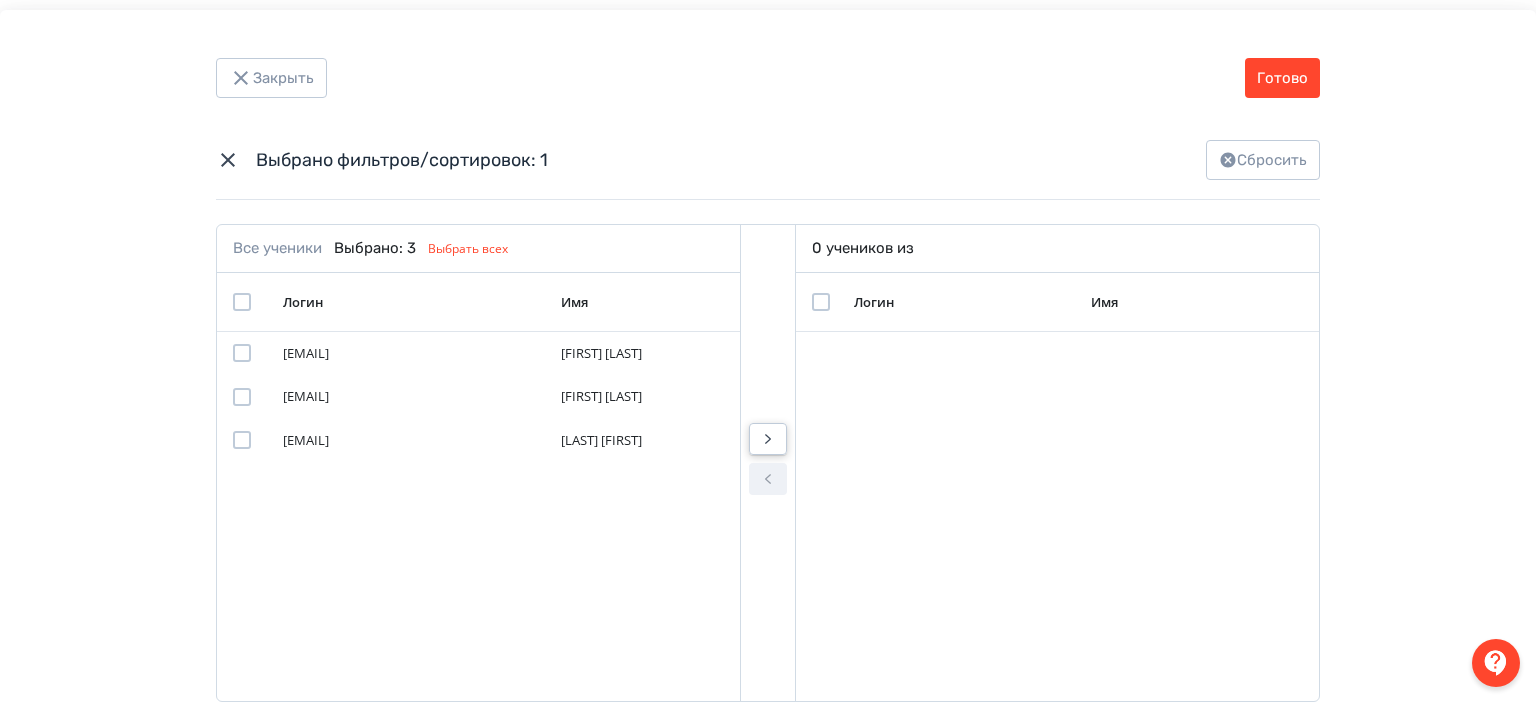 click at bounding box center [768, 439] 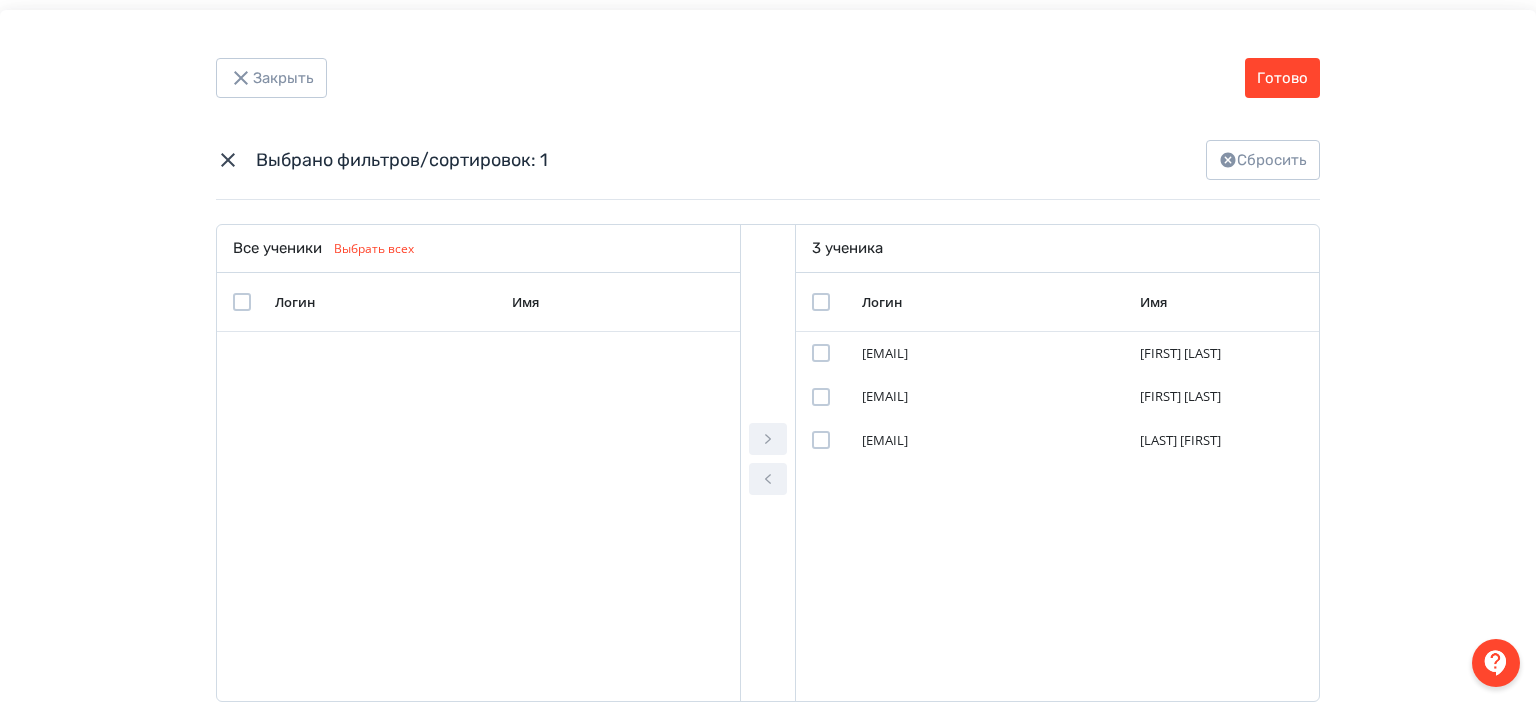 click on "Логин Имя [EMAIL] [FIRST] [LAST] [EMAIL] [FIRST] [LAST] [EMAIL]" at bounding box center [768, 361] 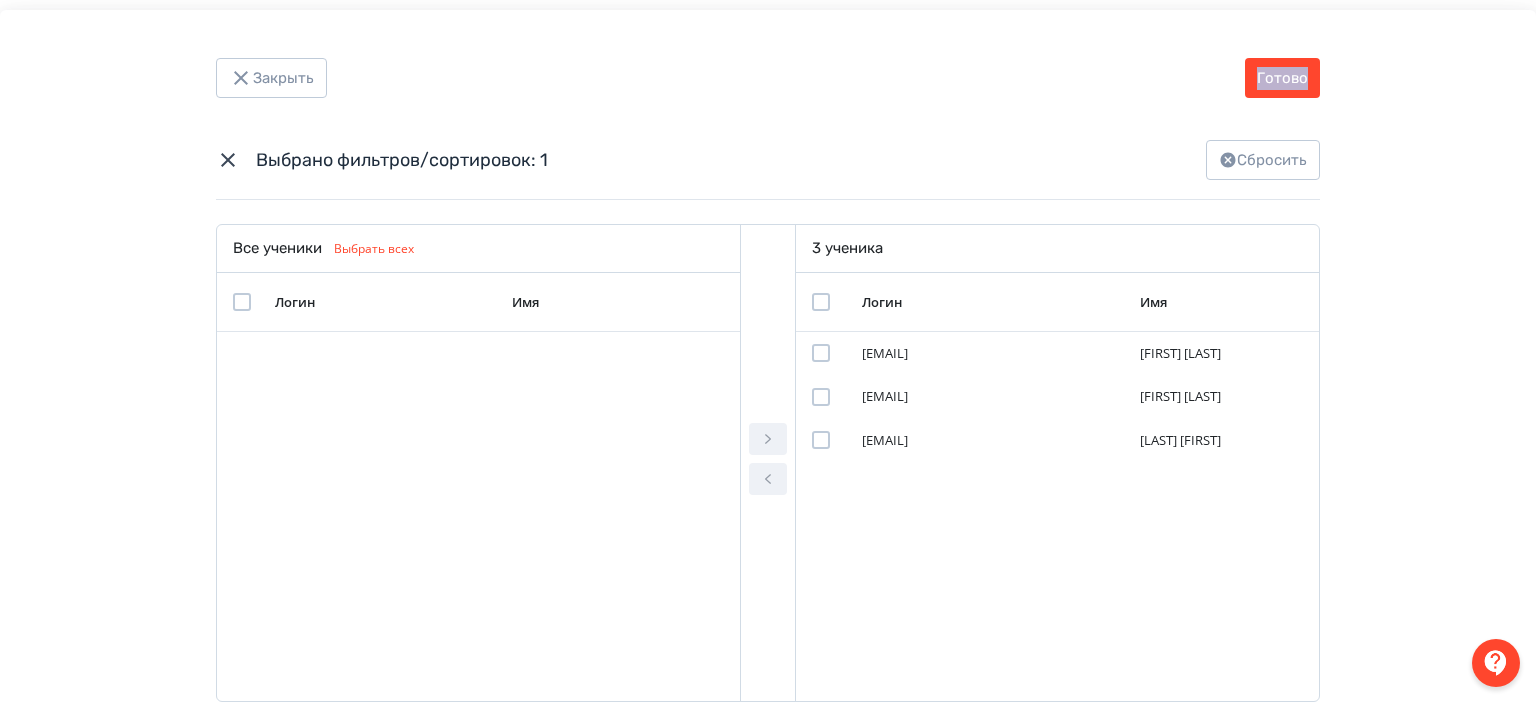 click on "Логин Имя [EMAIL] [FIRST] [LAST] [EMAIL] [FIRST] [LAST] [EMAIL]" at bounding box center [768, 361] 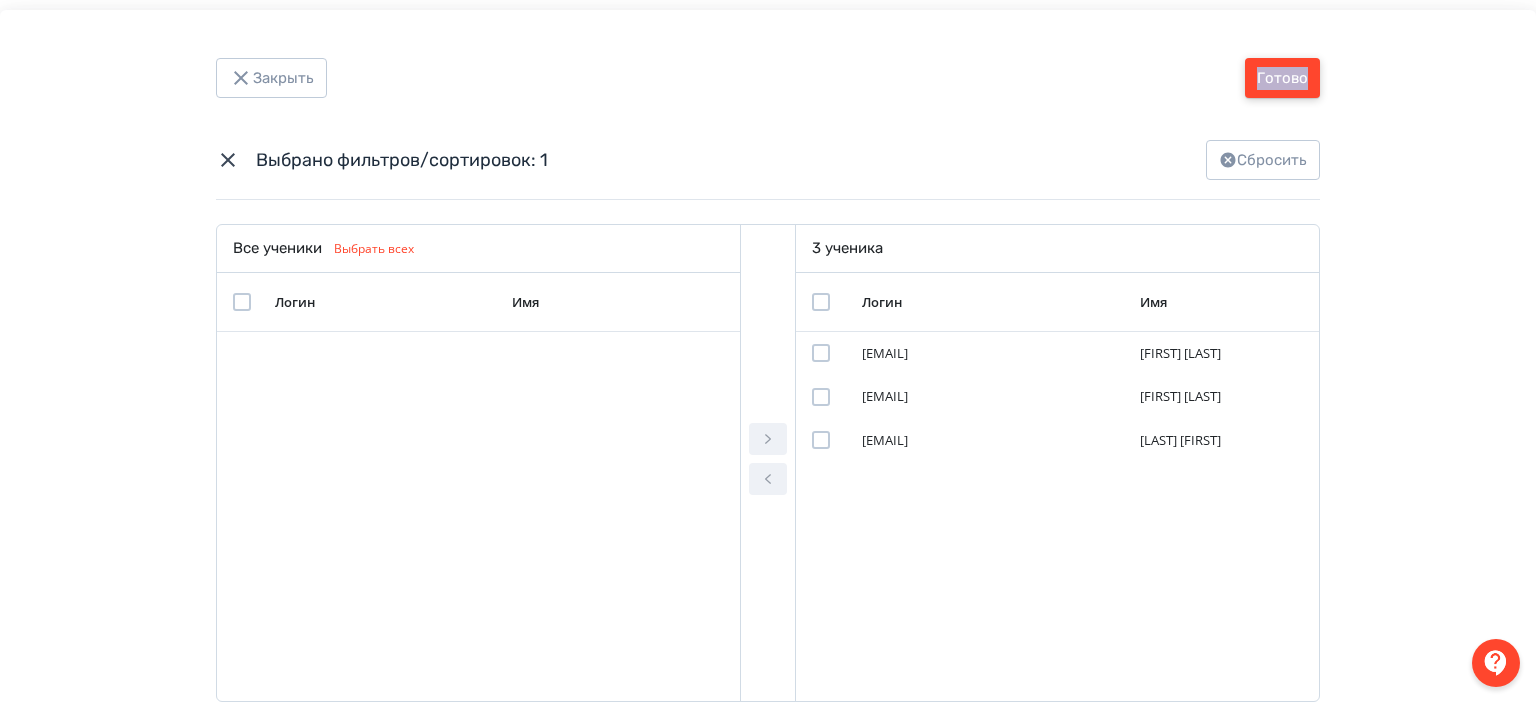 click on "Готово" at bounding box center [1282, 78] 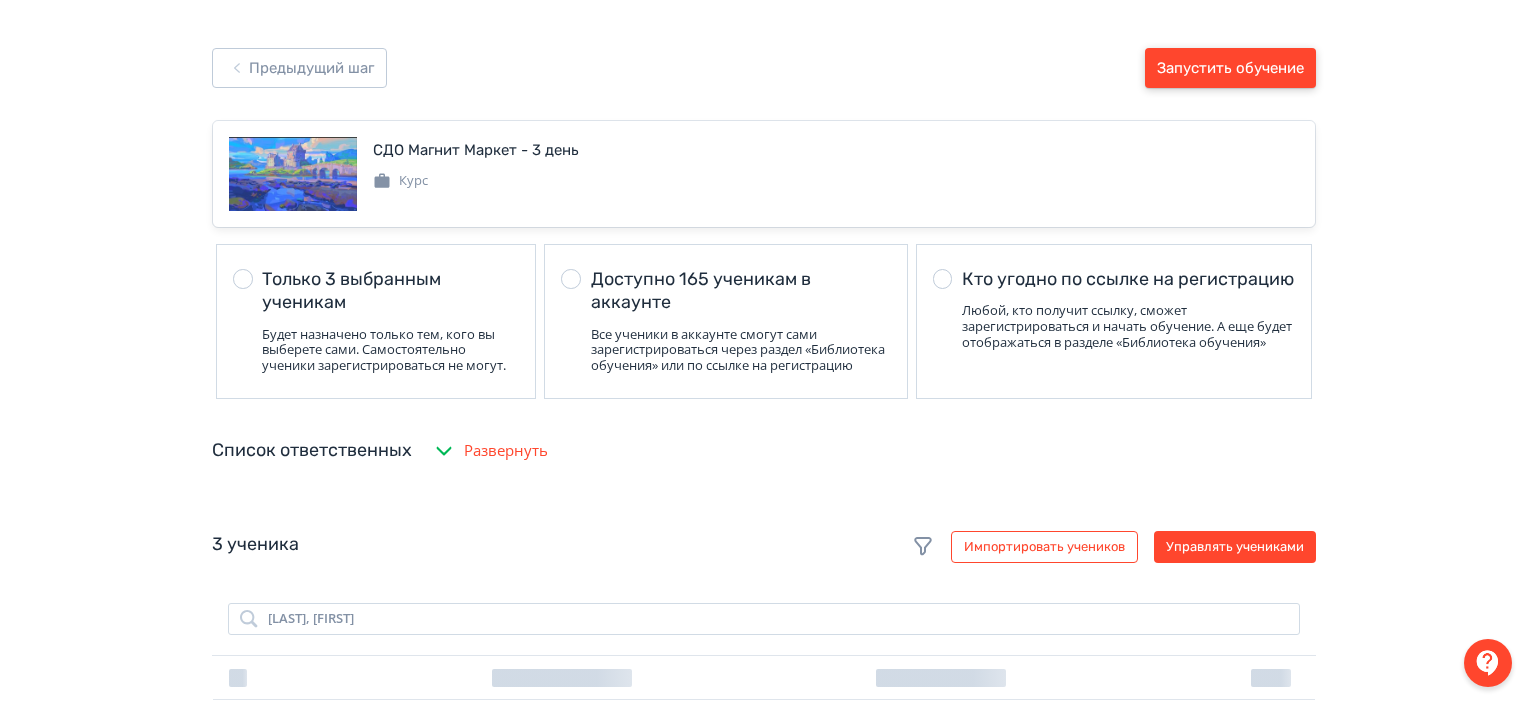 click on "Запустить обучение" at bounding box center (1230, 68) 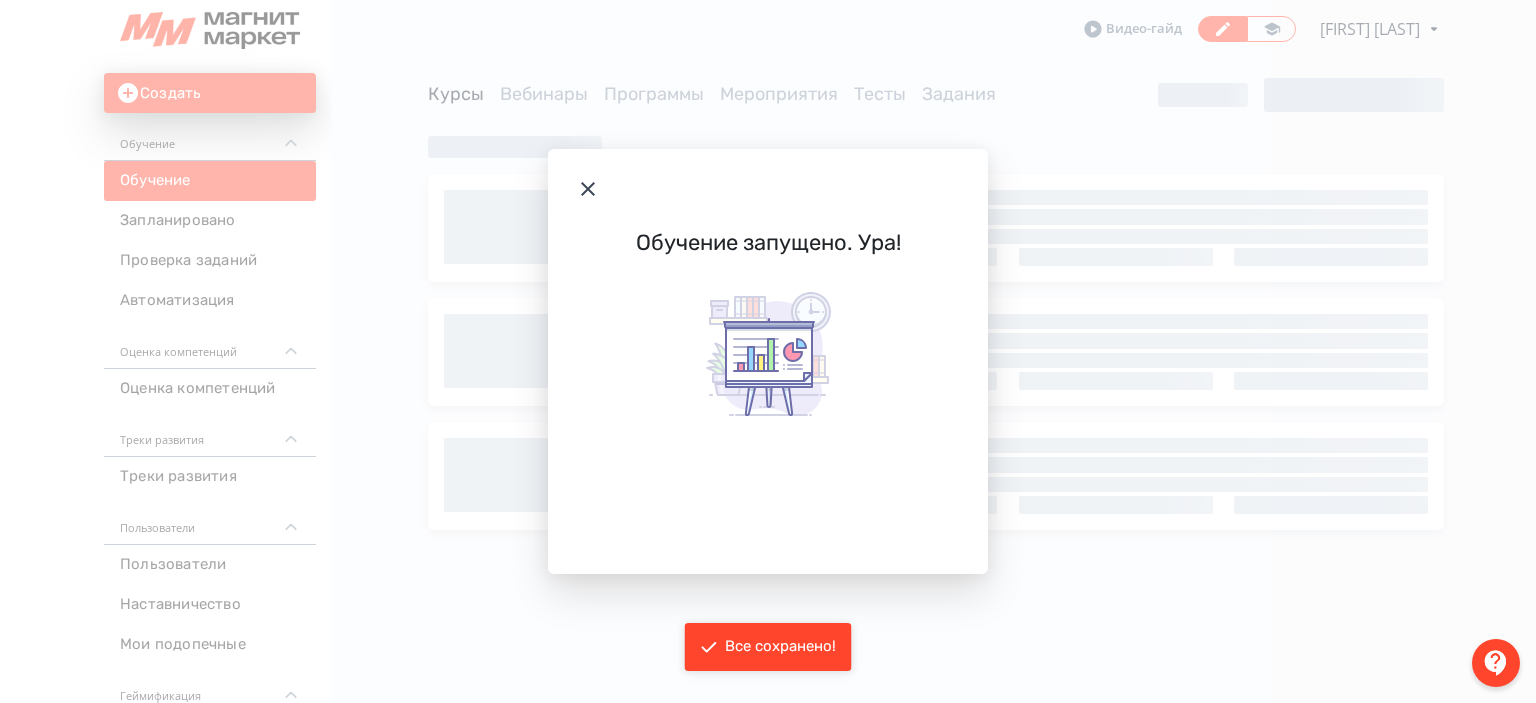 click 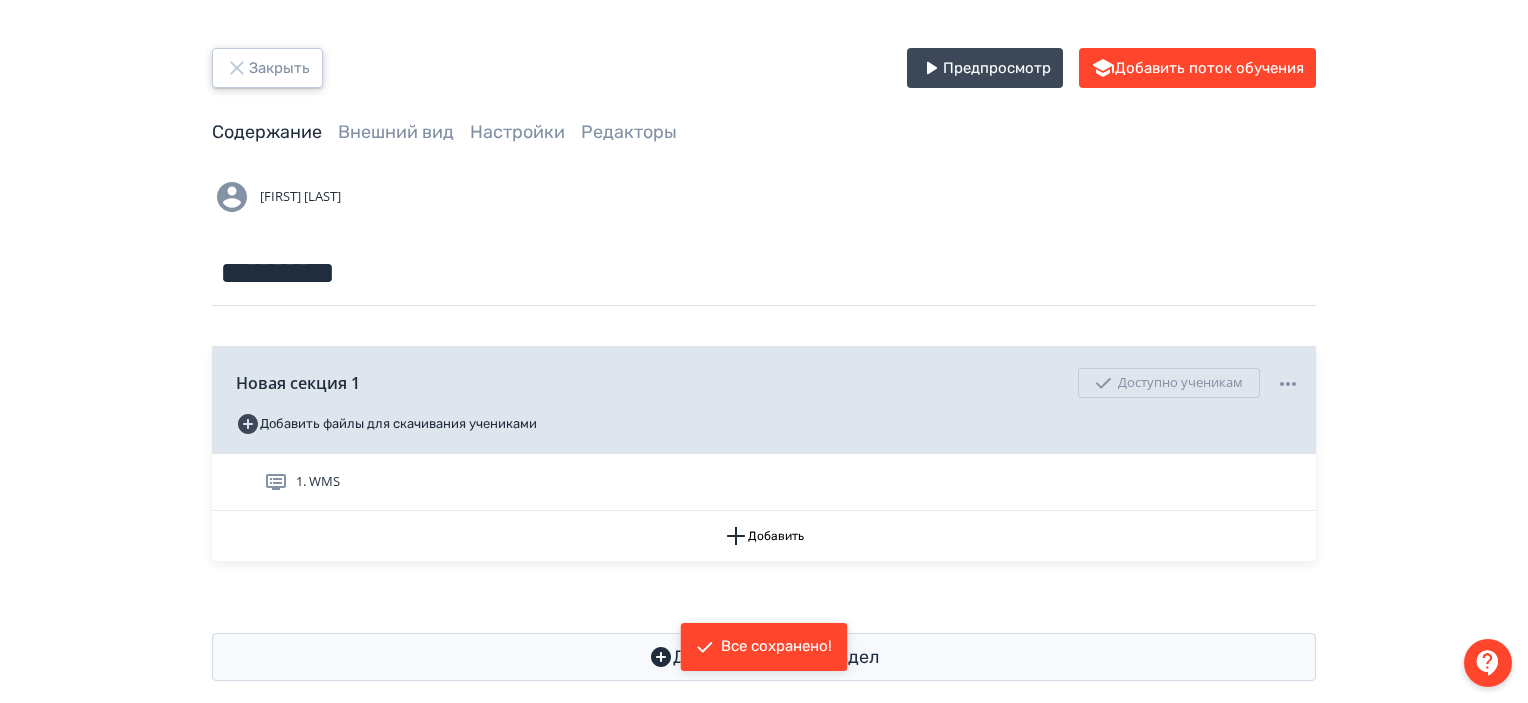 click on "Закрыть" at bounding box center (267, 68) 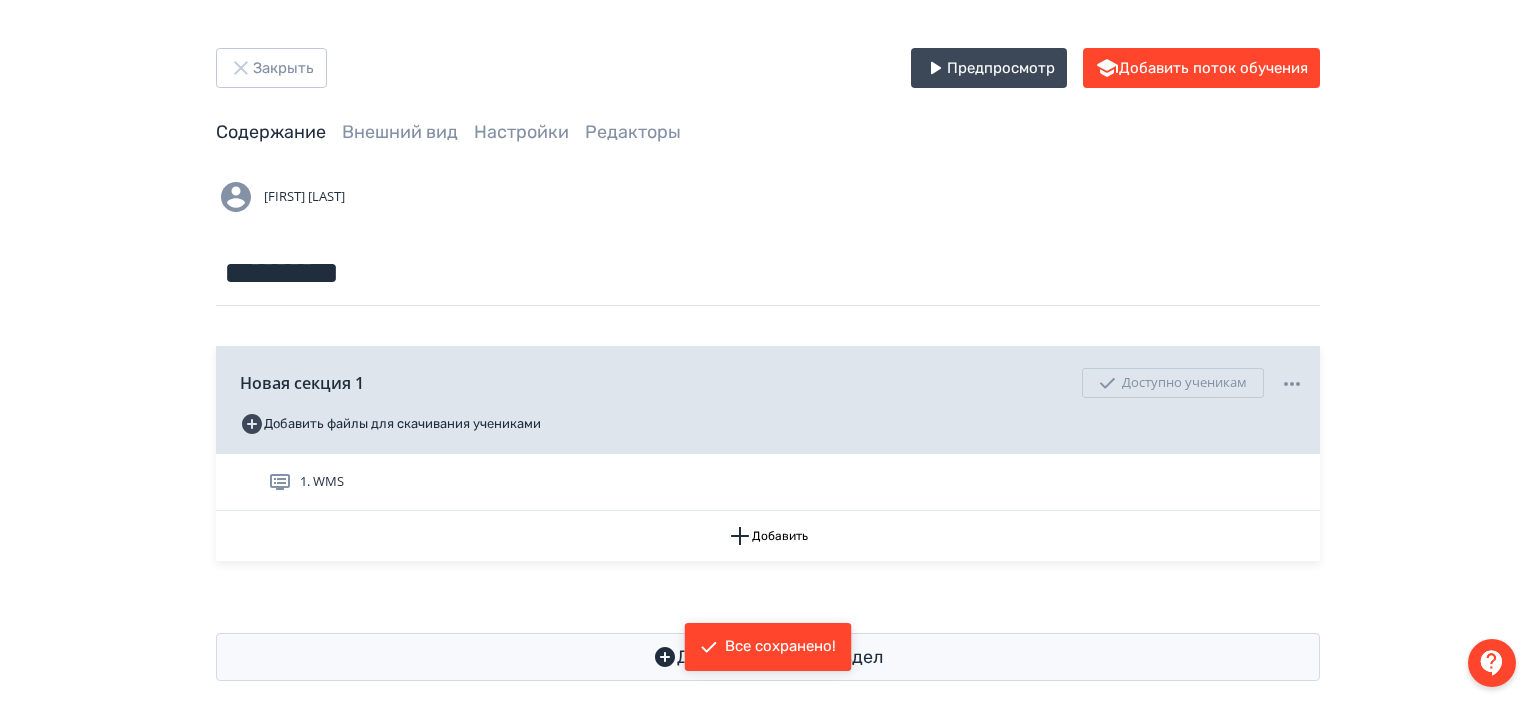 scroll, scrollTop: 0, scrollLeft: 0, axis: both 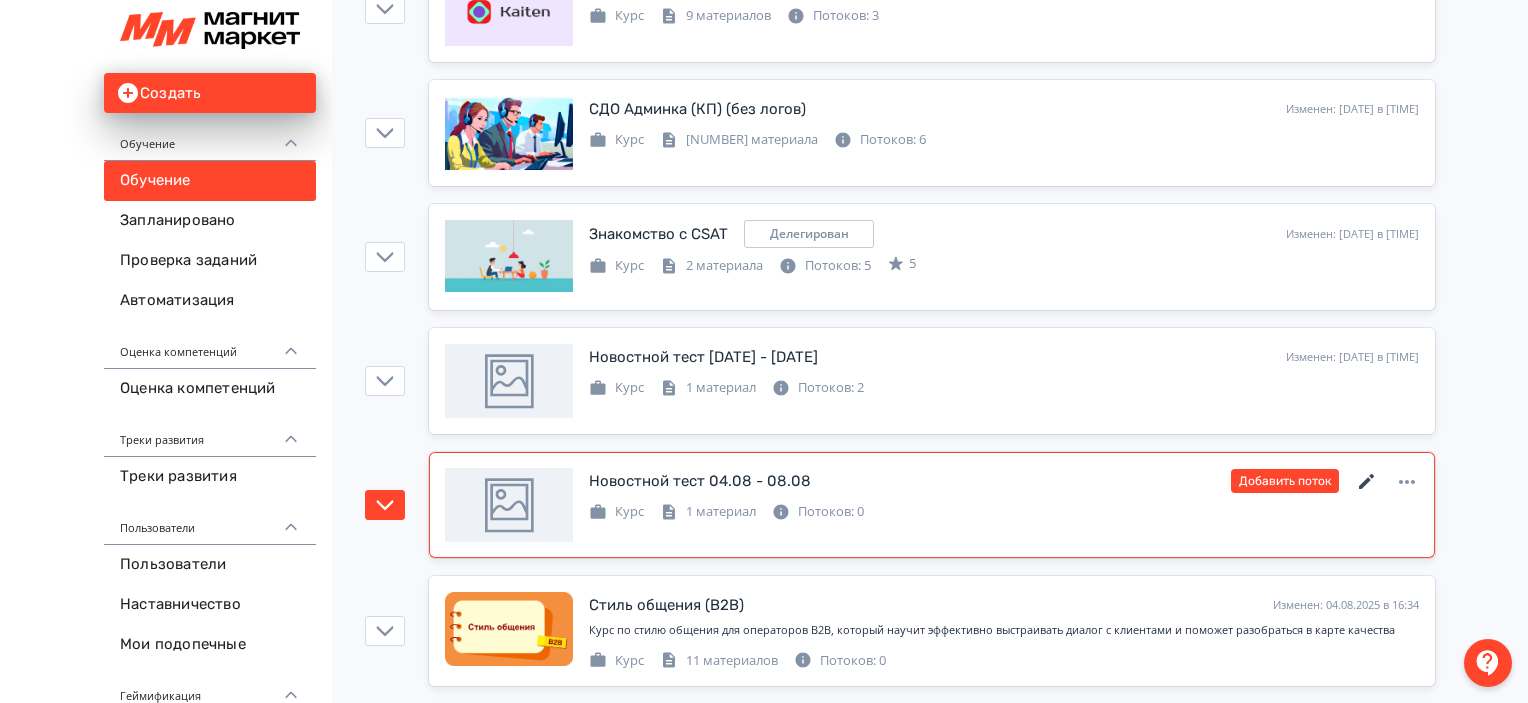 click 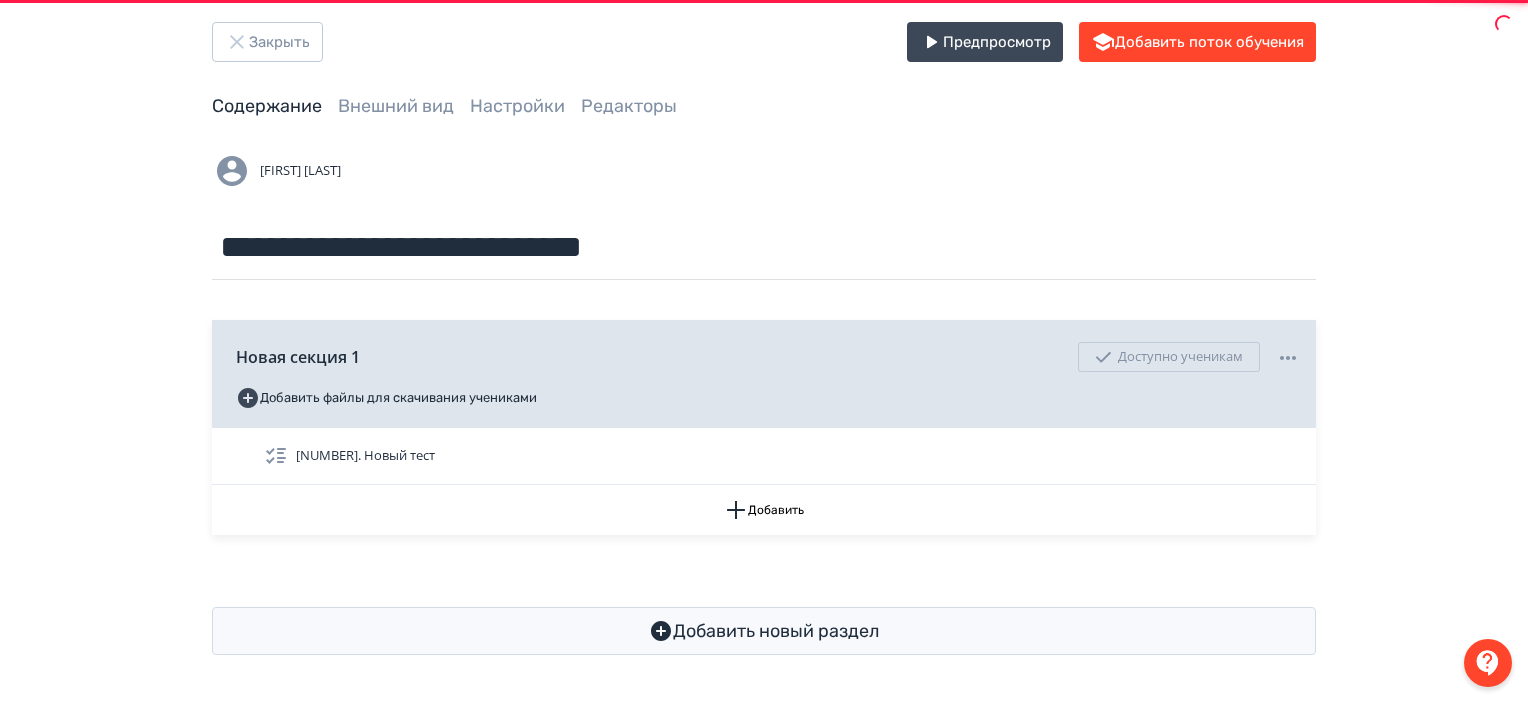 scroll, scrollTop: 0, scrollLeft: 0, axis: both 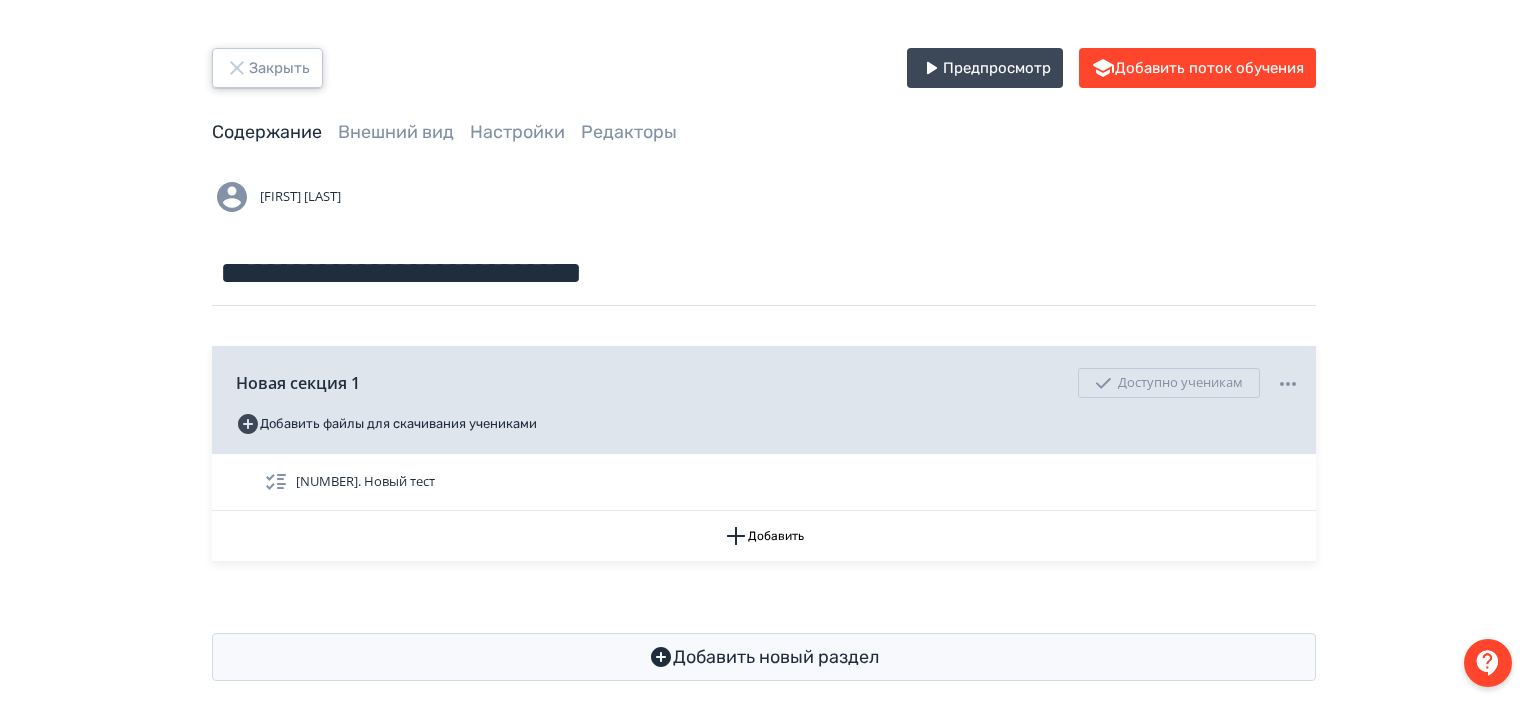 click on "Закрыть" at bounding box center (267, 68) 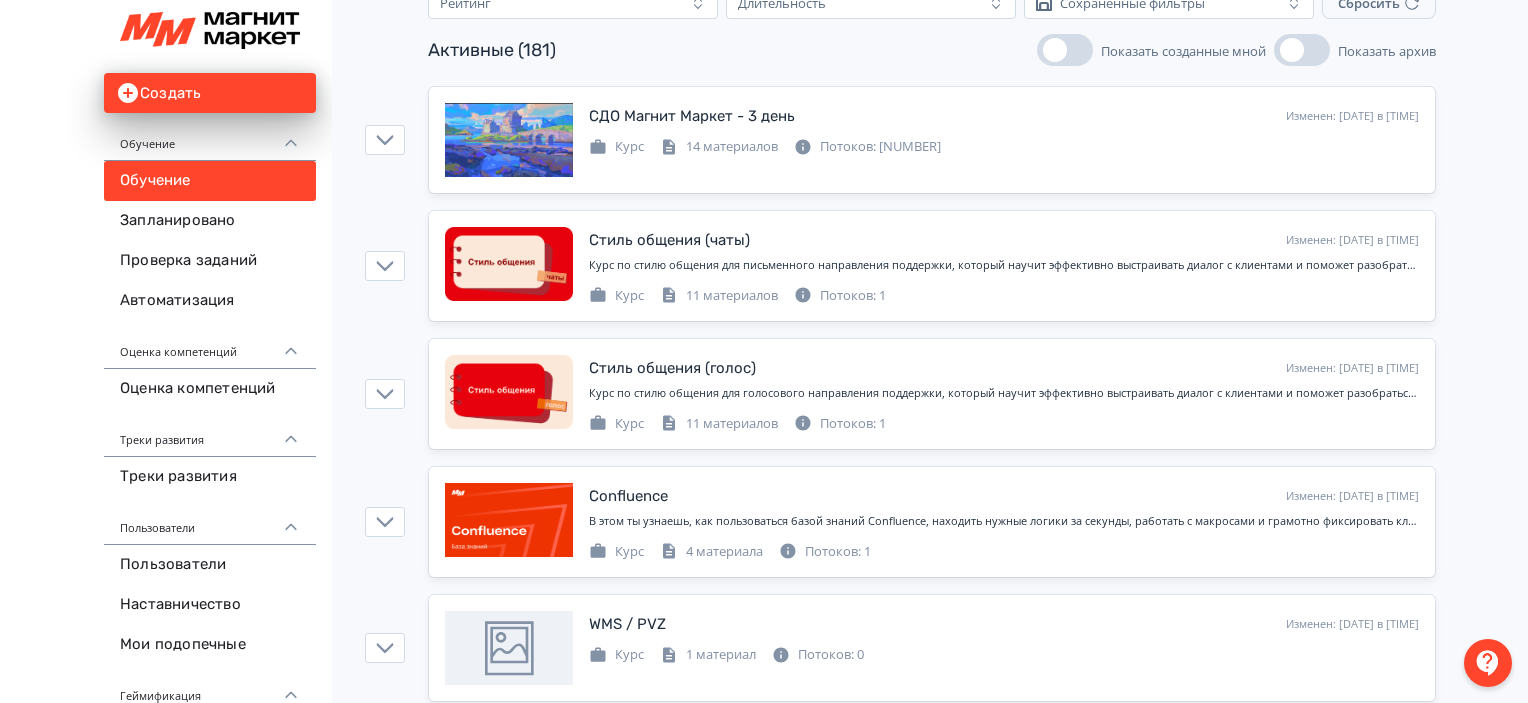 scroll, scrollTop: 0, scrollLeft: 0, axis: both 